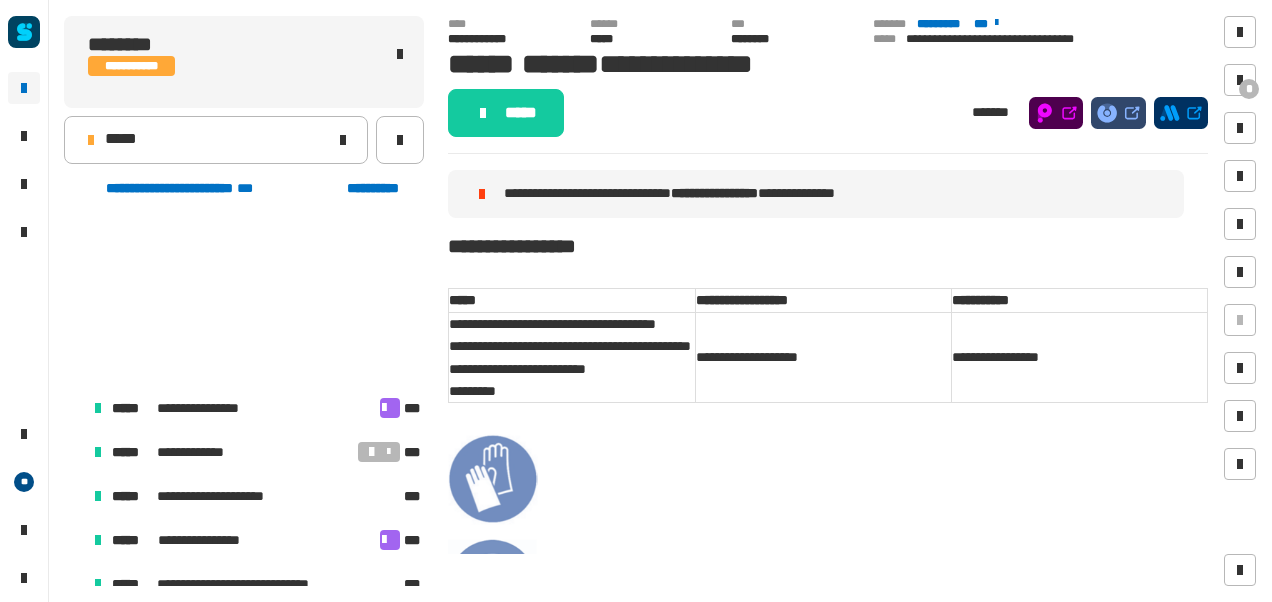scroll, scrollTop: 0, scrollLeft: 0, axis: both 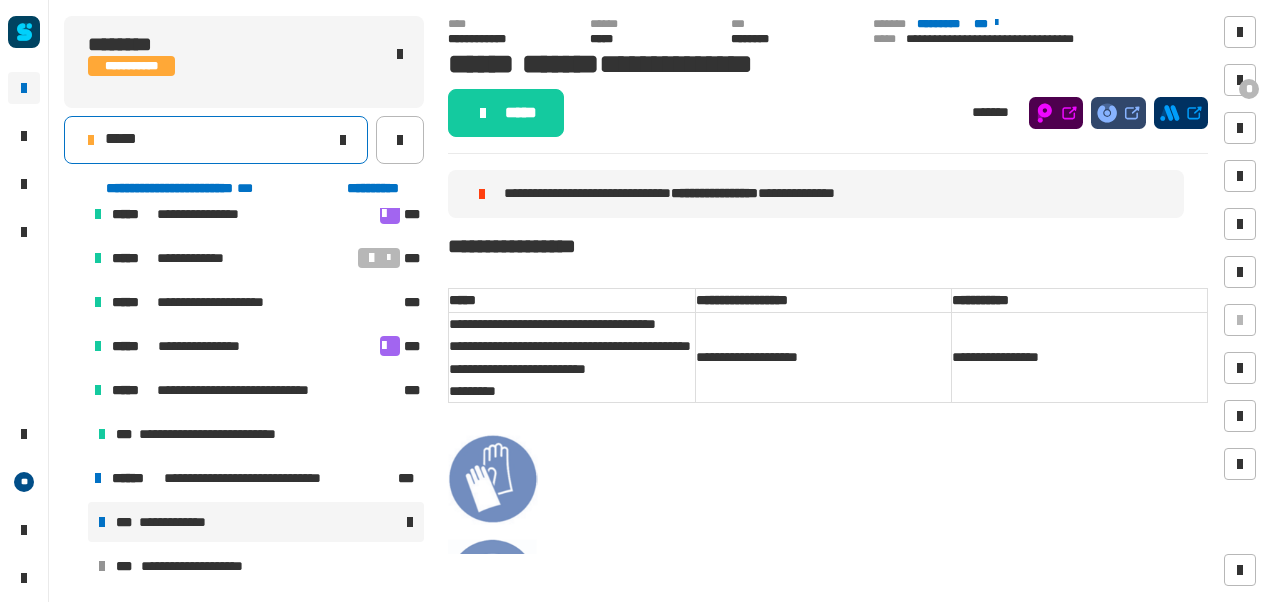 click on "*****" 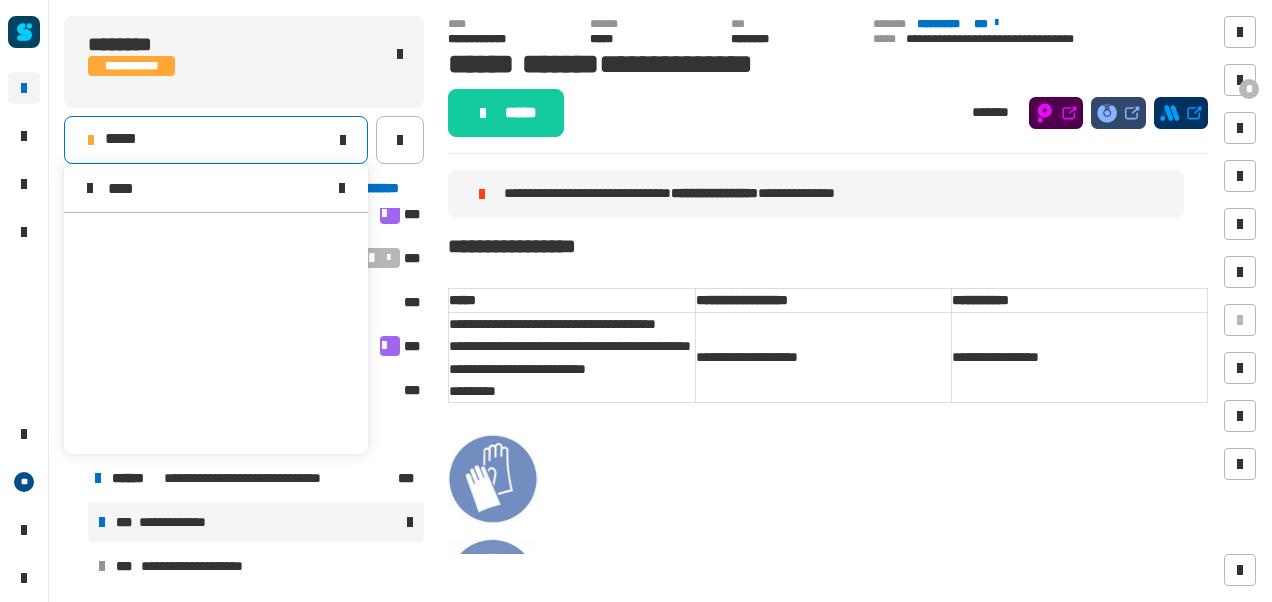 scroll, scrollTop: 0, scrollLeft: 0, axis: both 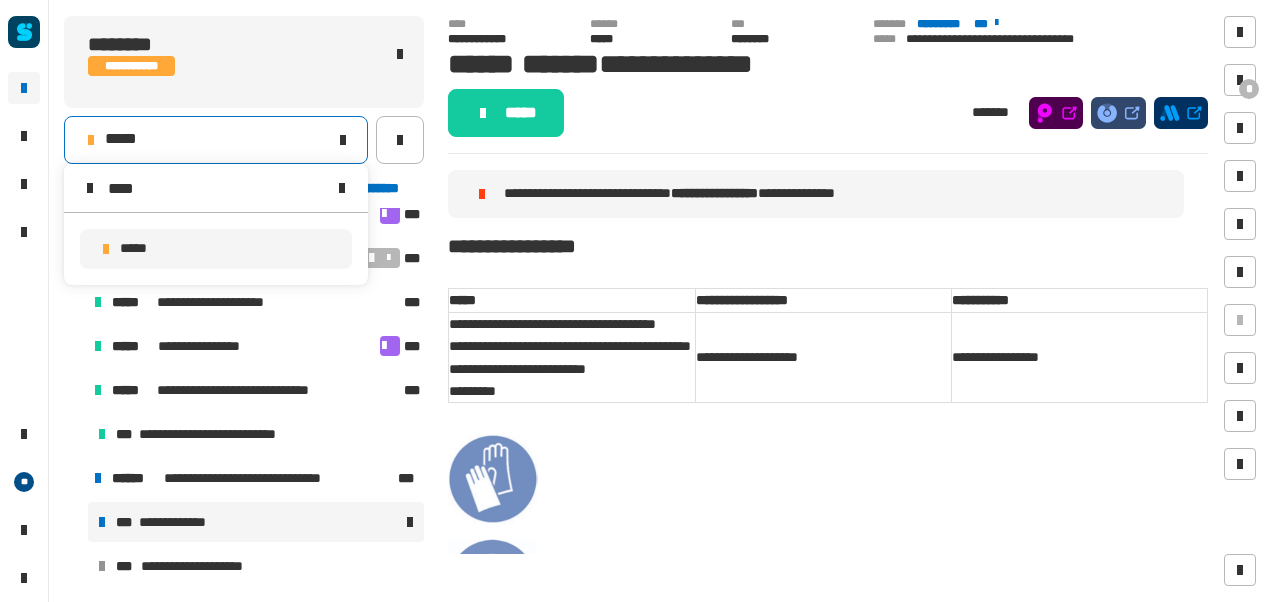 type on "****" 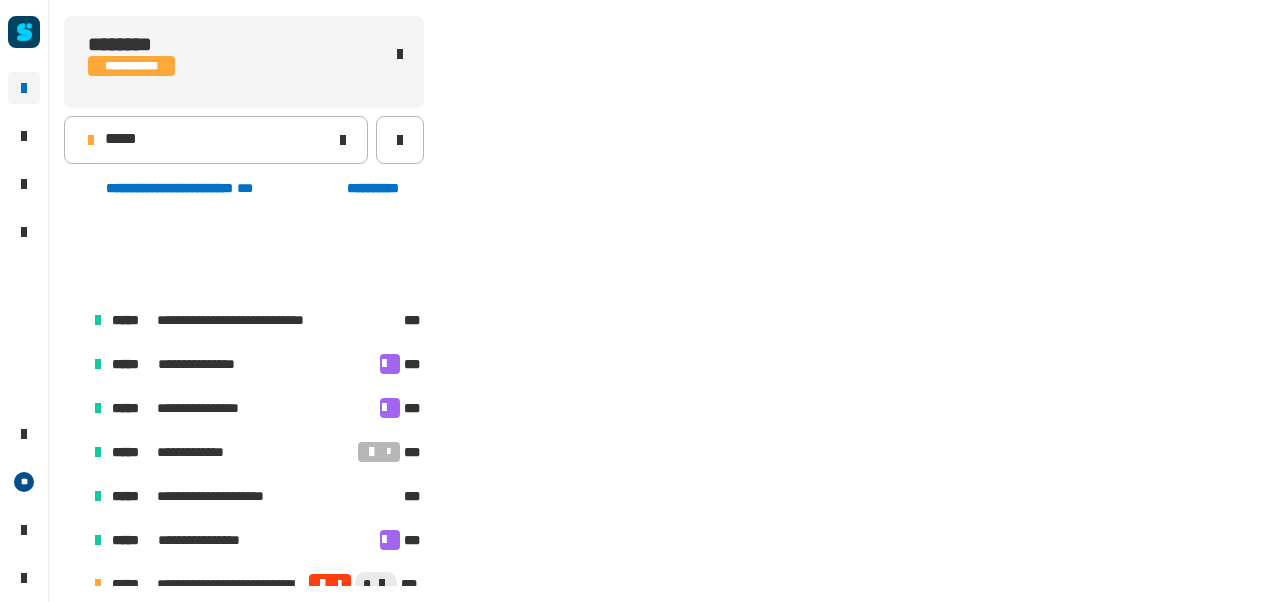 scroll, scrollTop: 106, scrollLeft: 0, axis: vertical 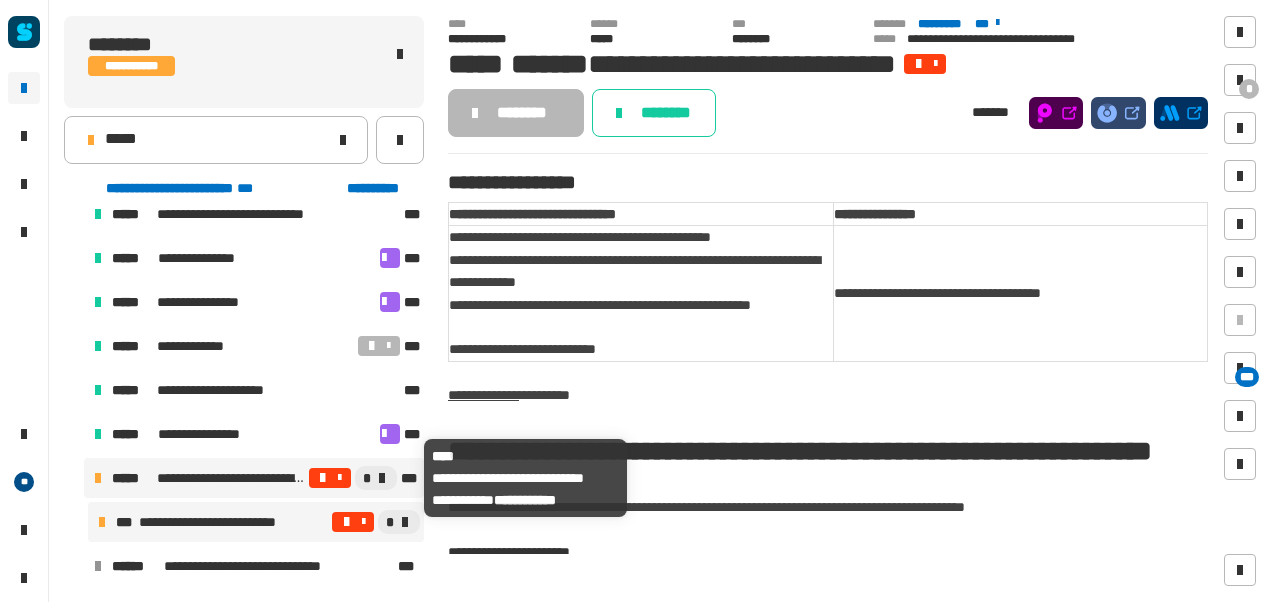 click on "**********" at bounding box center (231, 478) 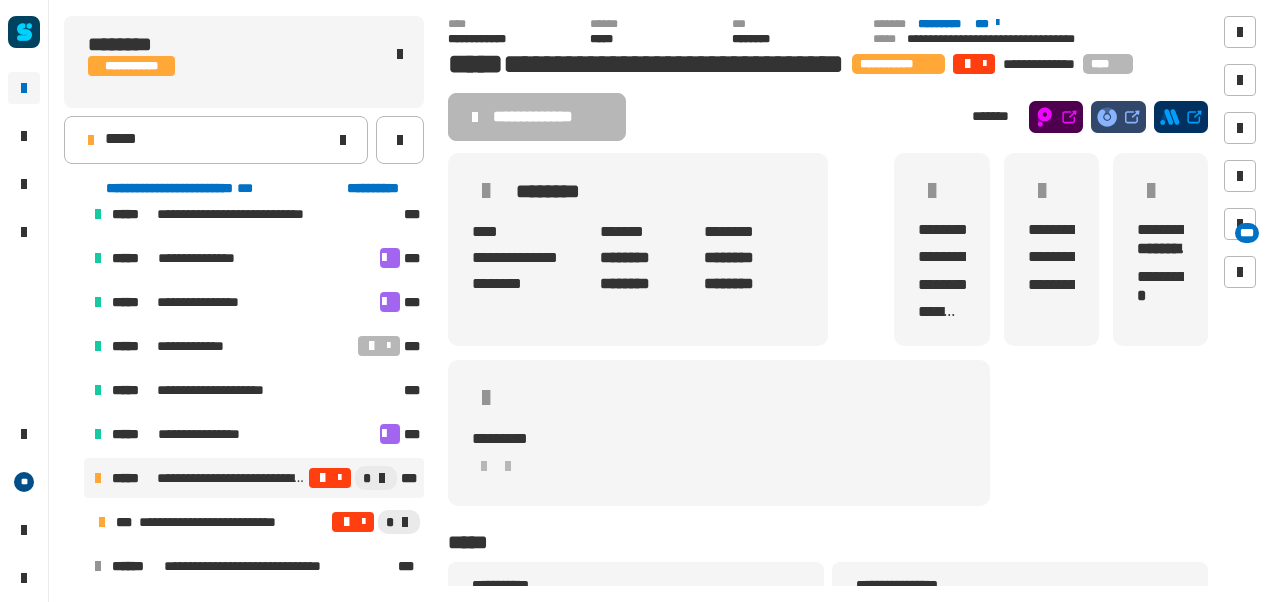 click on "*********" 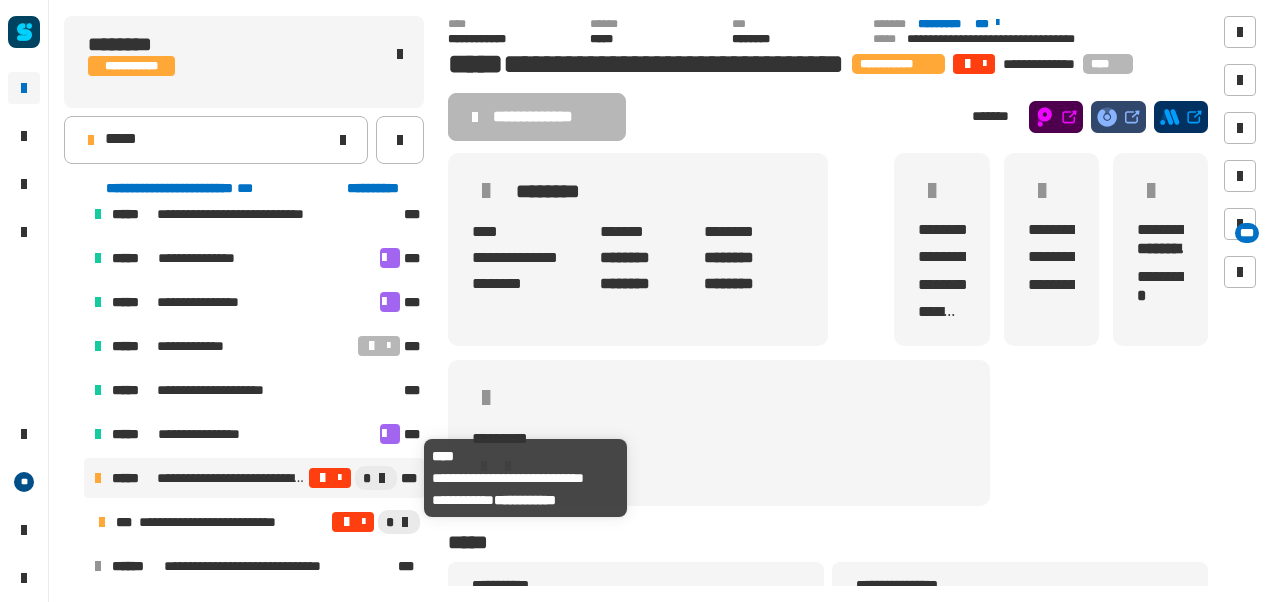 click on "**********" at bounding box center (231, 478) 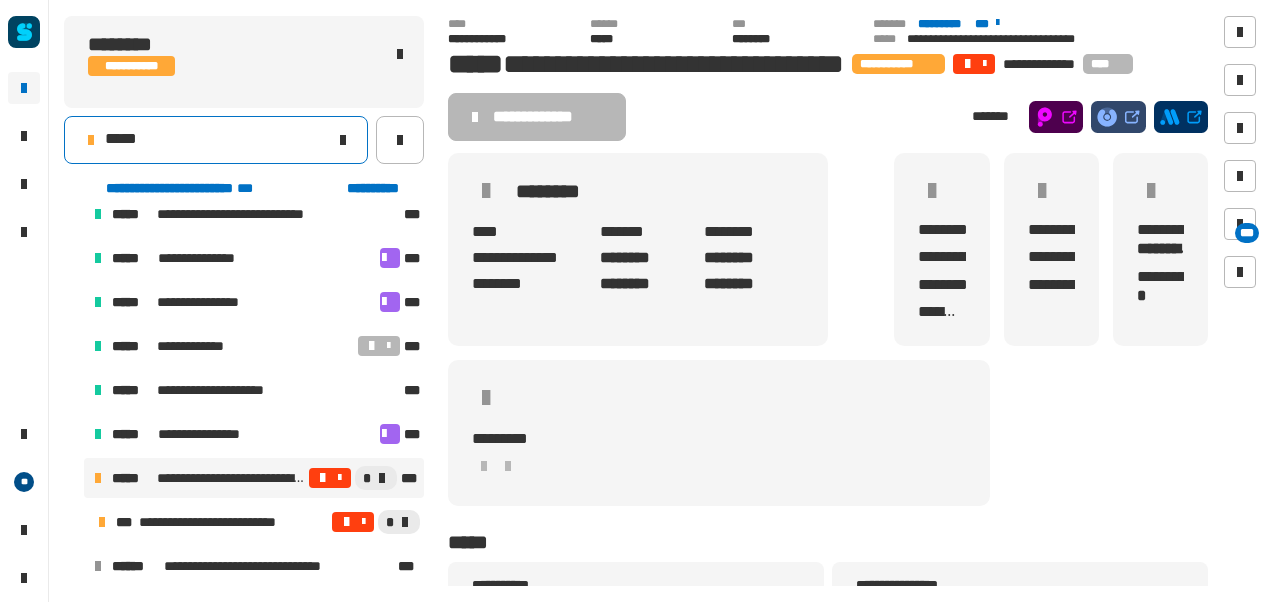 click on "*****" 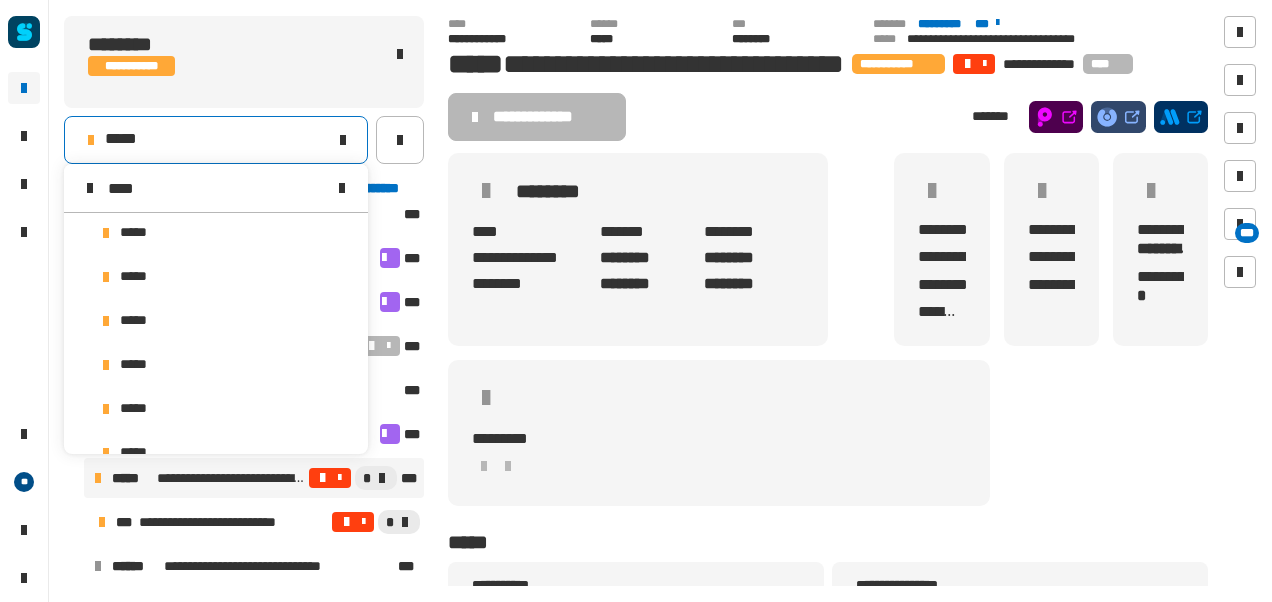 scroll, scrollTop: 0, scrollLeft: 0, axis: both 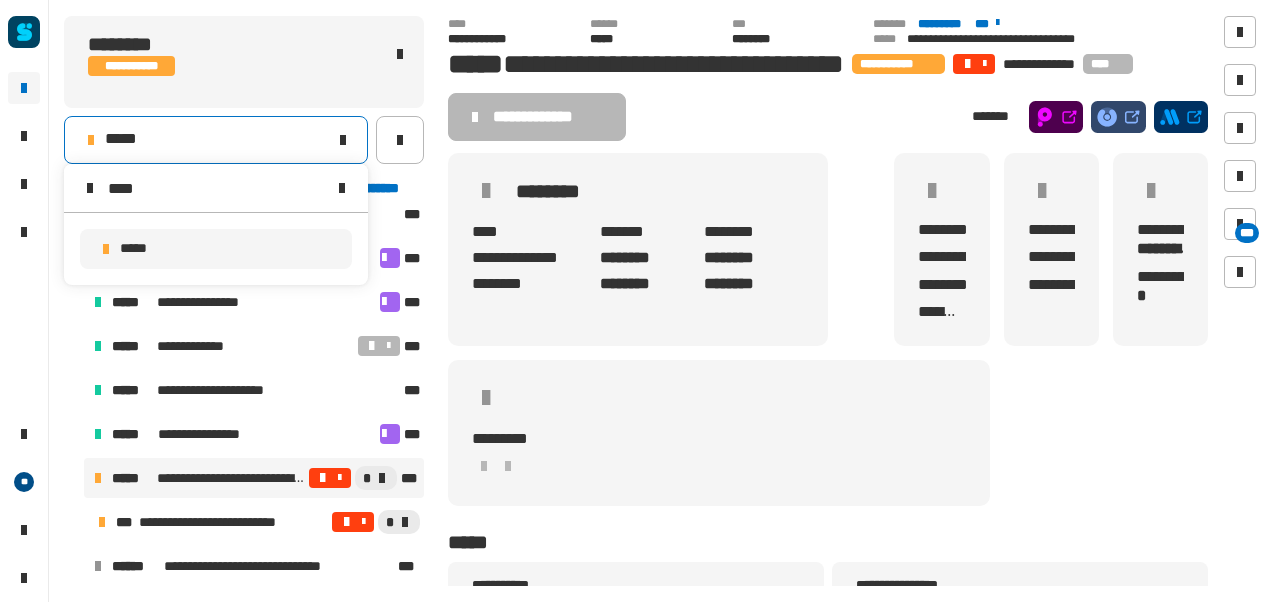 type on "****" 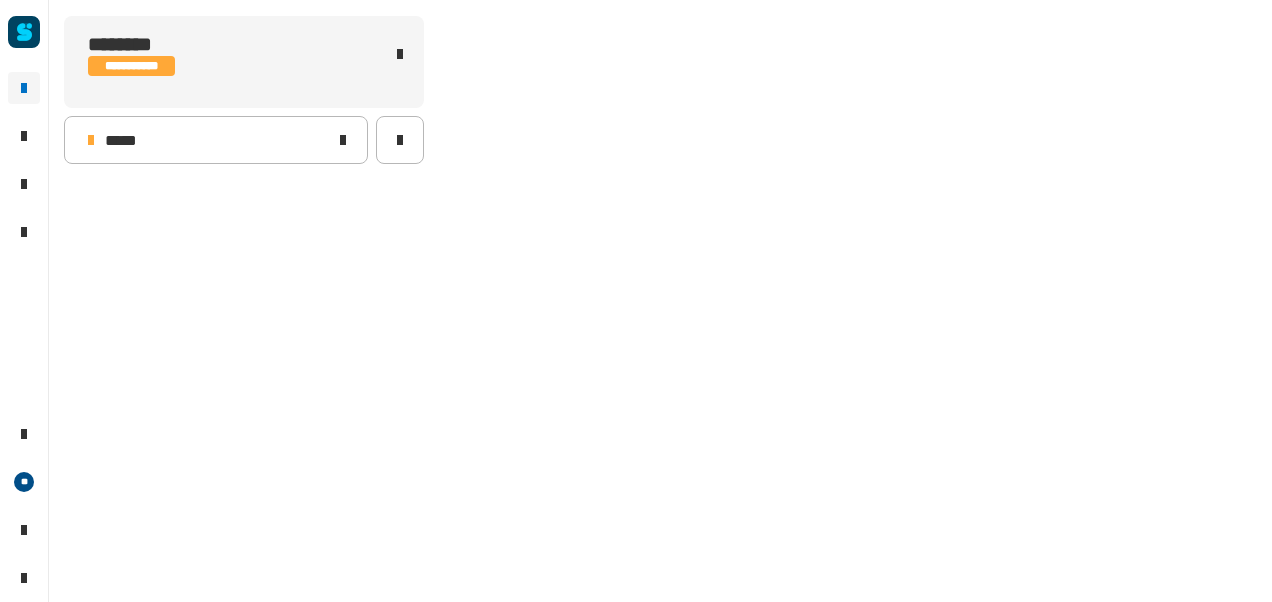 scroll, scrollTop: 0, scrollLeft: 0, axis: both 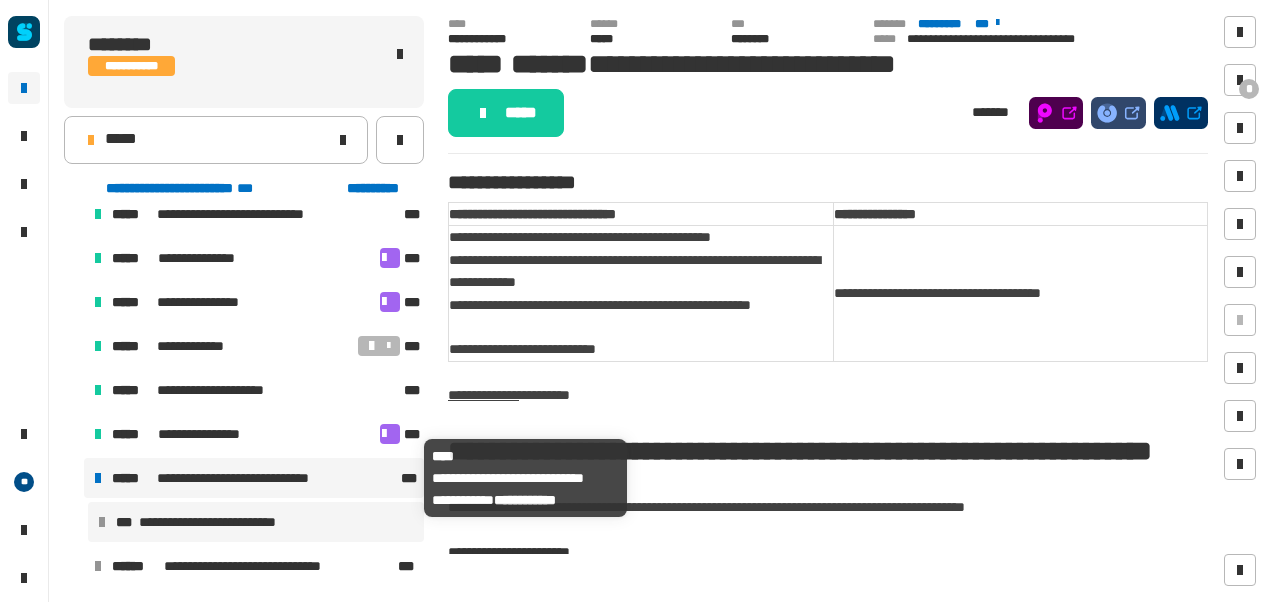 click on "**********" at bounding box center (250, 478) 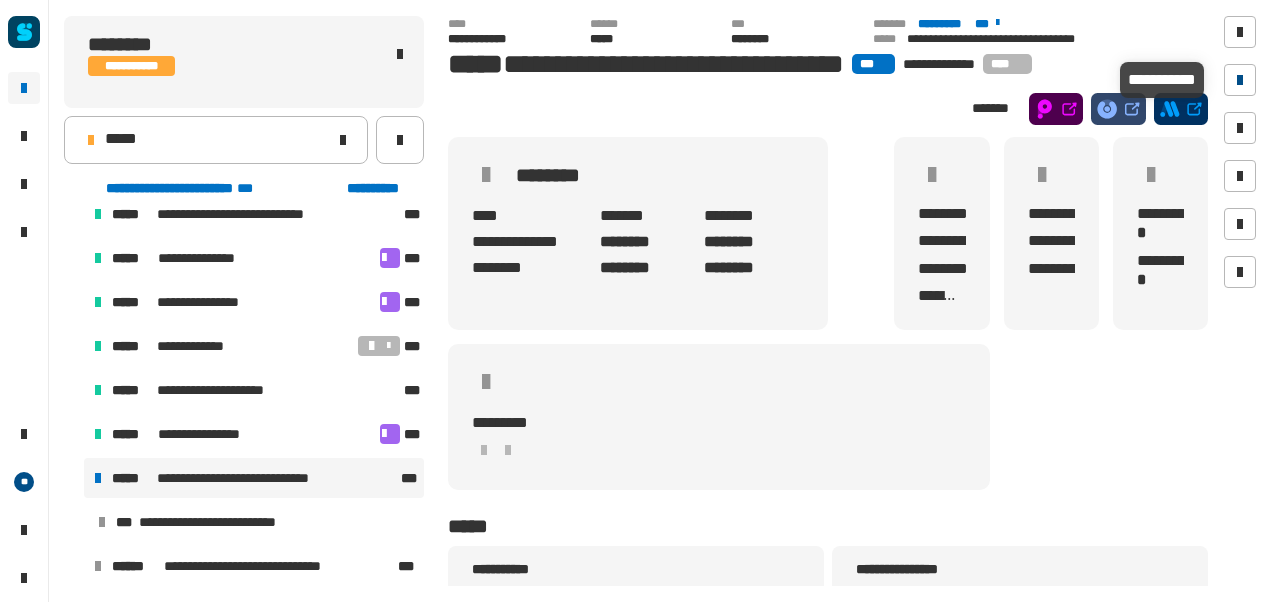 click at bounding box center [1240, 80] 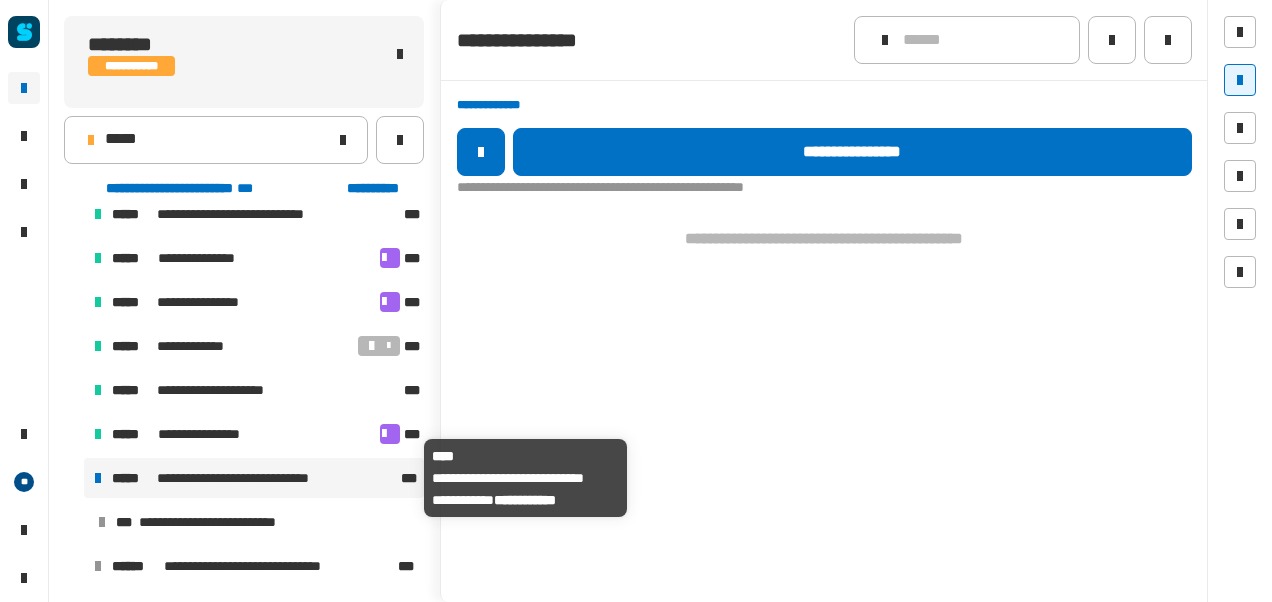 click on "**********" at bounding box center (250, 478) 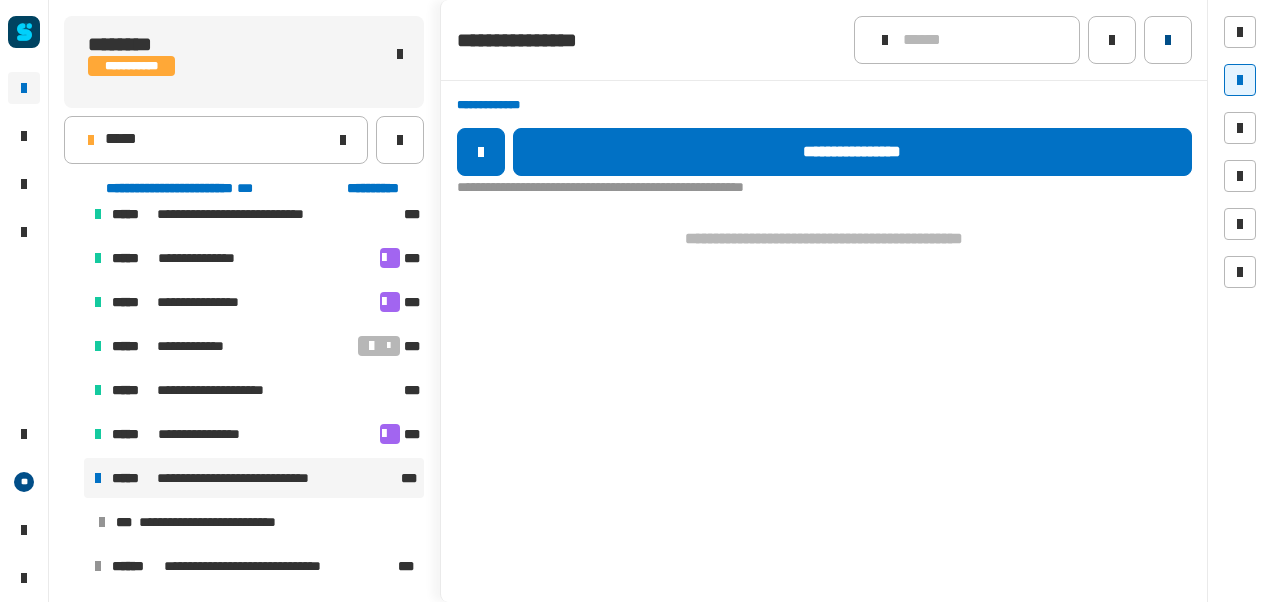 click 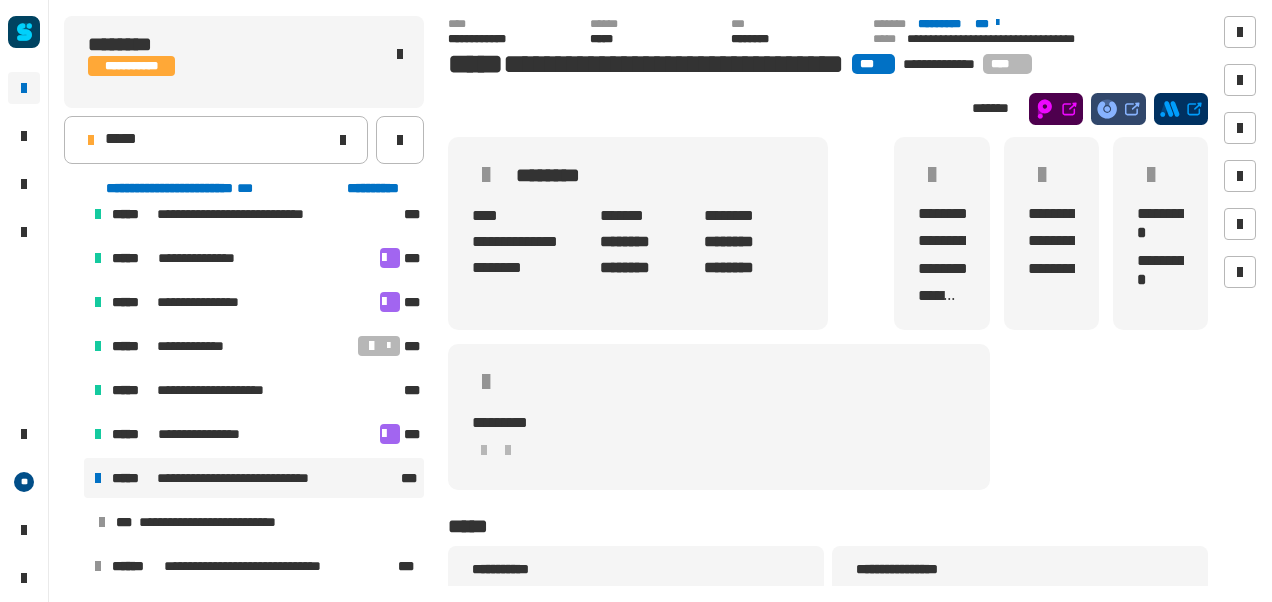 scroll, scrollTop: 180, scrollLeft: 0, axis: vertical 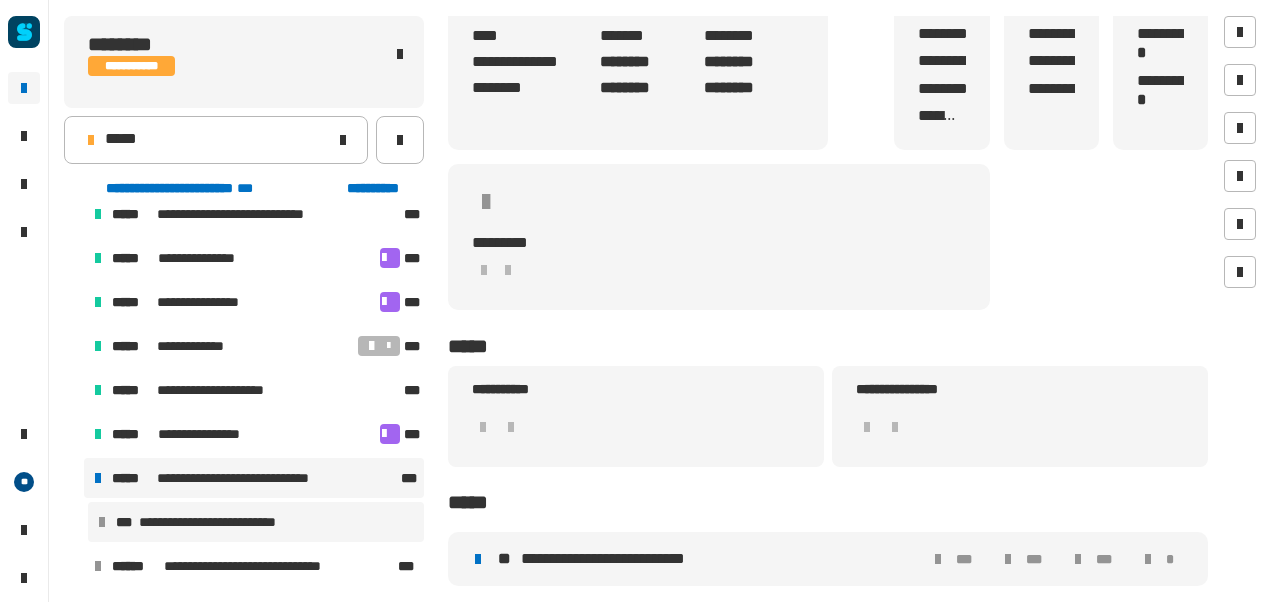 click on "**********" at bounding box center [231, 522] 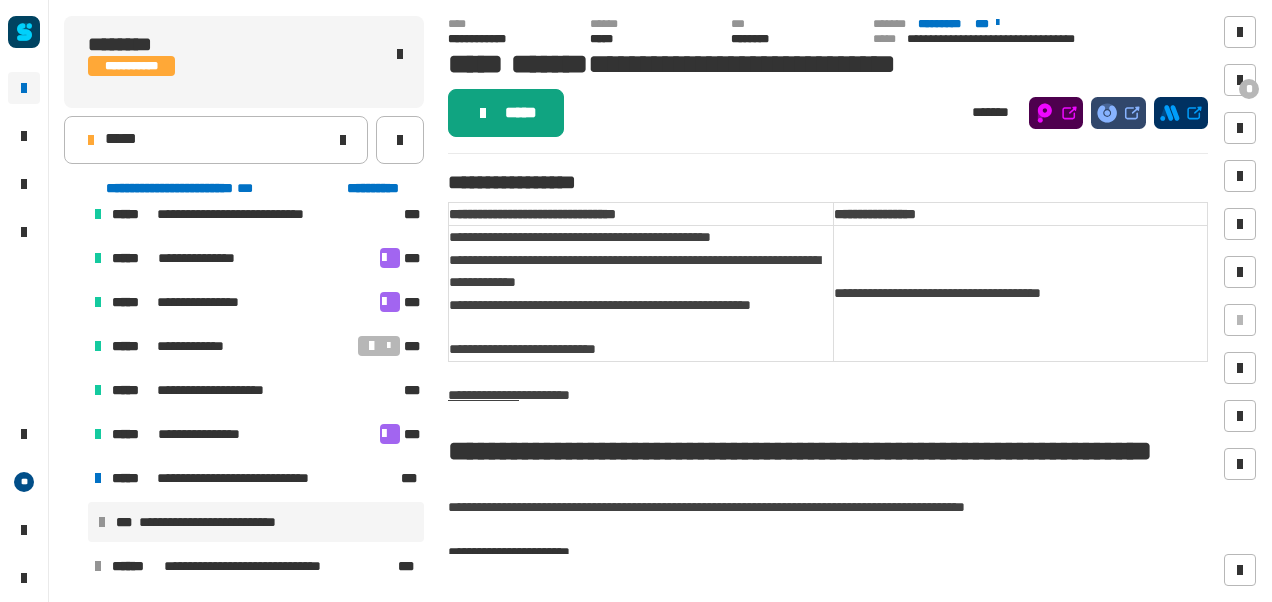 click on "*****" 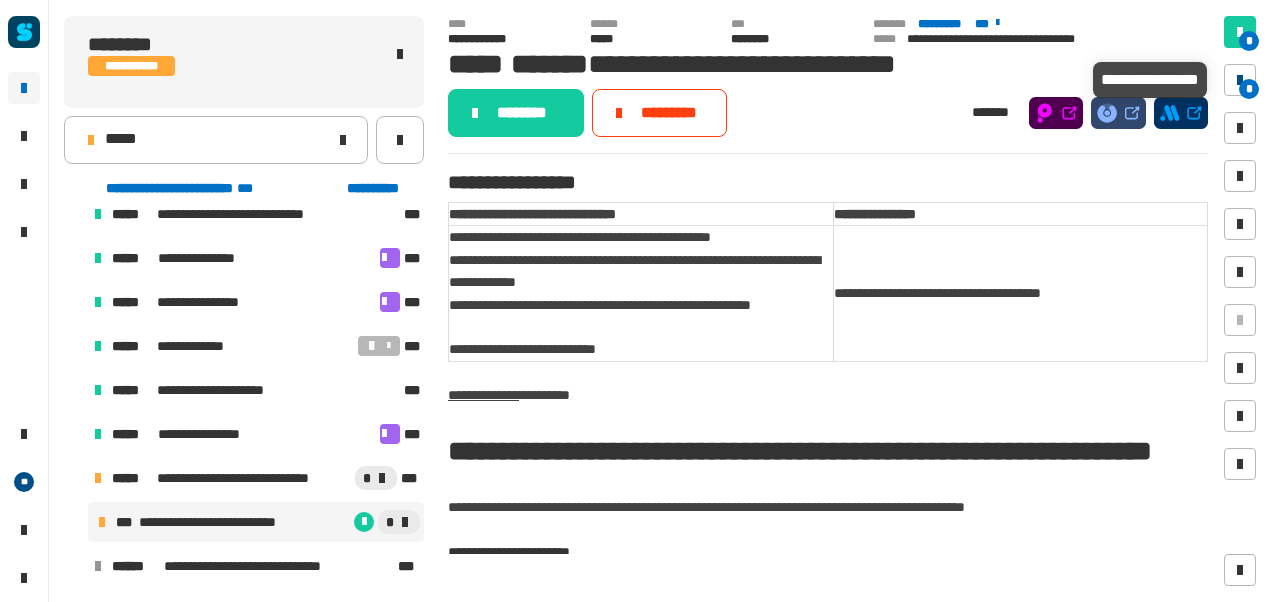click at bounding box center [1240, 80] 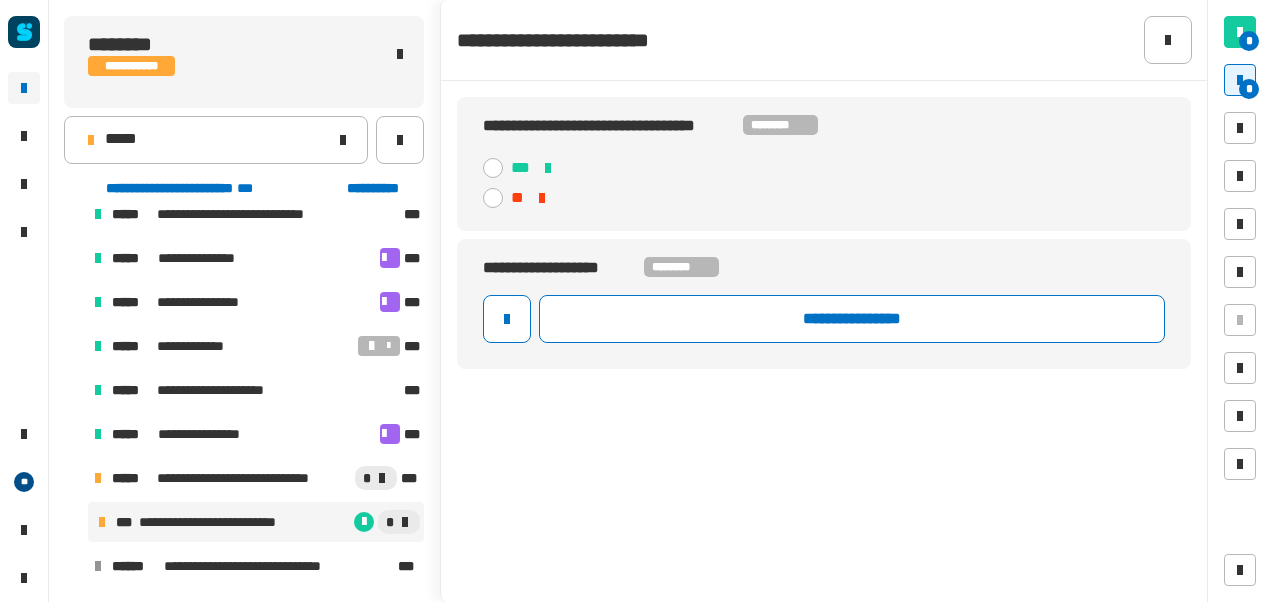click 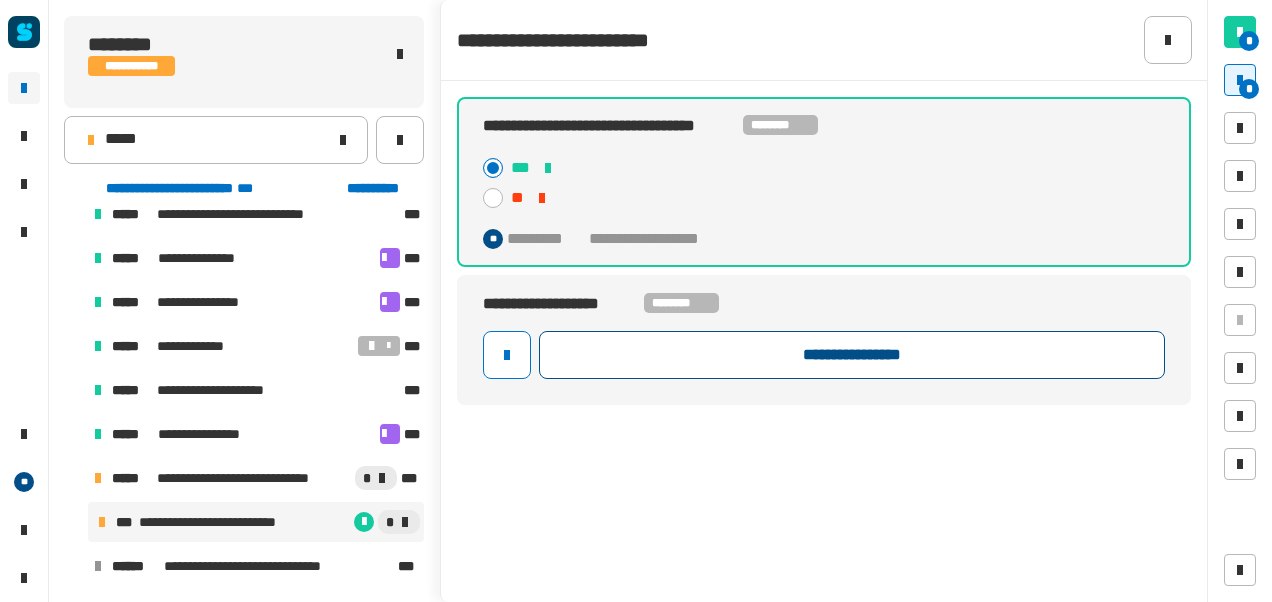 click on "**********" 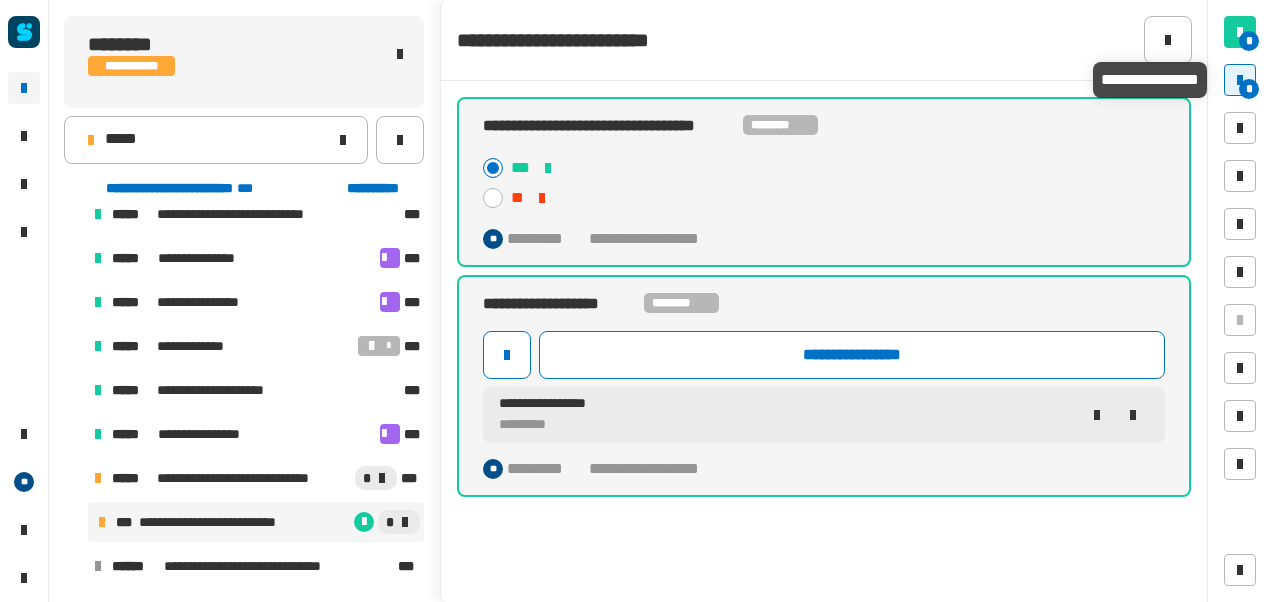 click at bounding box center [1240, 80] 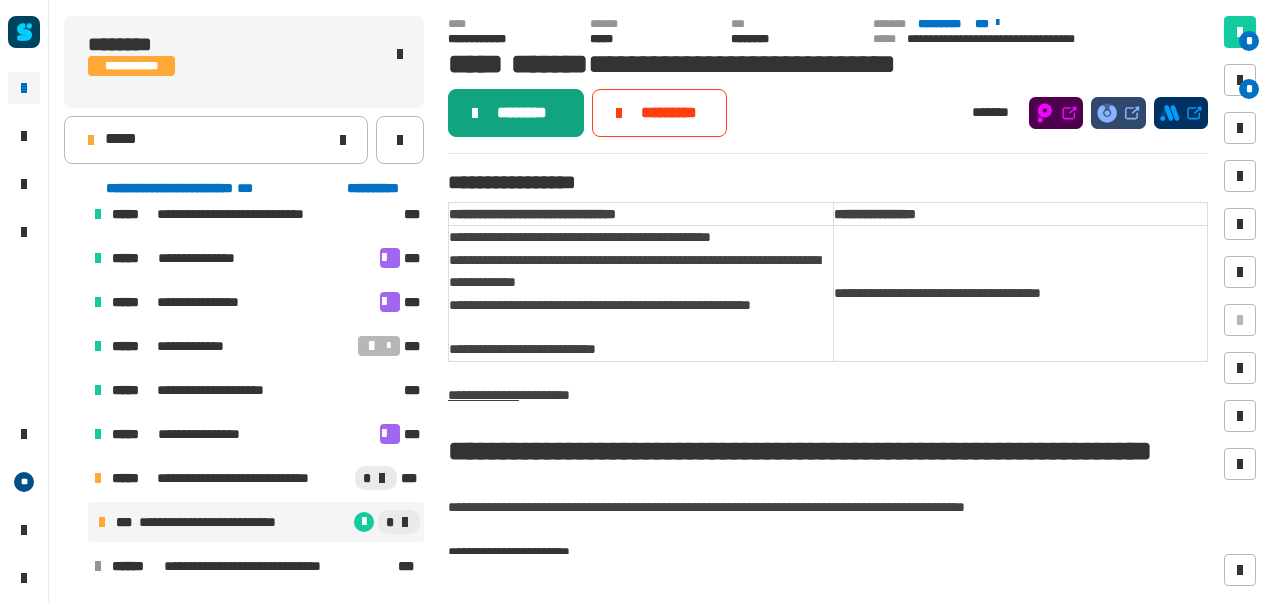 click on "********" 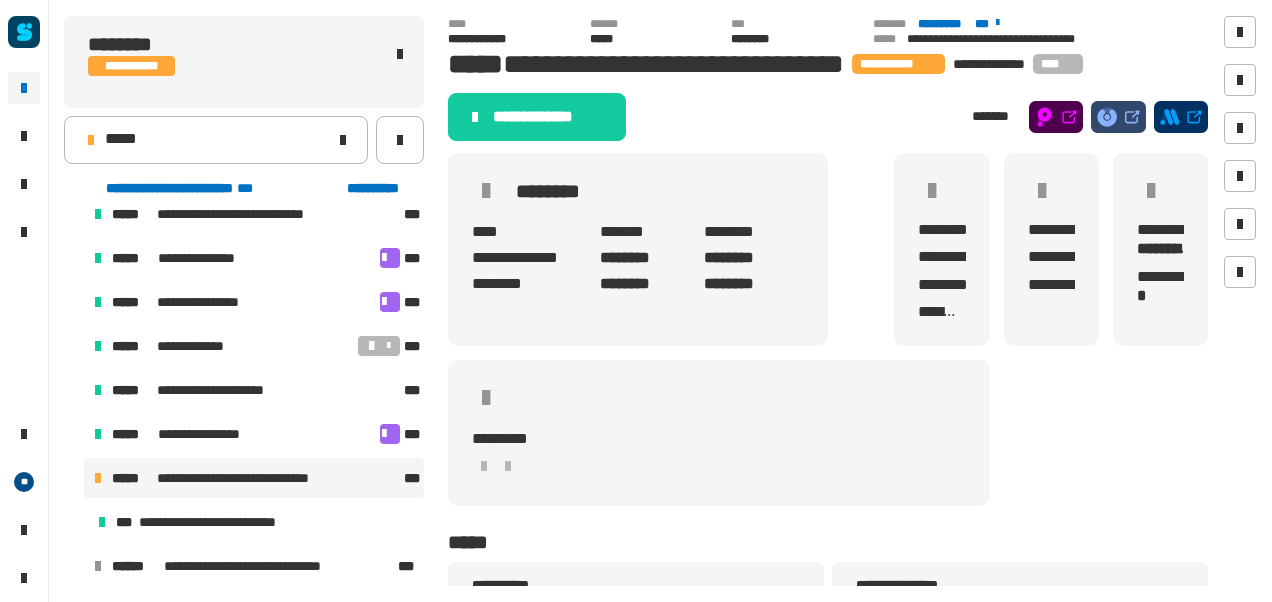 click on "**********" 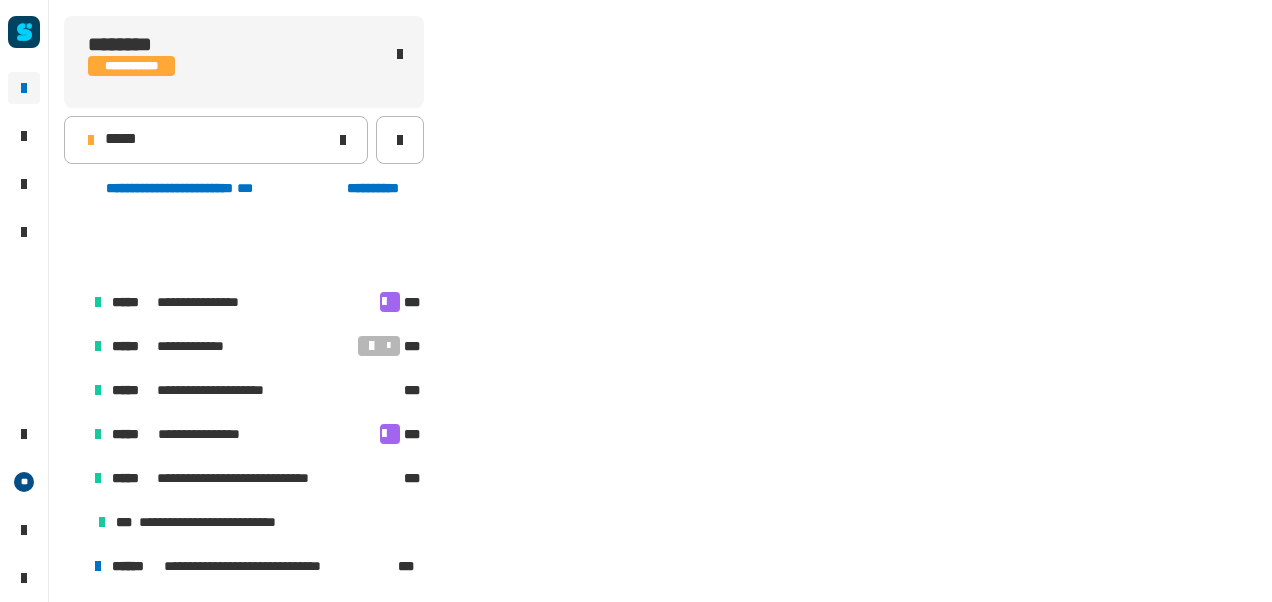 scroll, scrollTop: 194, scrollLeft: 0, axis: vertical 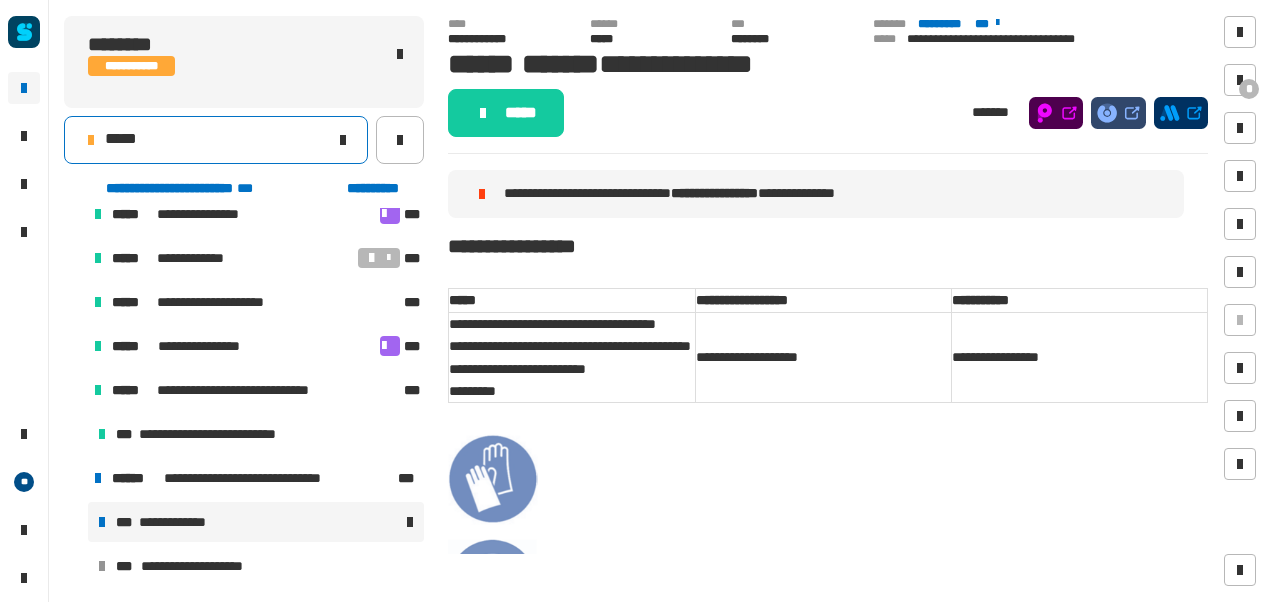 click on "*****" 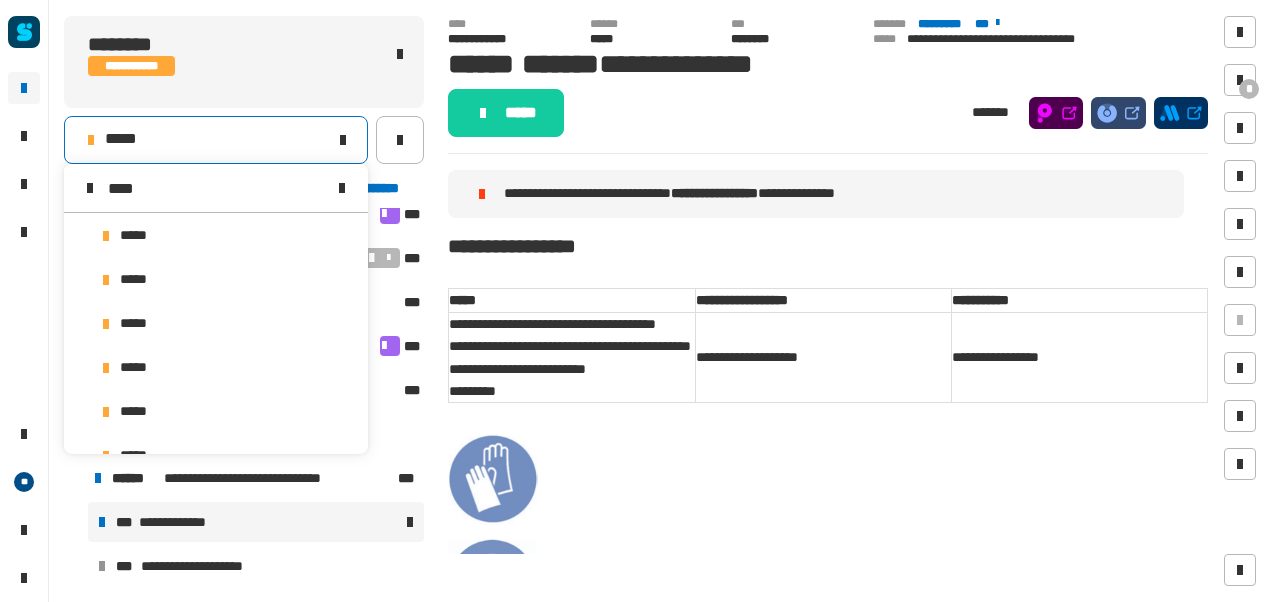 scroll, scrollTop: 0, scrollLeft: 0, axis: both 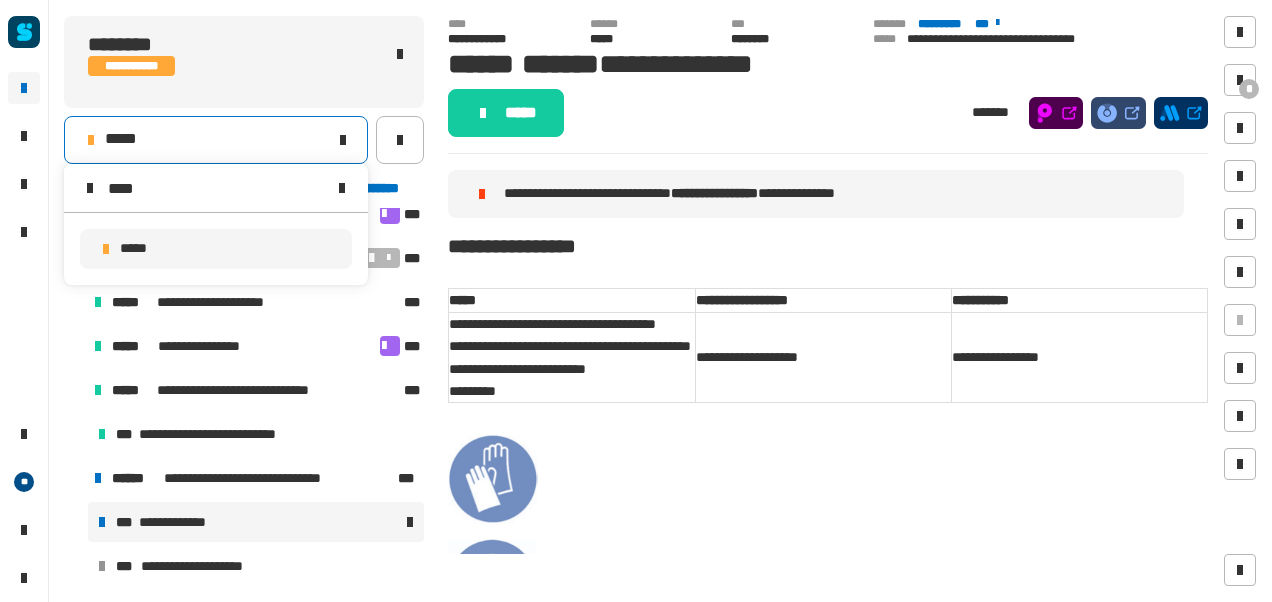 type on "****" 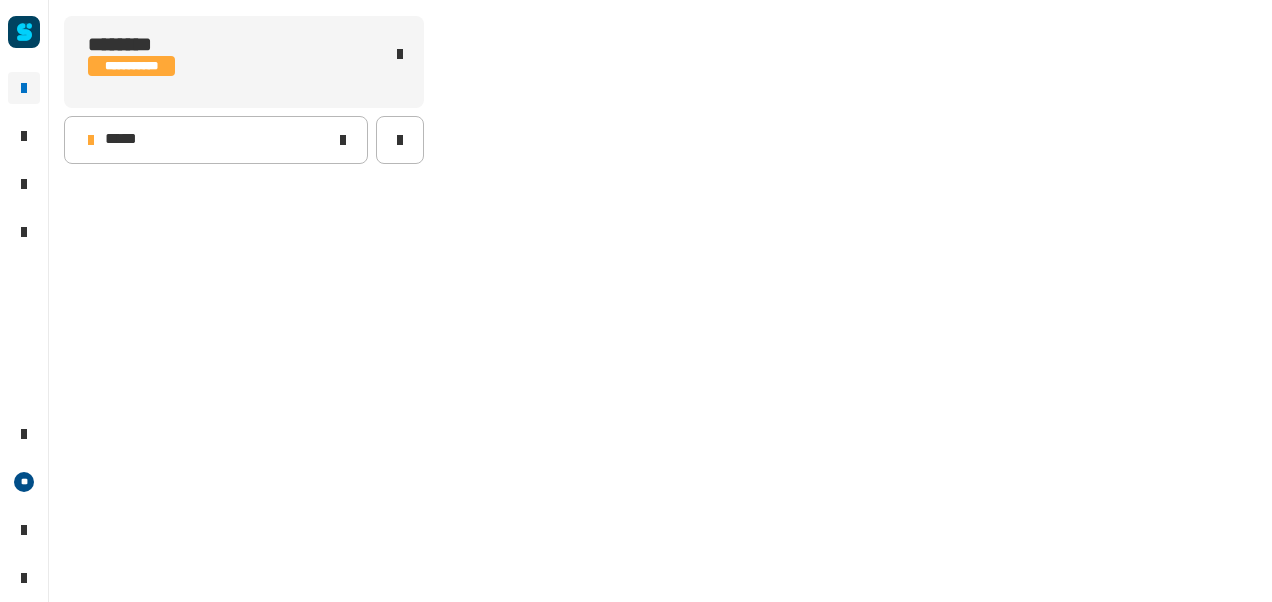 scroll, scrollTop: 0, scrollLeft: 0, axis: both 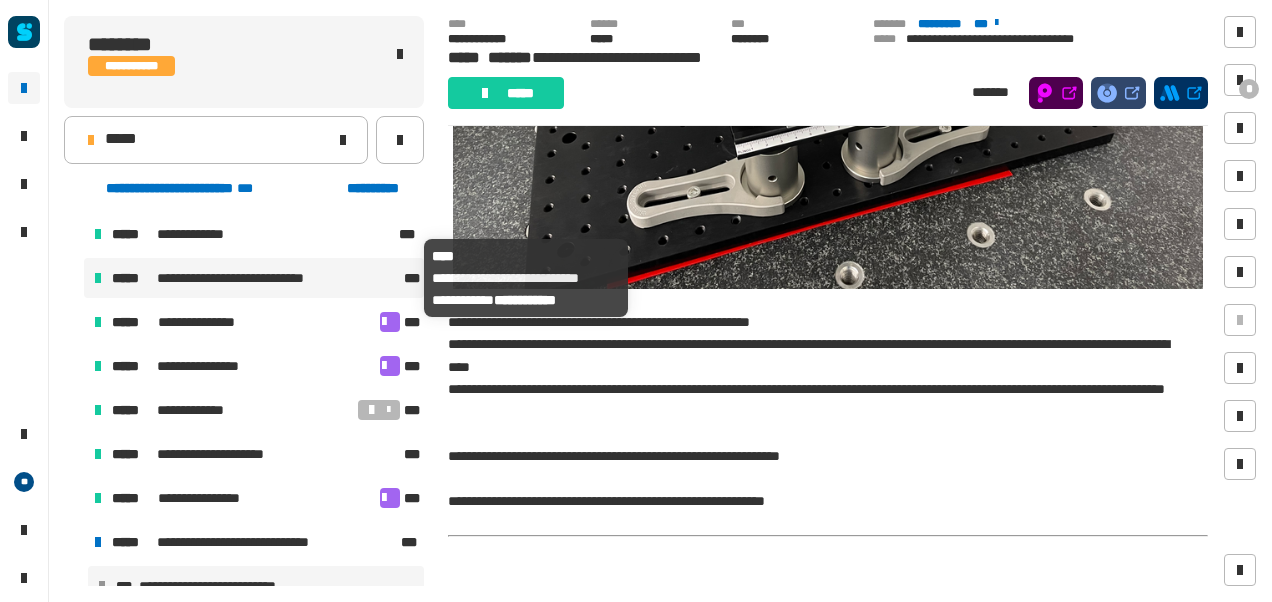 click on "**********" at bounding box center (251, 278) 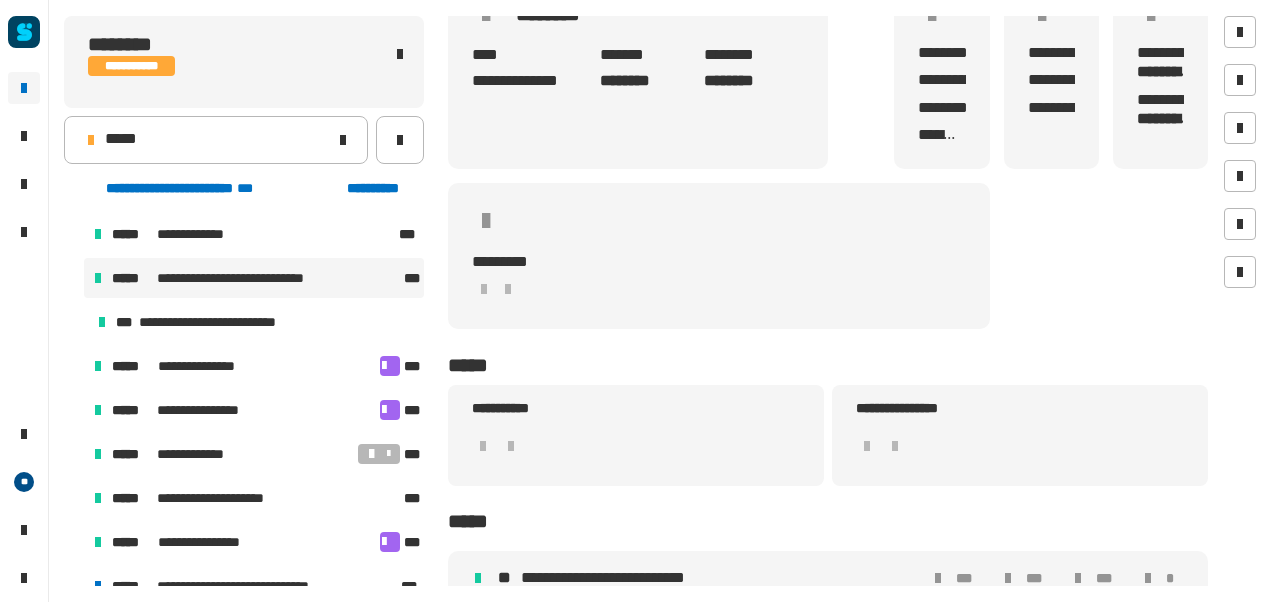 scroll, scrollTop: 180, scrollLeft: 0, axis: vertical 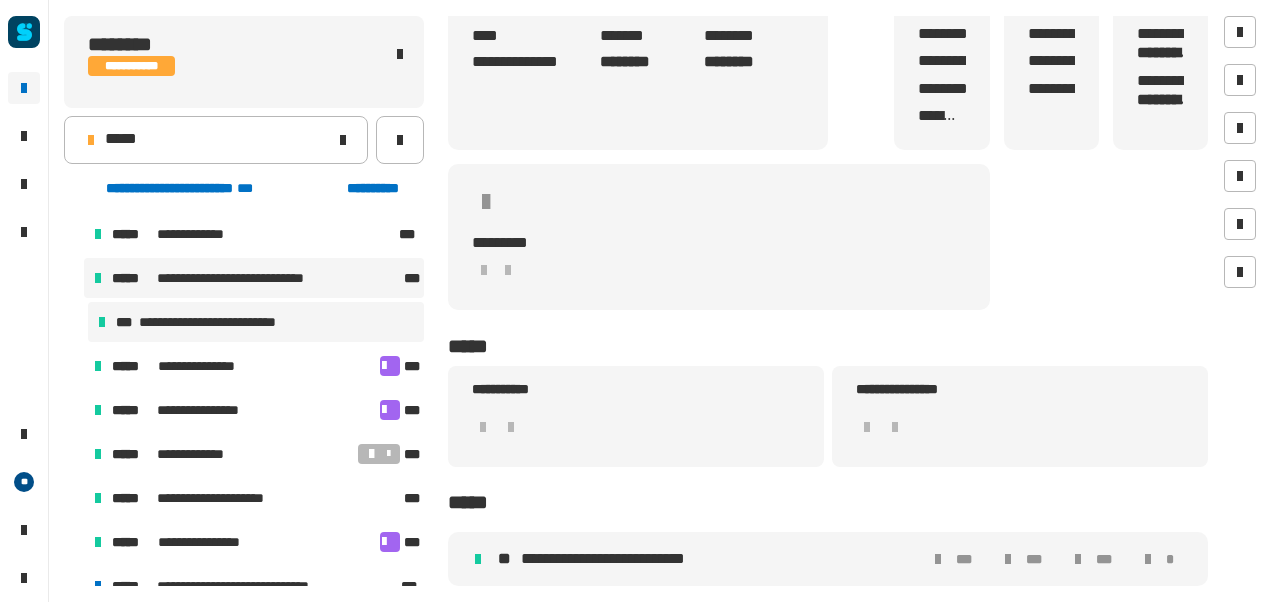 click on "**********" at bounding box center [231, 322] 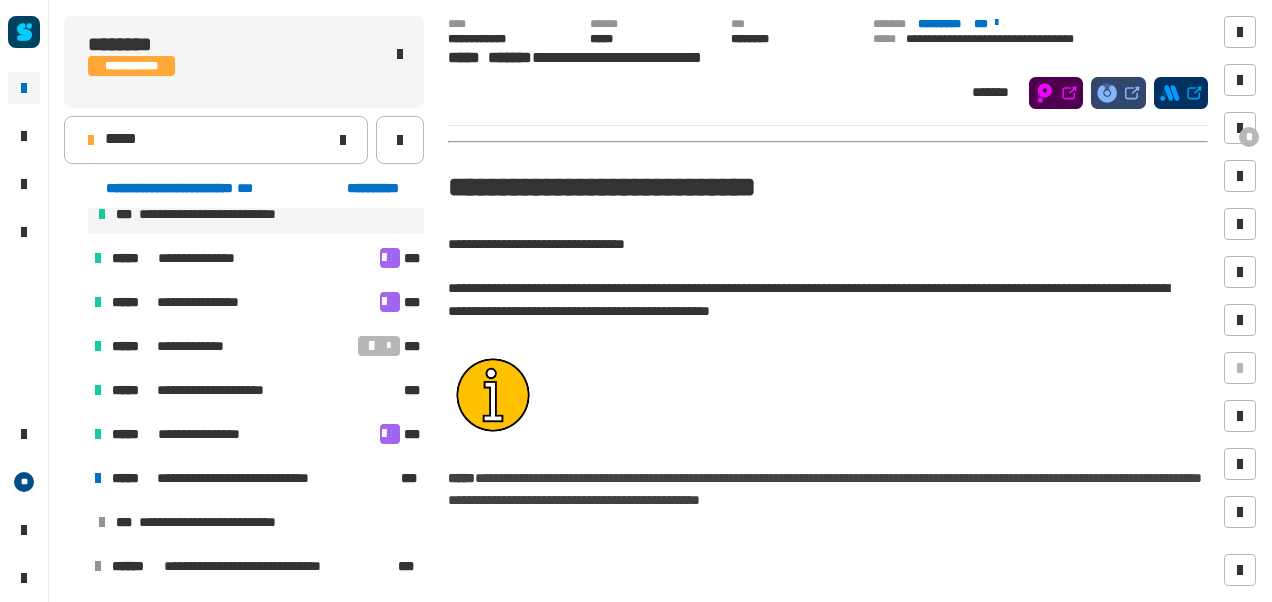 scroll, scrollTop: 3057, scrollLeft: 0, axis: vertical 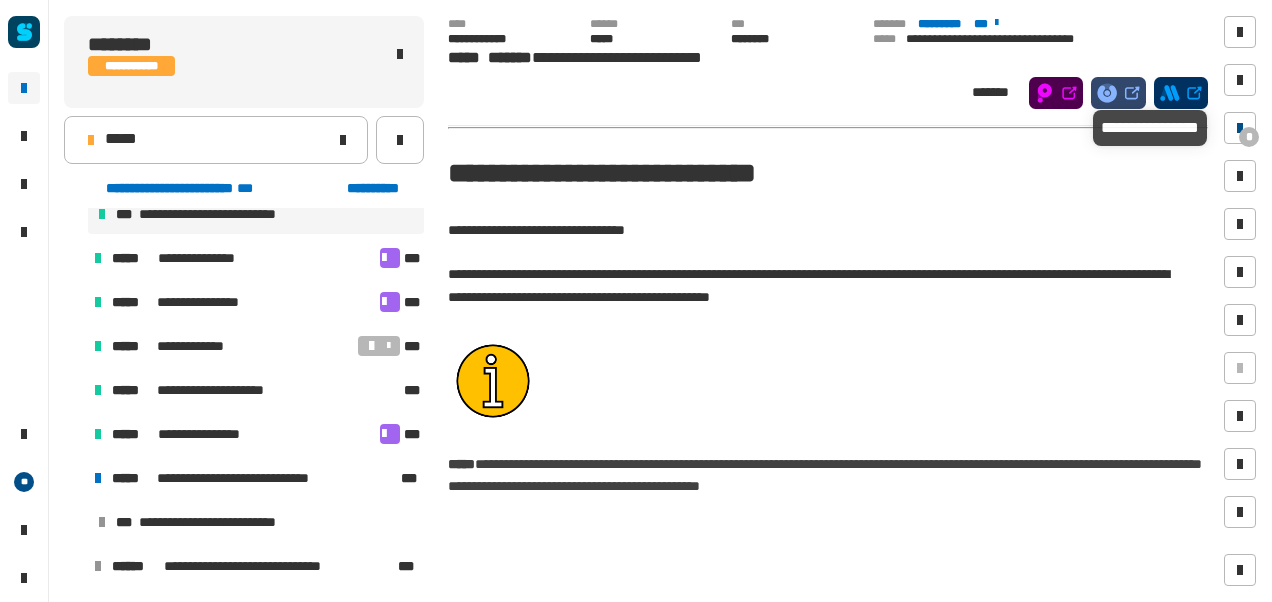 click at bounding box center (1240, 128) 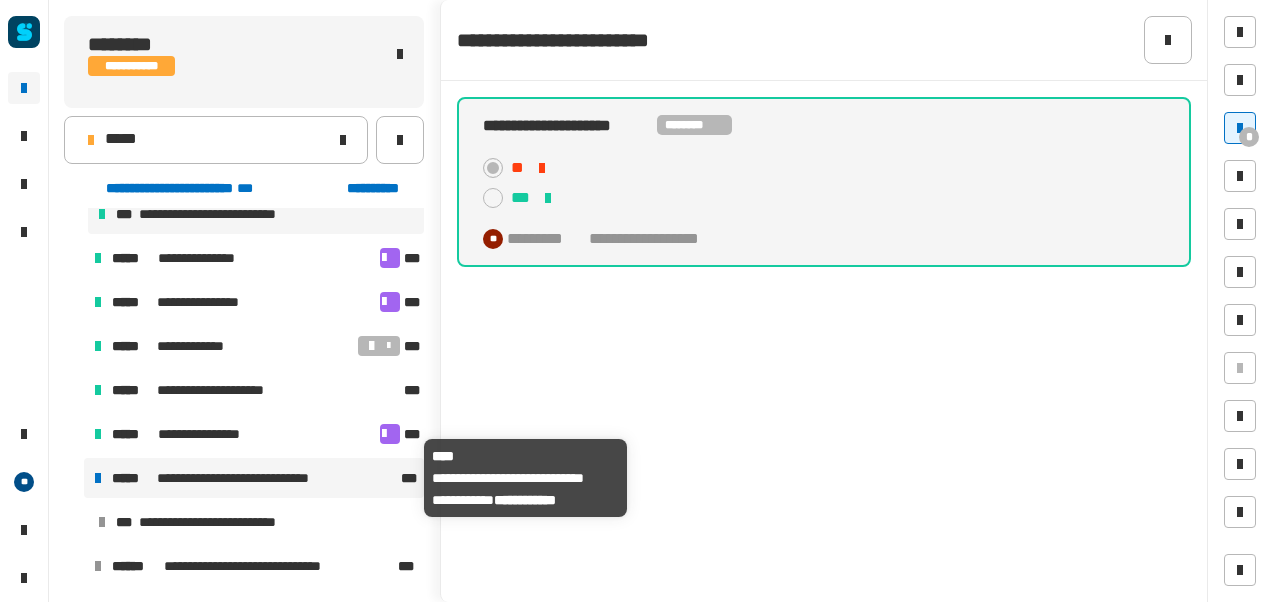 click on "**********" at bounding box center [250, 478] 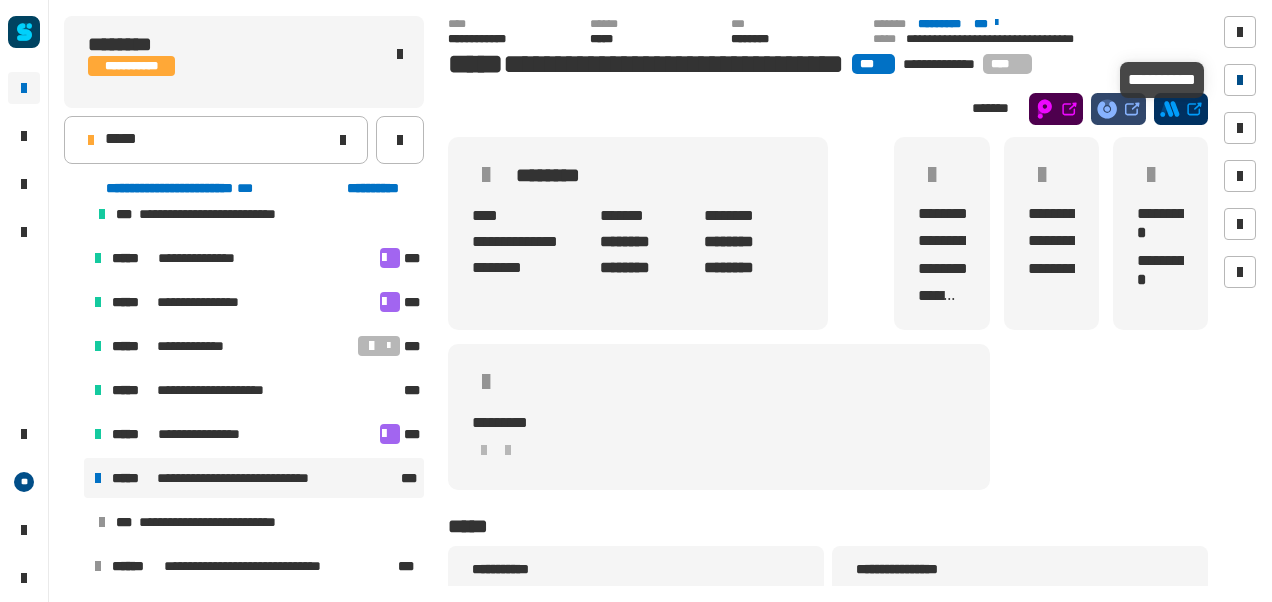 click at bounding box center [1240, 80] 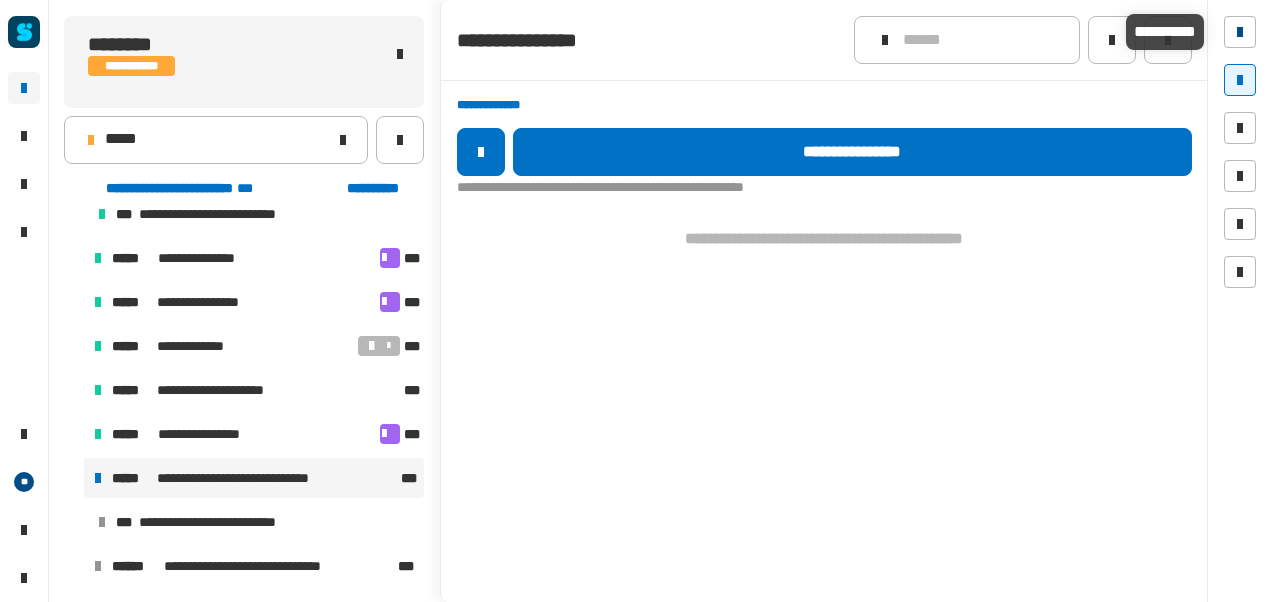 click at bounding box center (1240, 32) 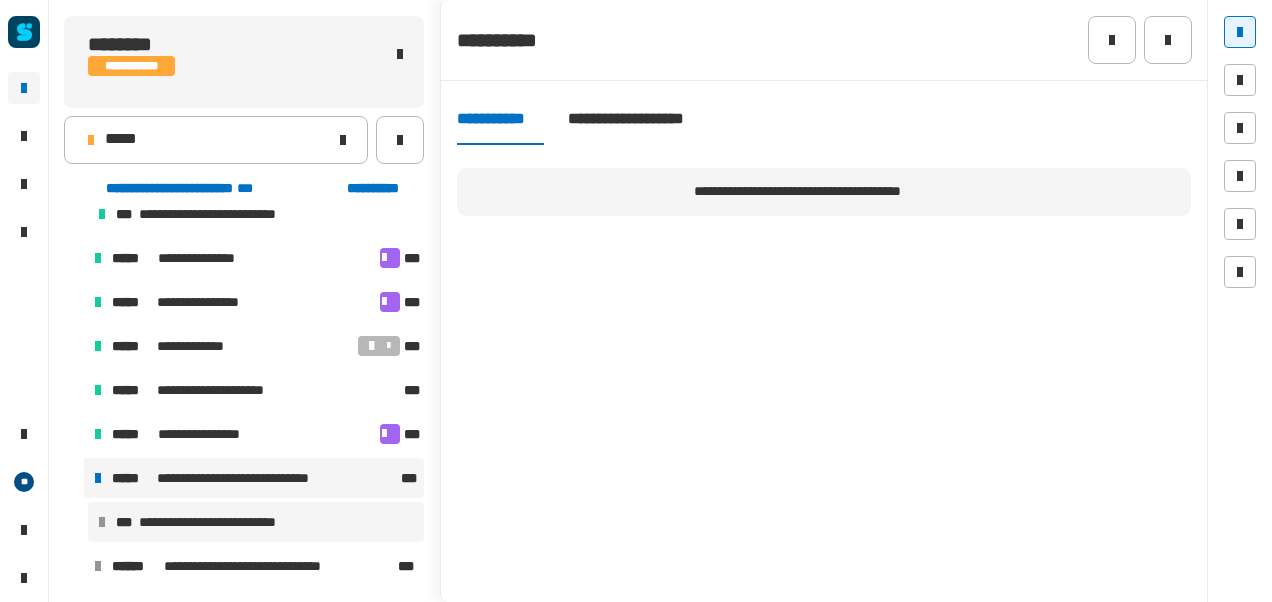 click on "**********" at bounding box center [231, 522] 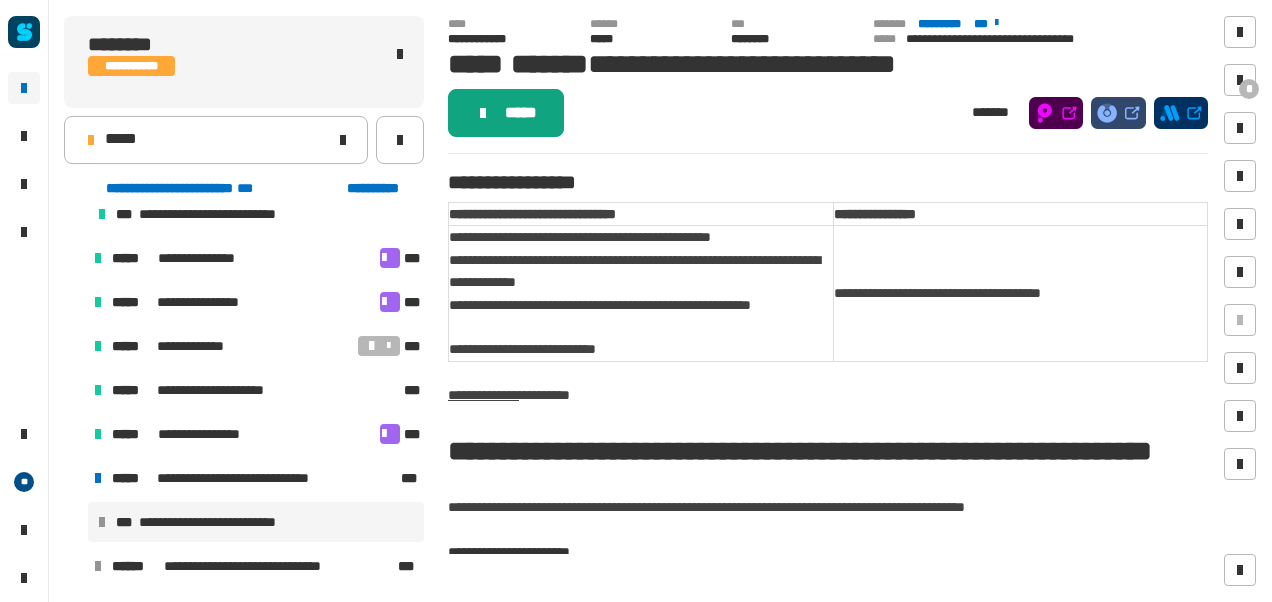 click on "*****" 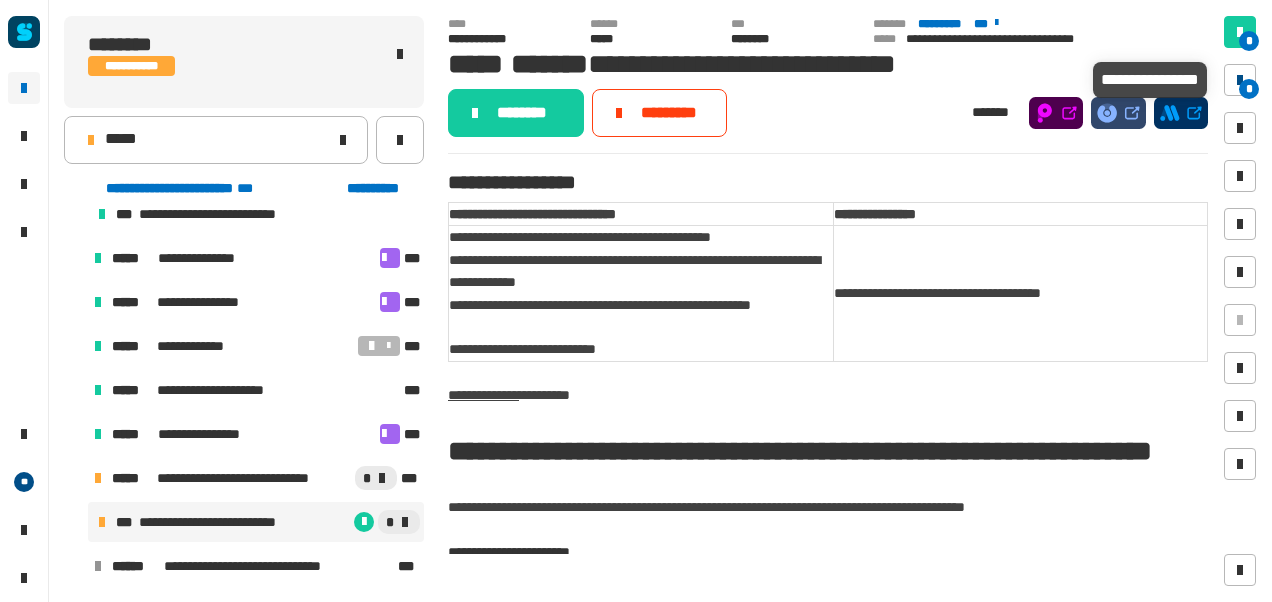 click on "*" at bounding box center (1249, 89) 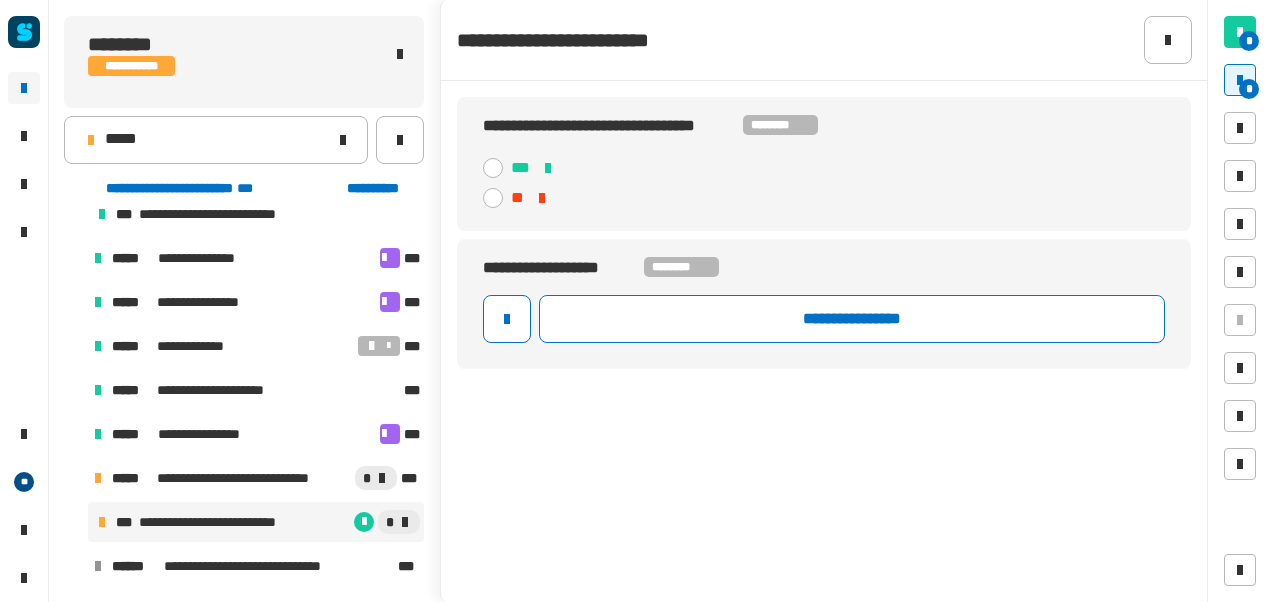 click 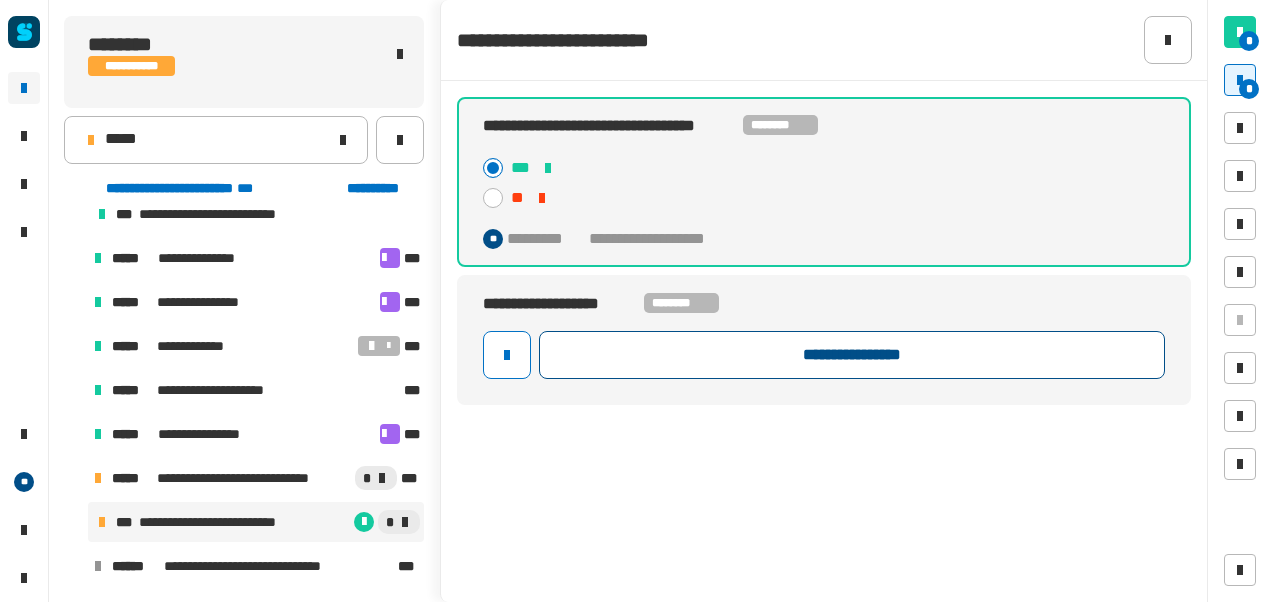 click on "**********" 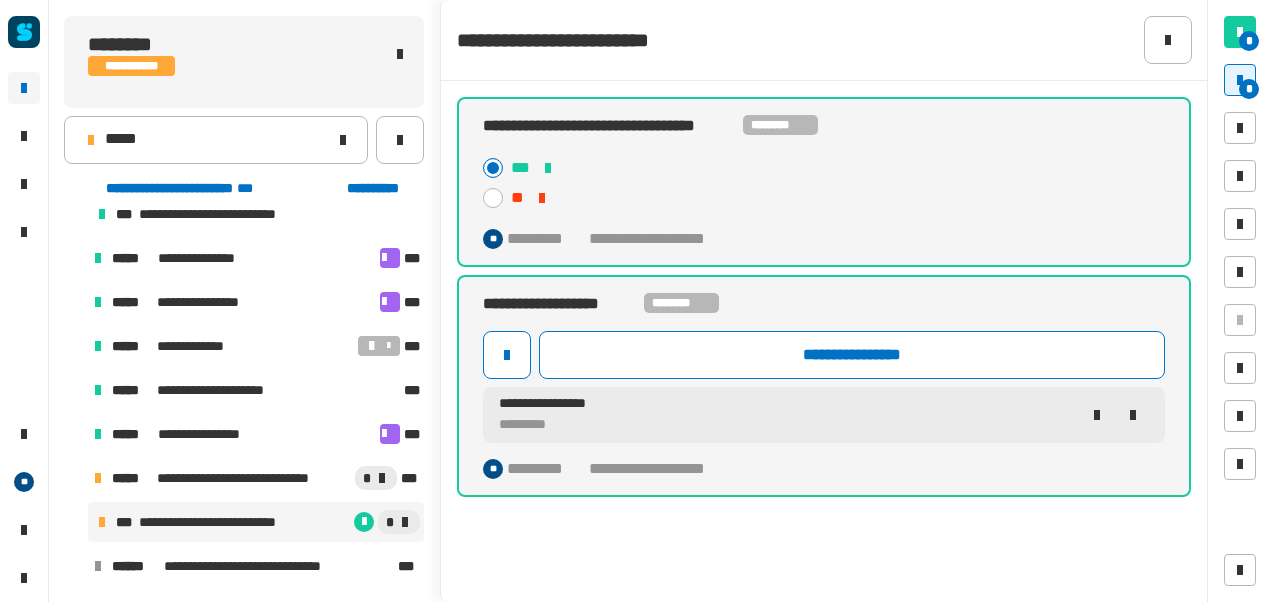 click on "**********" 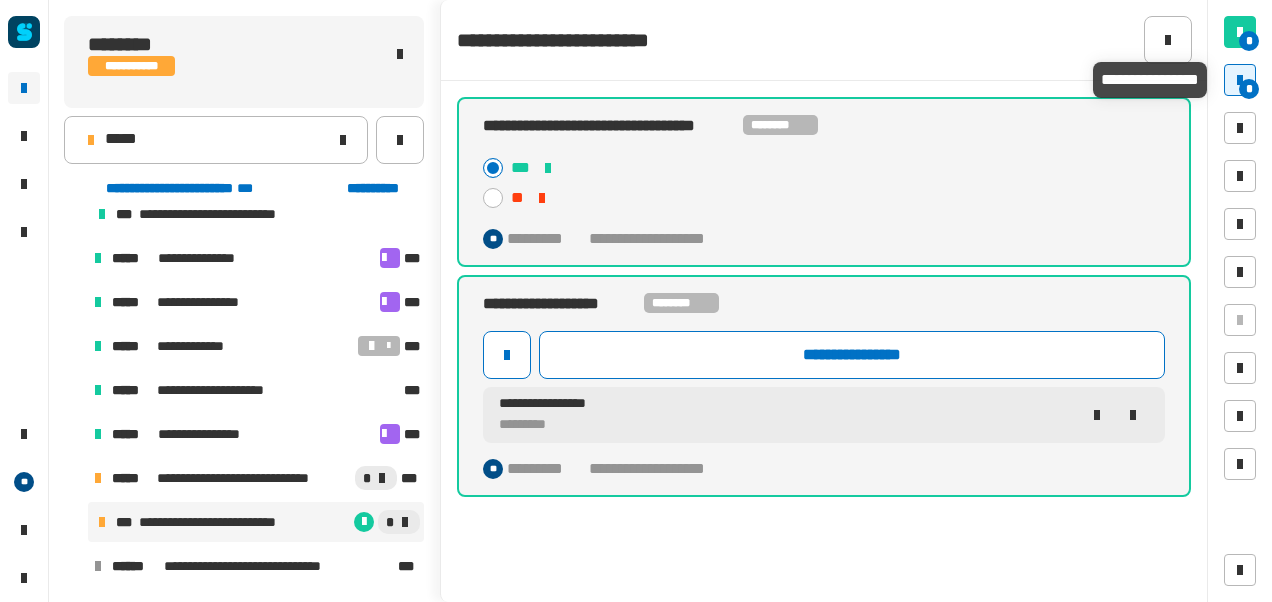 click at bounding box center (1240, 80) 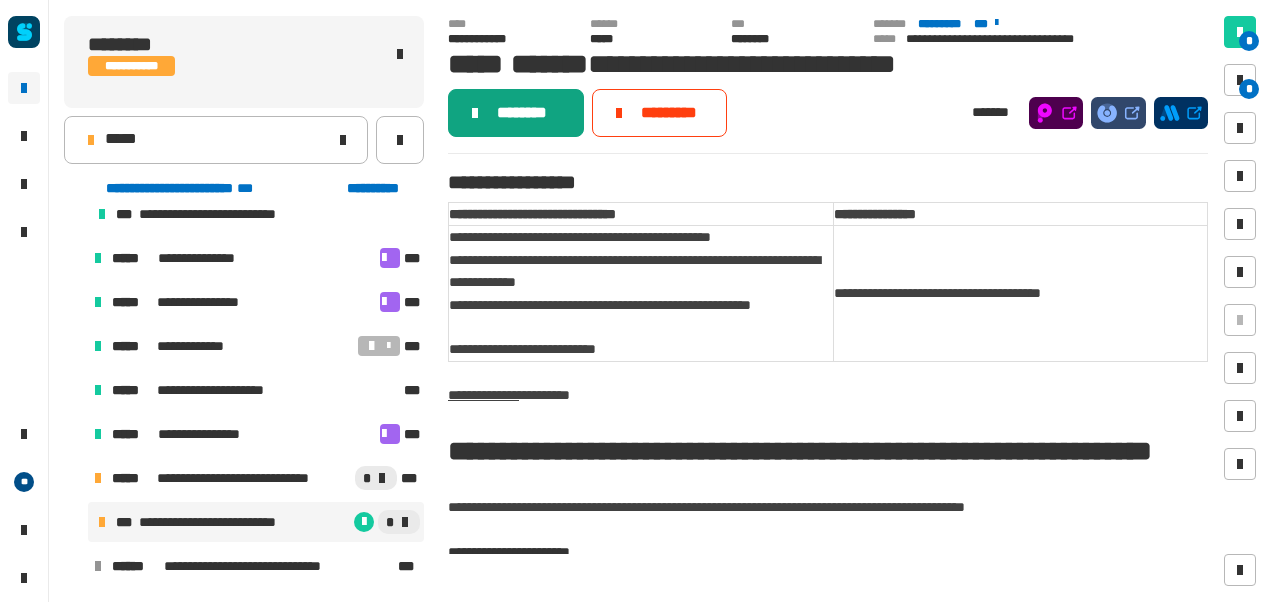 click on "********" 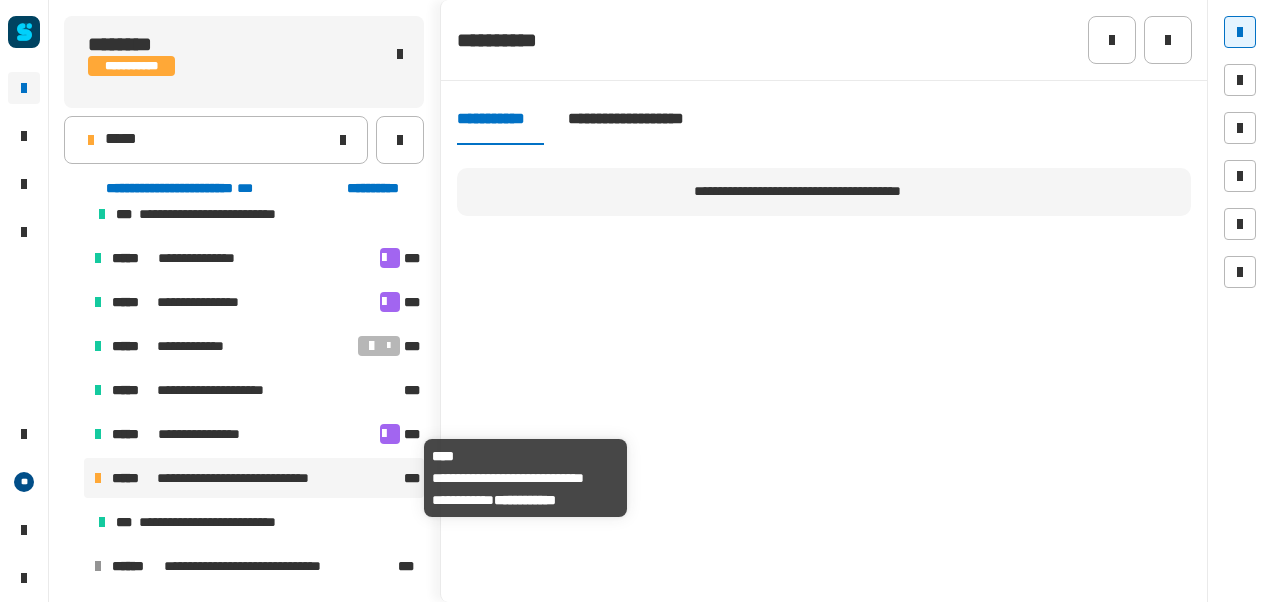 click on "**********" at bounding box center [250, 478] 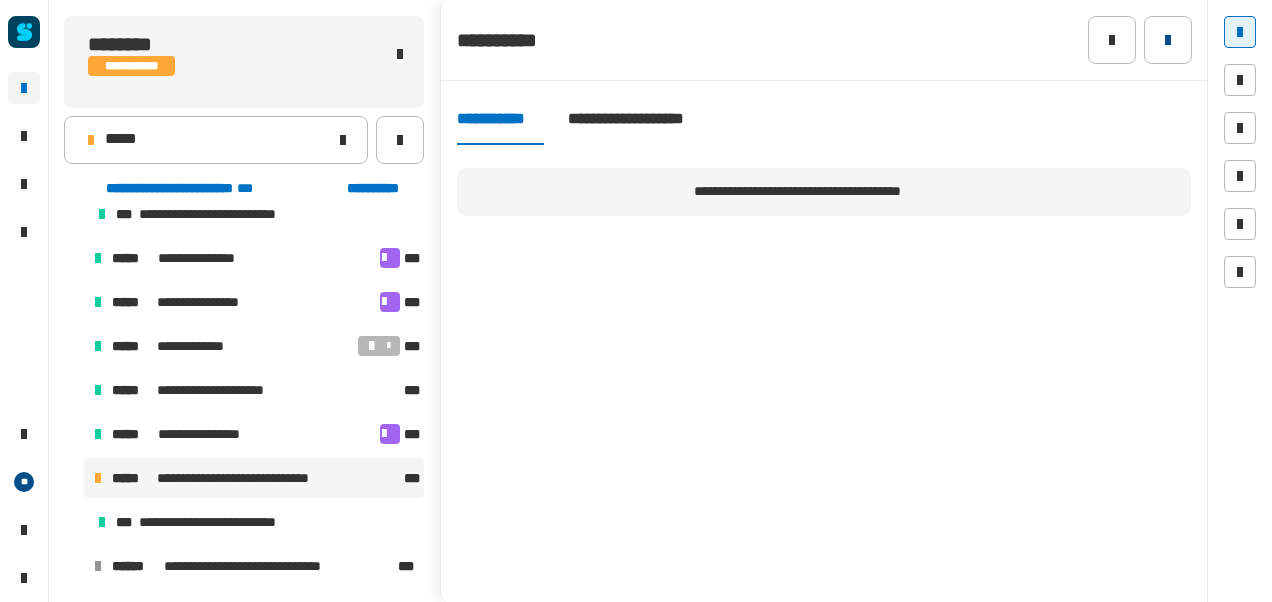 click 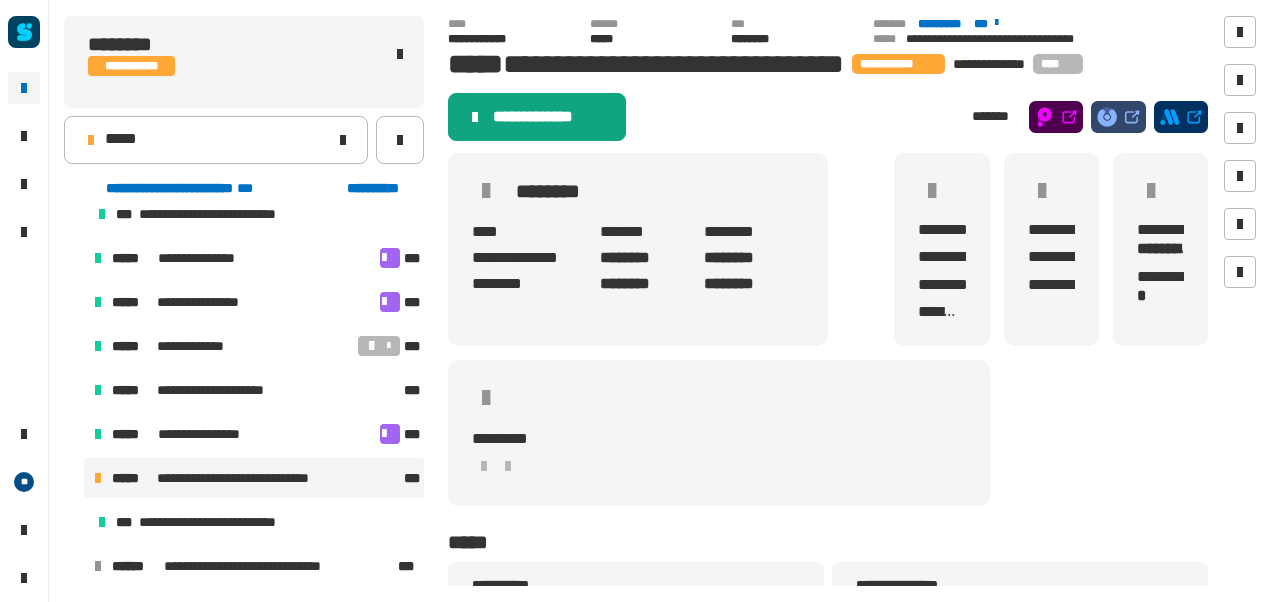 click on "**********" 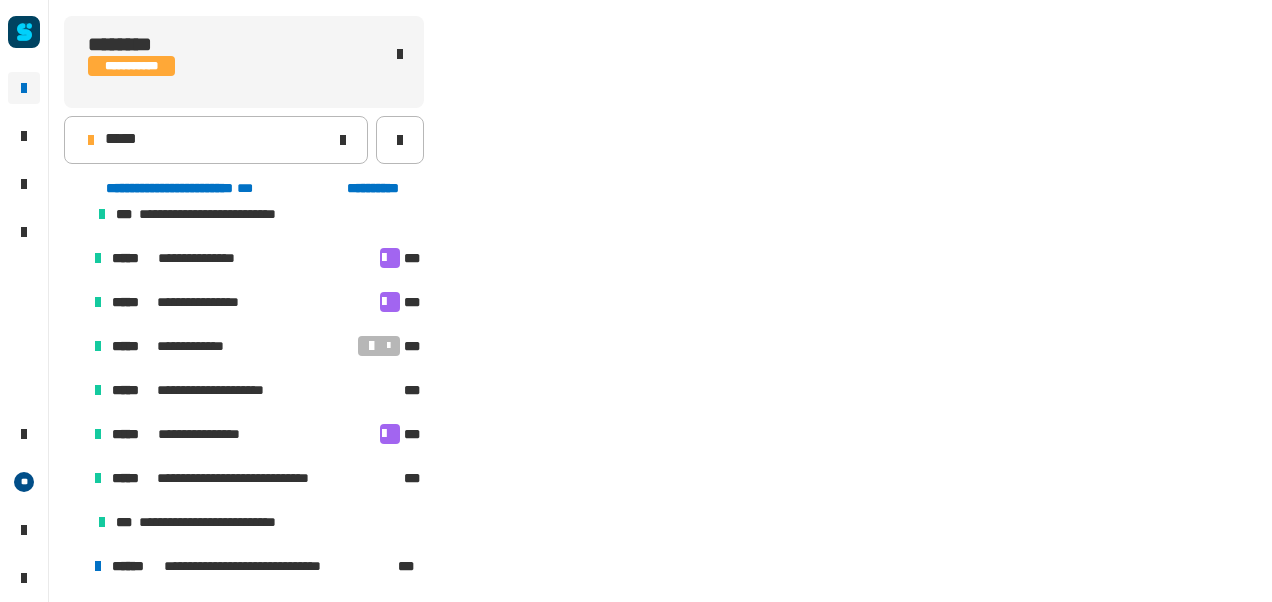 scroll, scrollTop: 238, scrollLeft: 0, axis: vertical 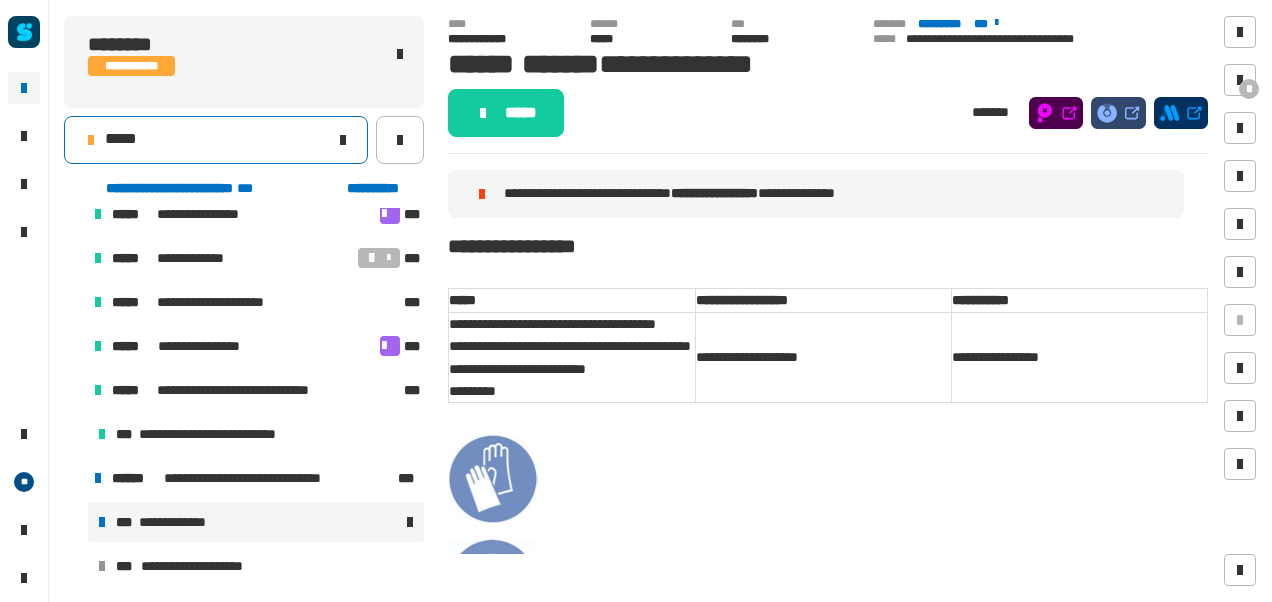 click on "*****" 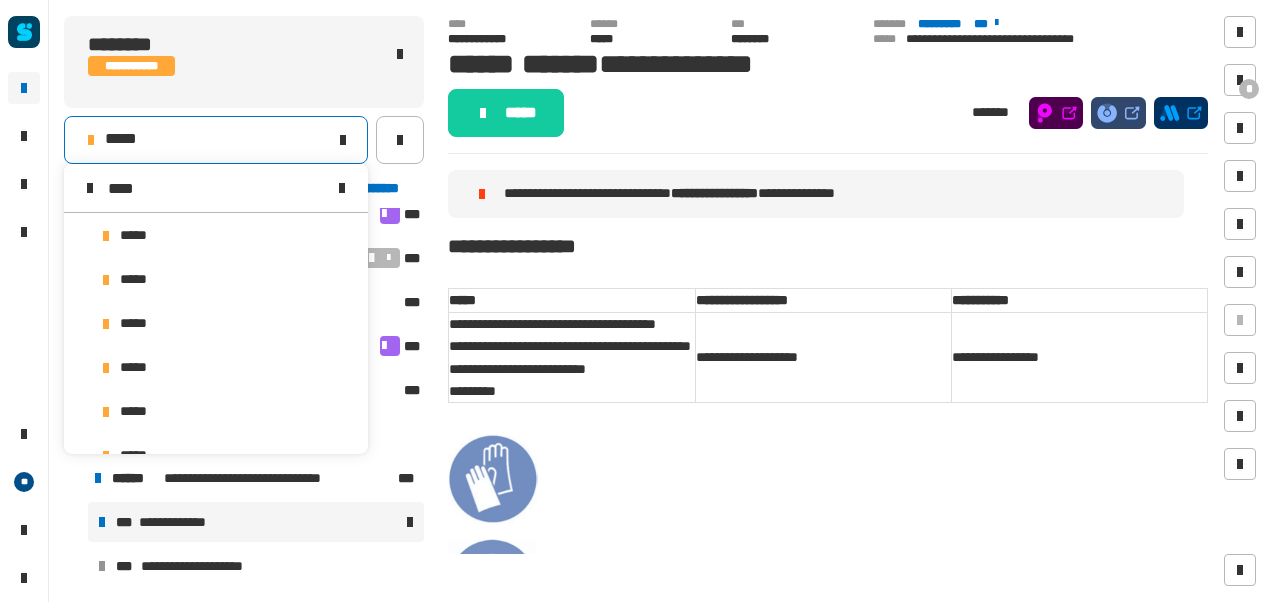 scroll, scrollTop: 0, scrollLeft: 0, axis: both 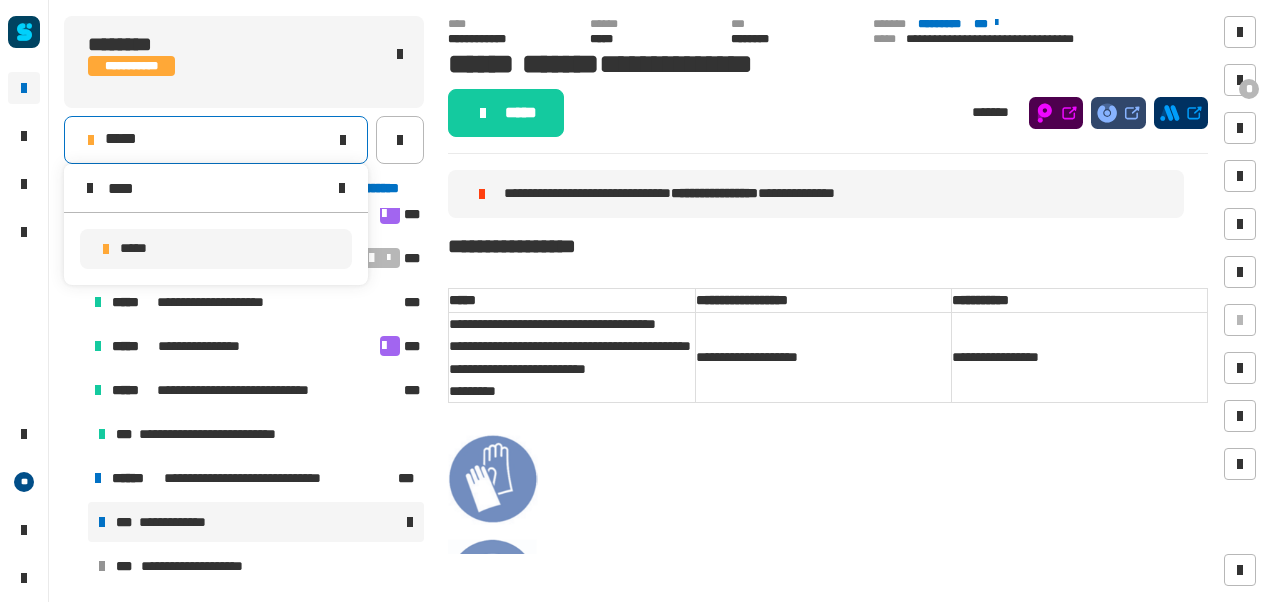 type on "****" 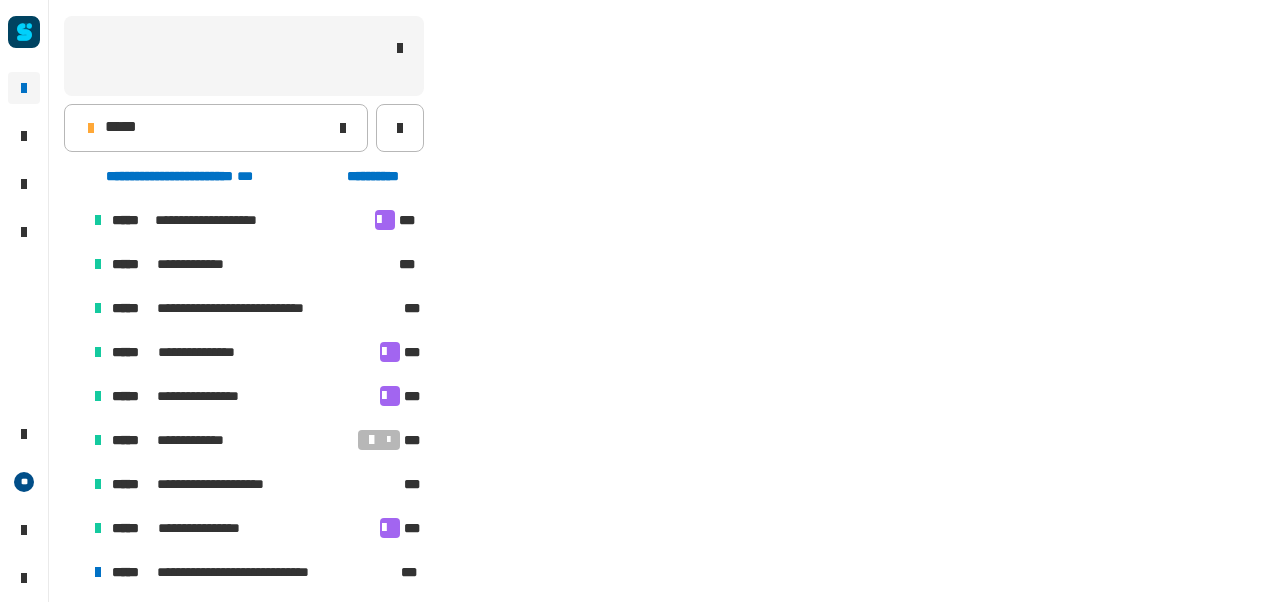 scroll, scrollTop: 94, scrollLeft: 0, axis: vertical 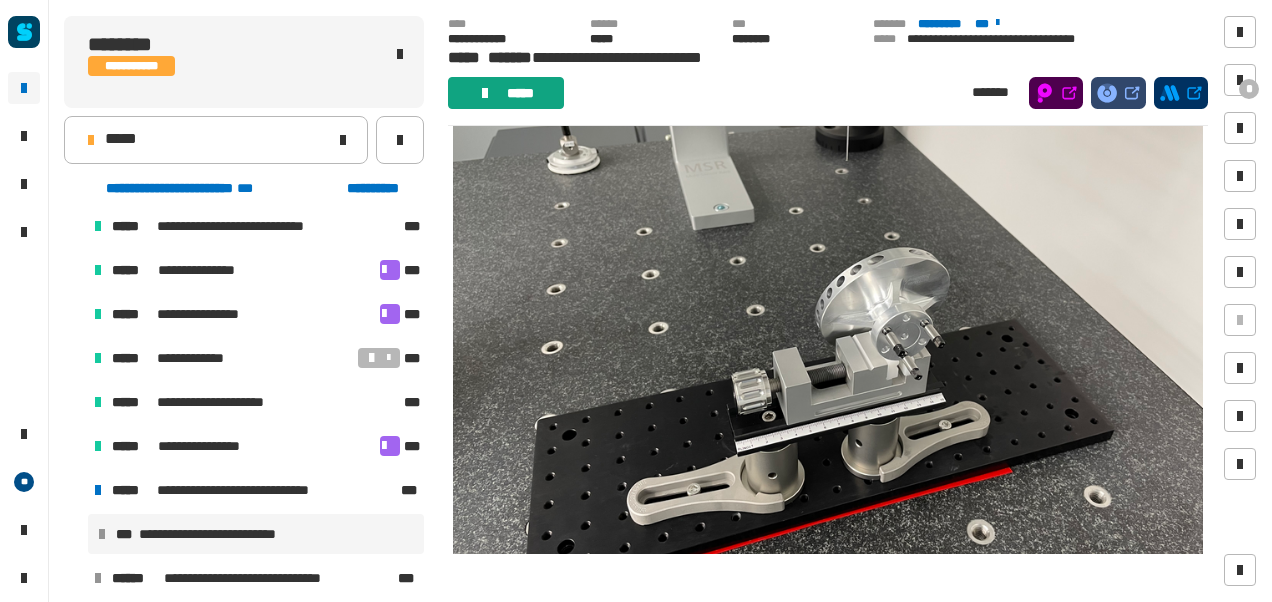 click on "*****" 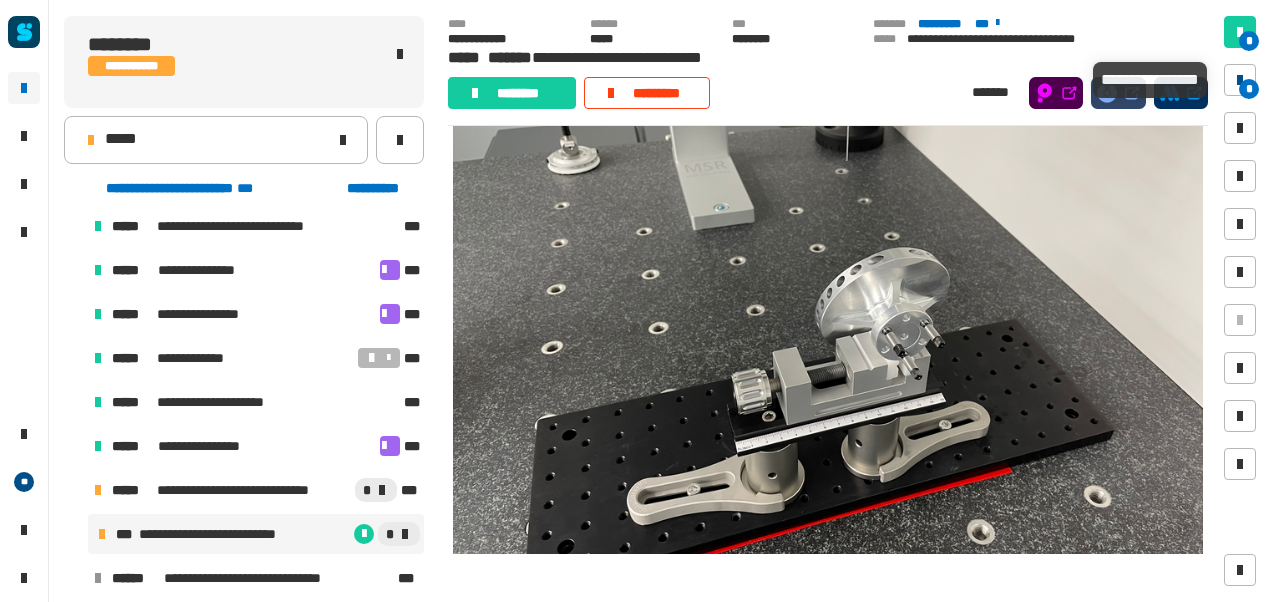 click on "*" at bounding box center [1240, 80] 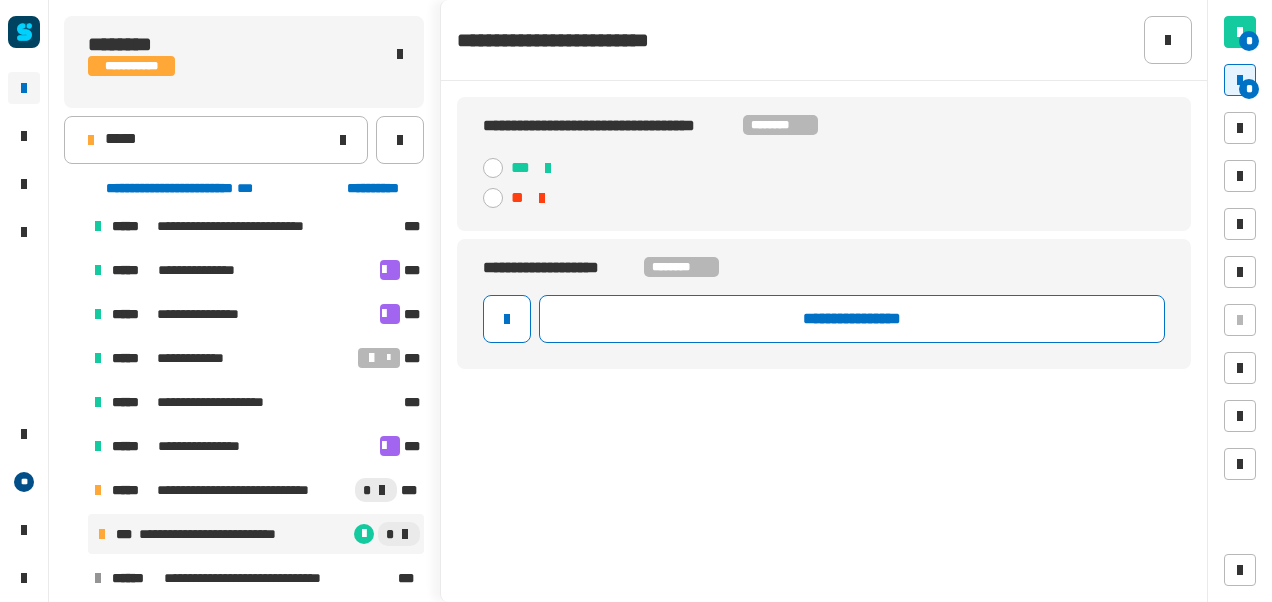 click on "***" 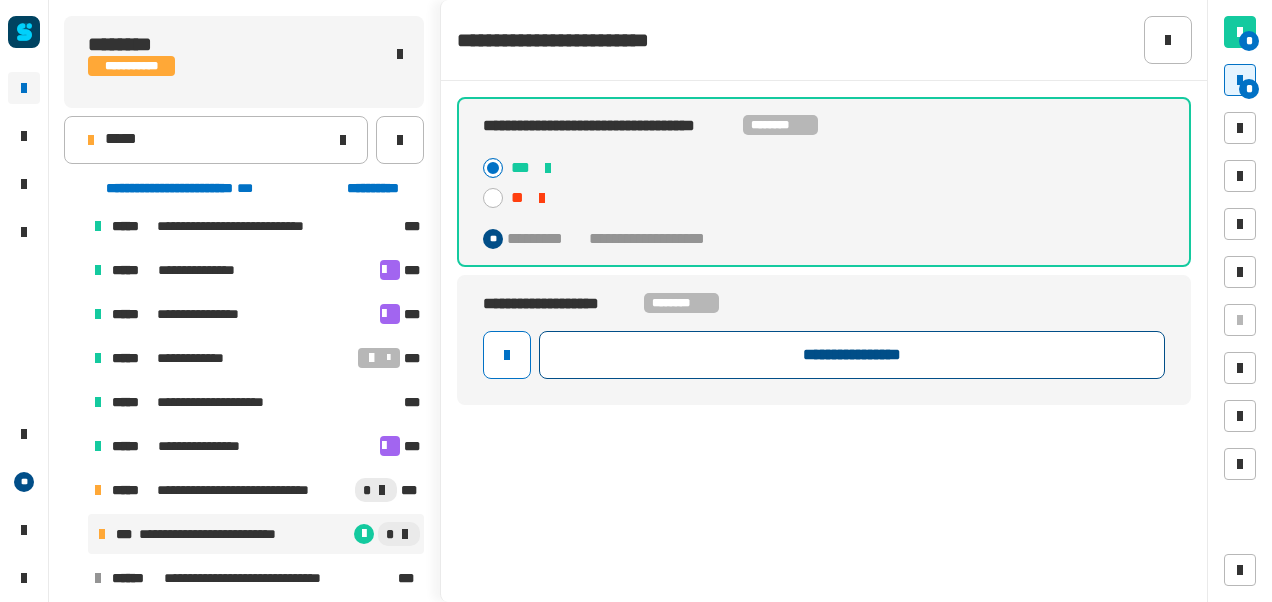 click on "**********" 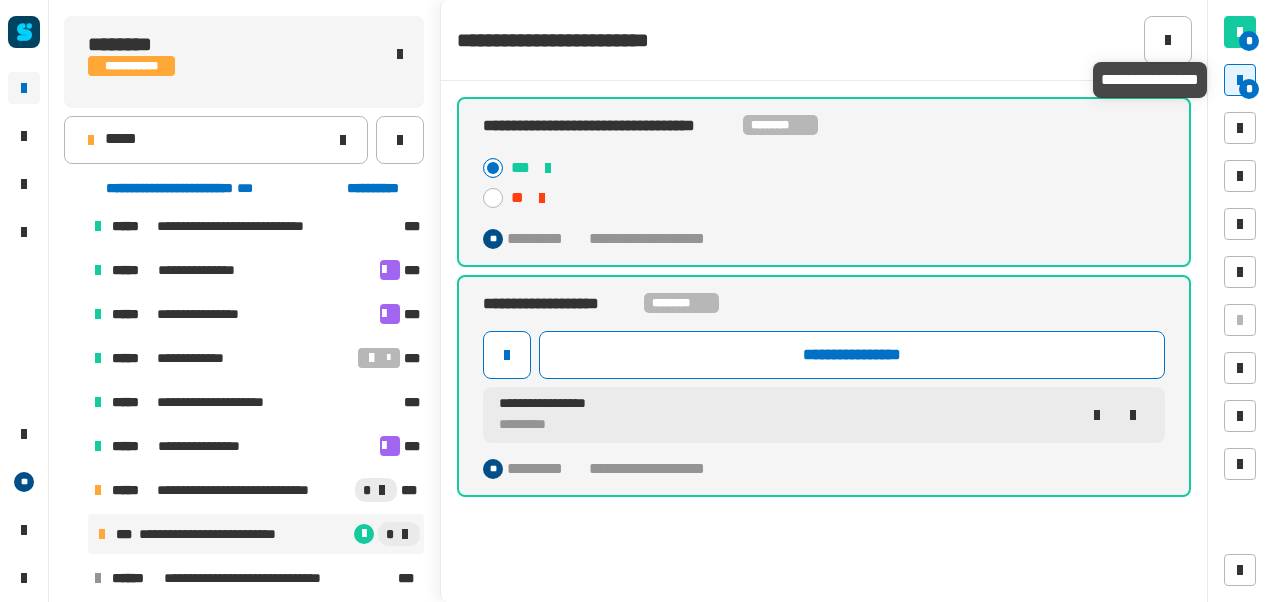 click on "*" at bounding box center (1240, 80) 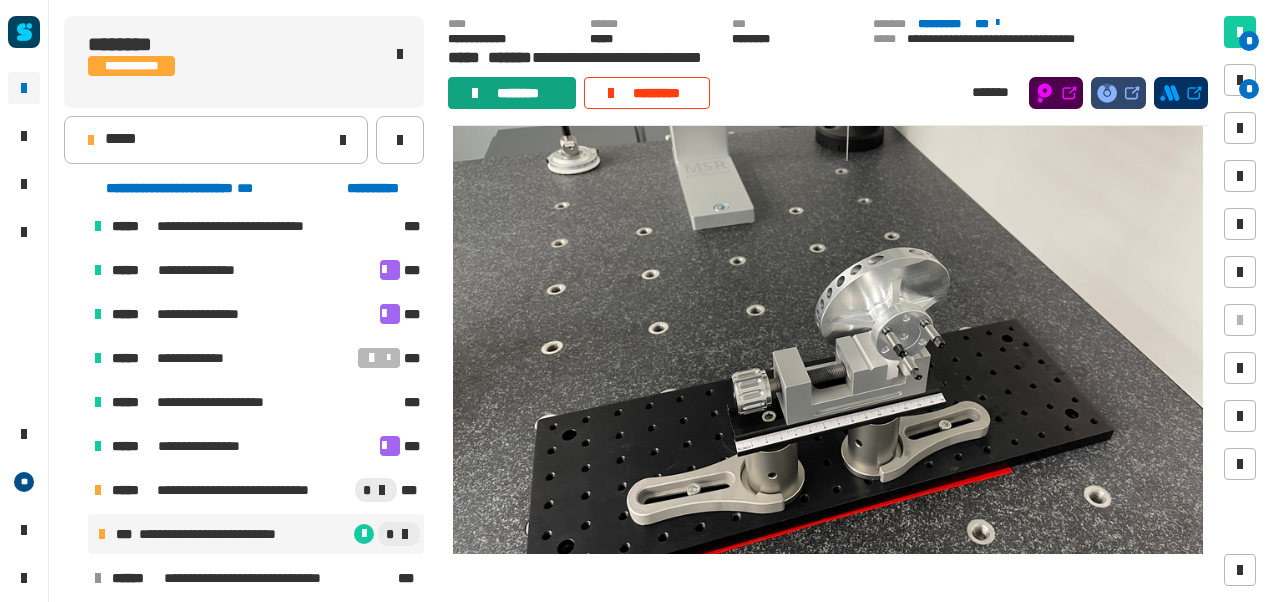 click on "********" 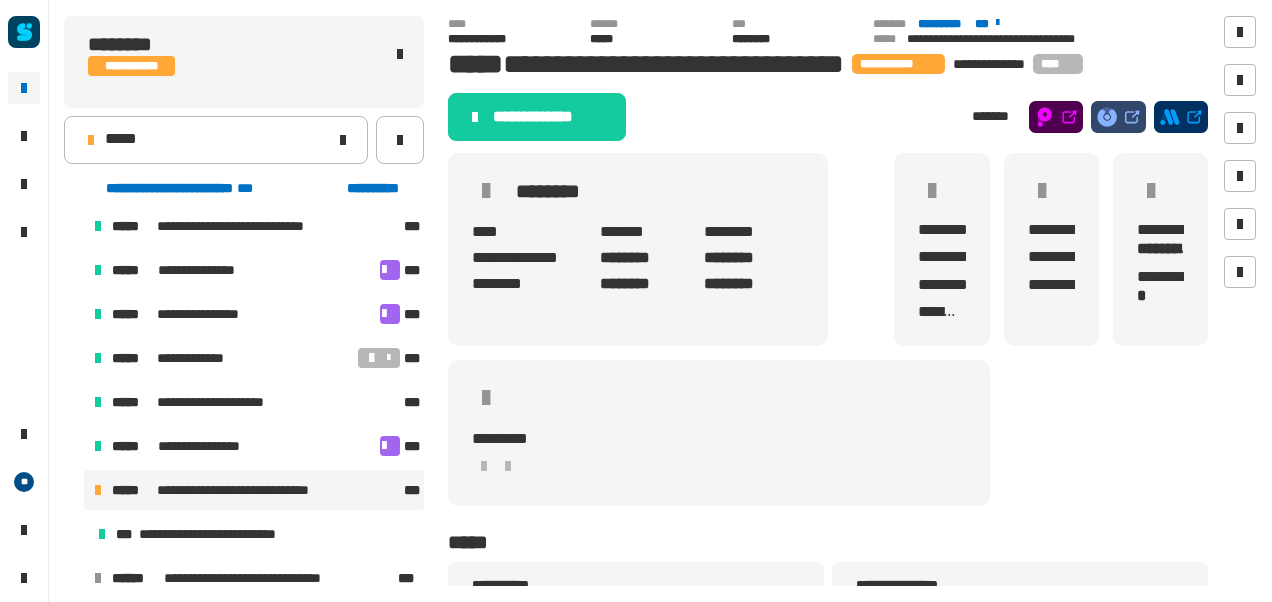 click on "**********" 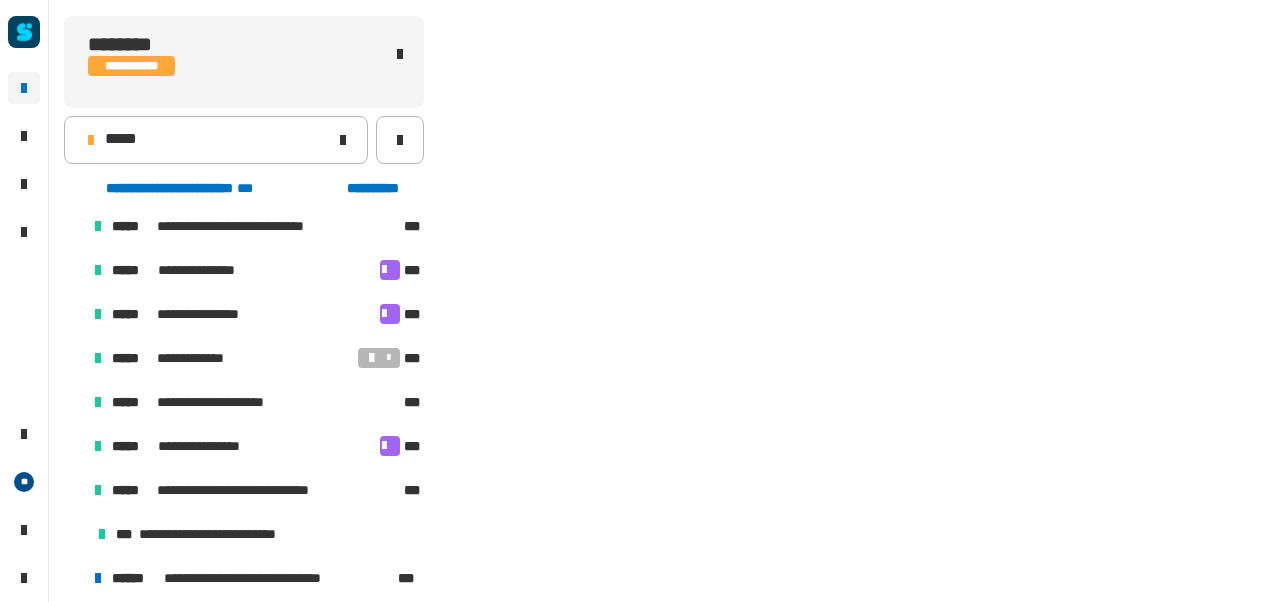 scroll, scrollTop: 194, scrollLeft: 0, axis: vertical 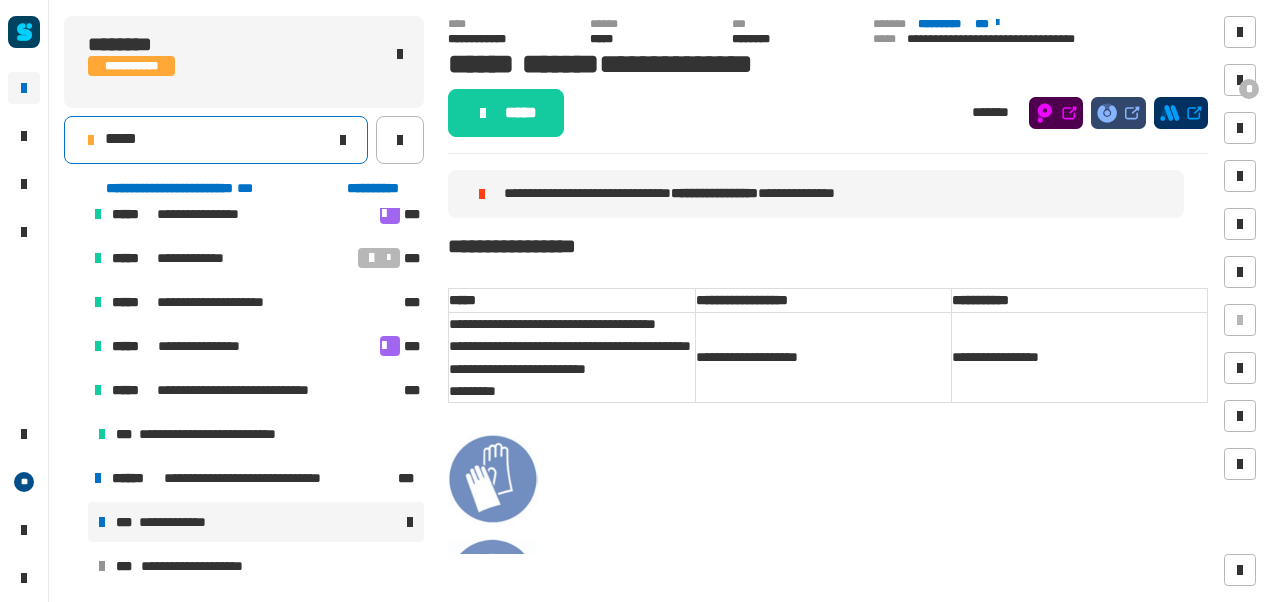 click on "*****" 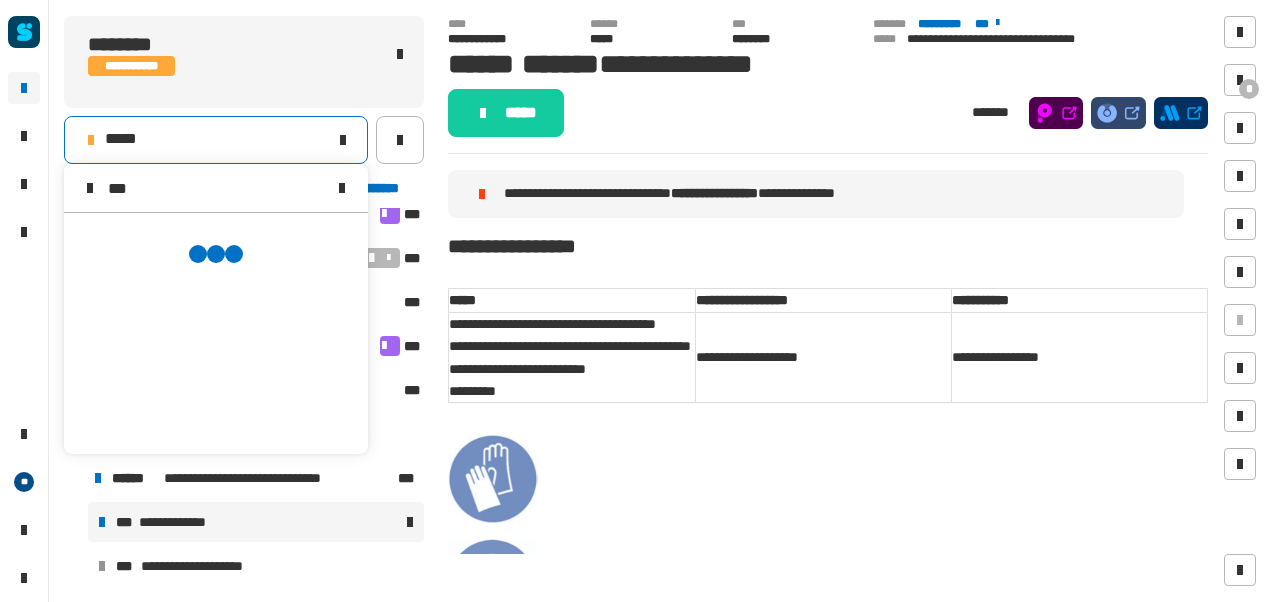 scroll, scrollTop: 0, scrollLeft: 0, axis: both 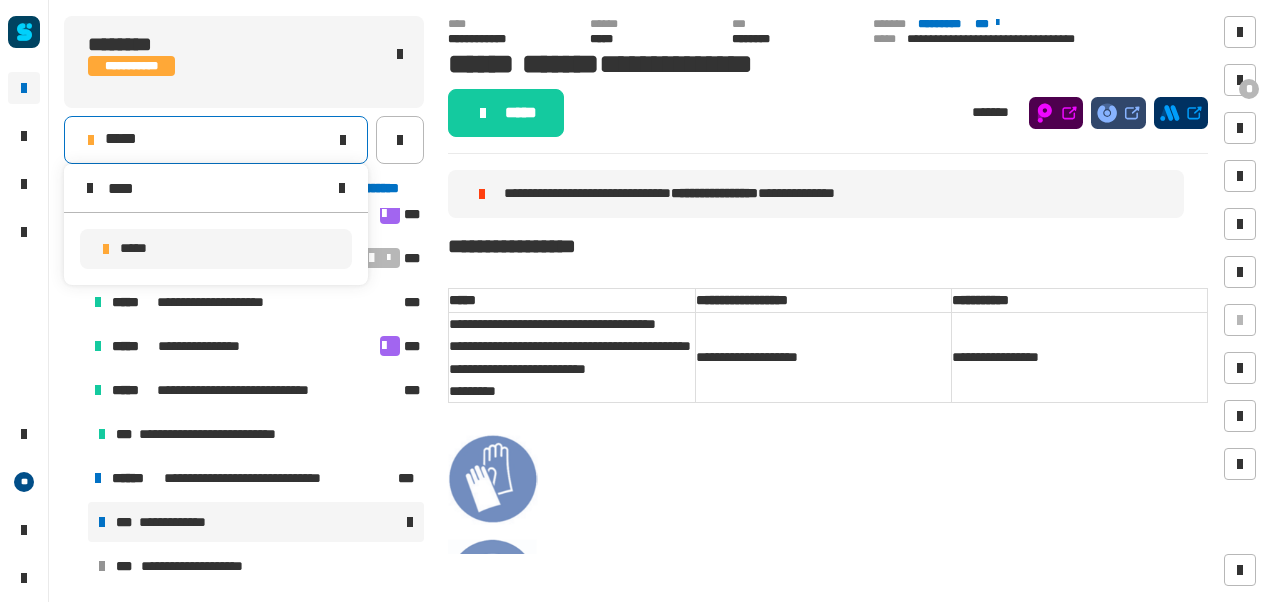 type on "****" 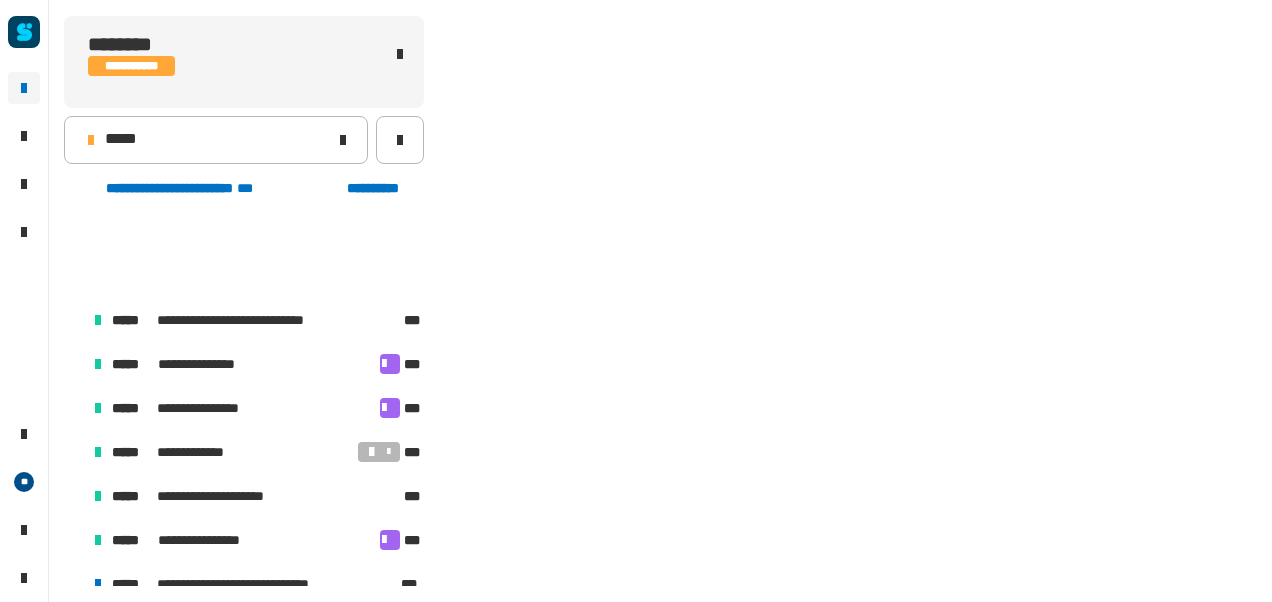scroll, scrollTop: 106, scrollLeft: 0, axis: vertical 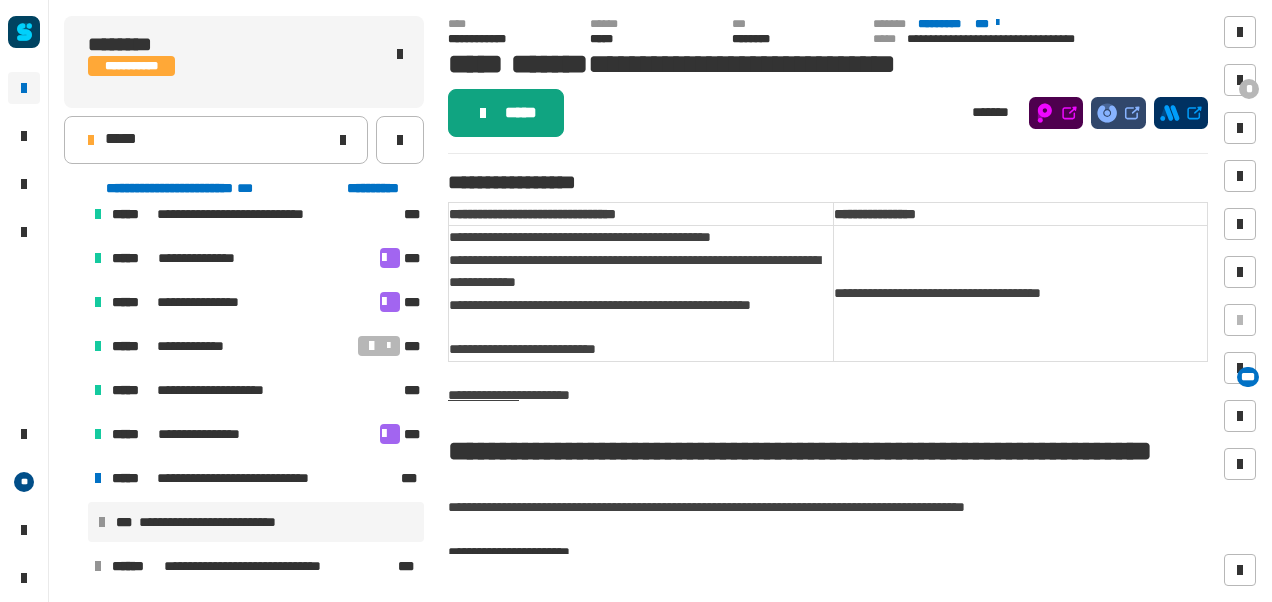 click on "*****" 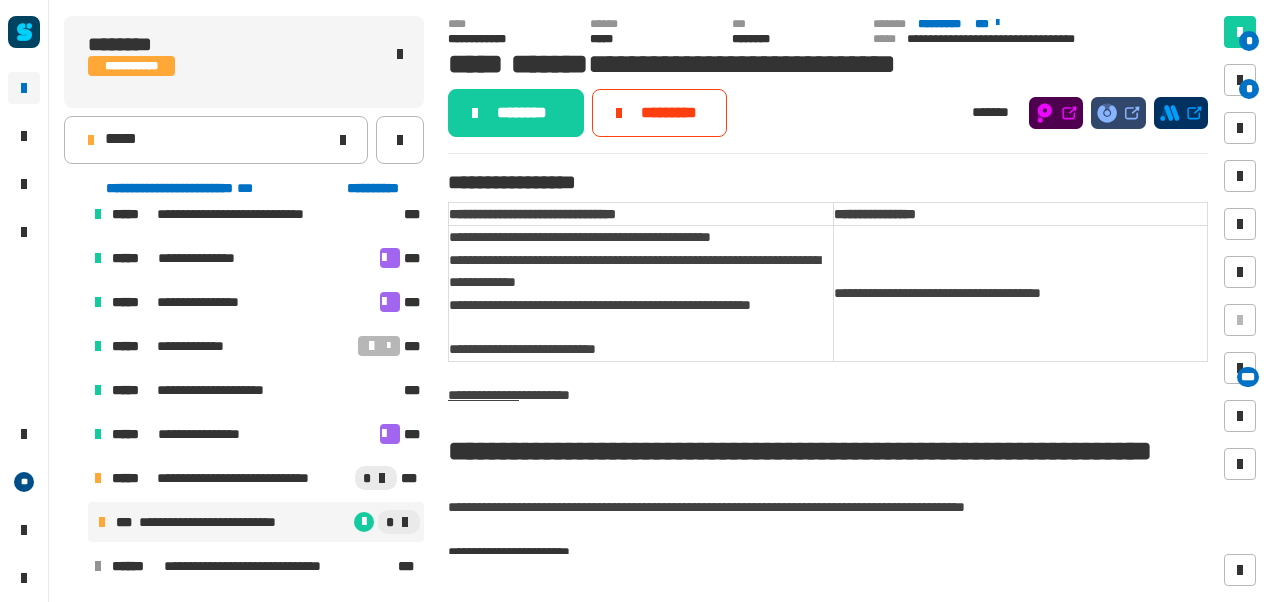 click on "* * ***" 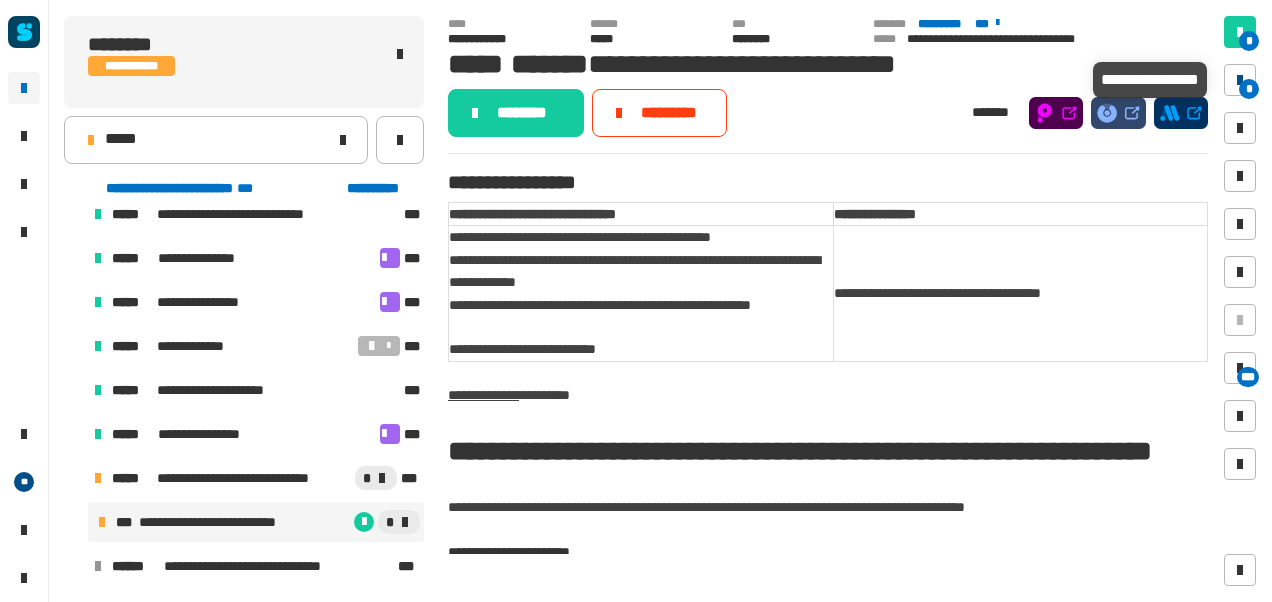 click on "*" at bounding box center (1249, 89) 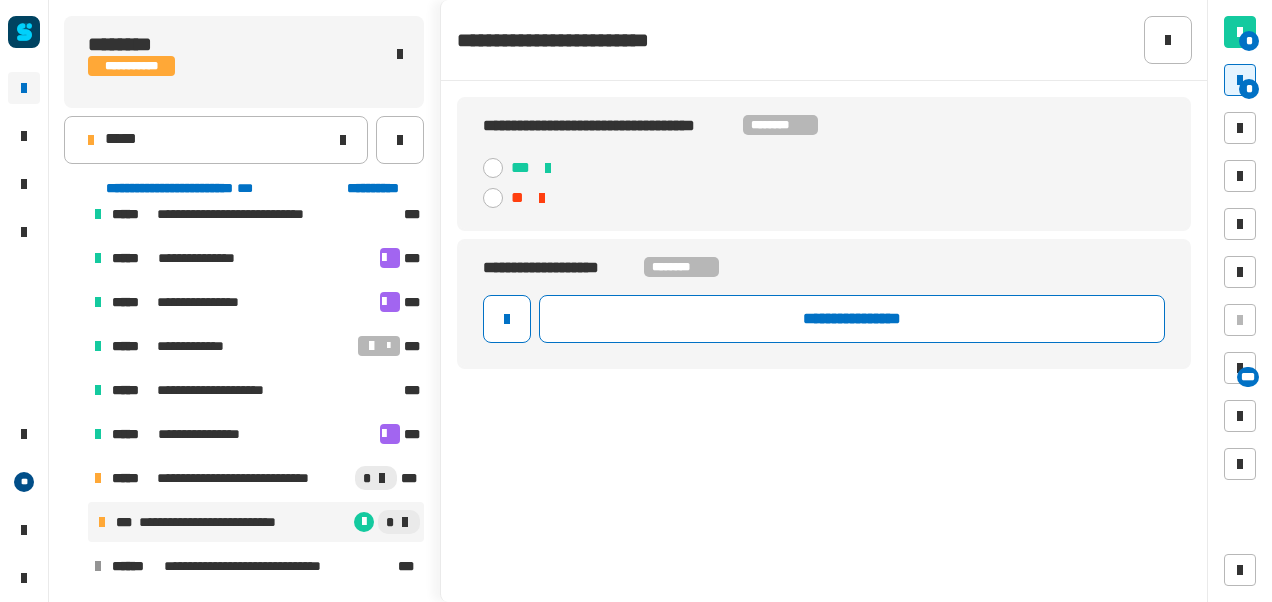 click 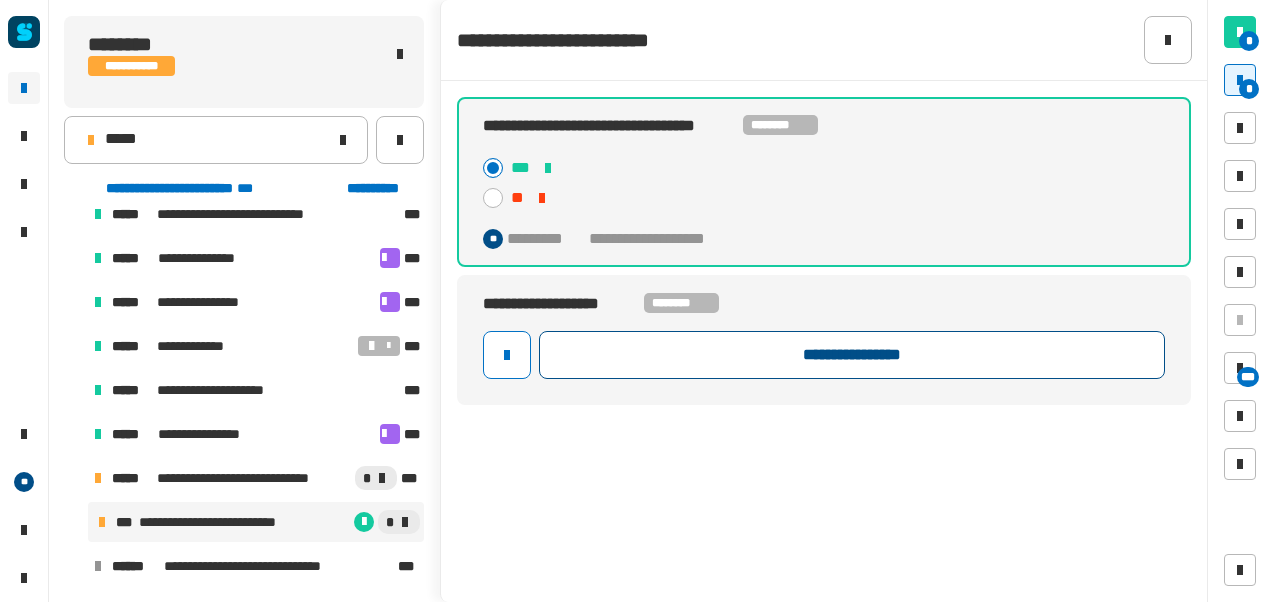 click on "**********" 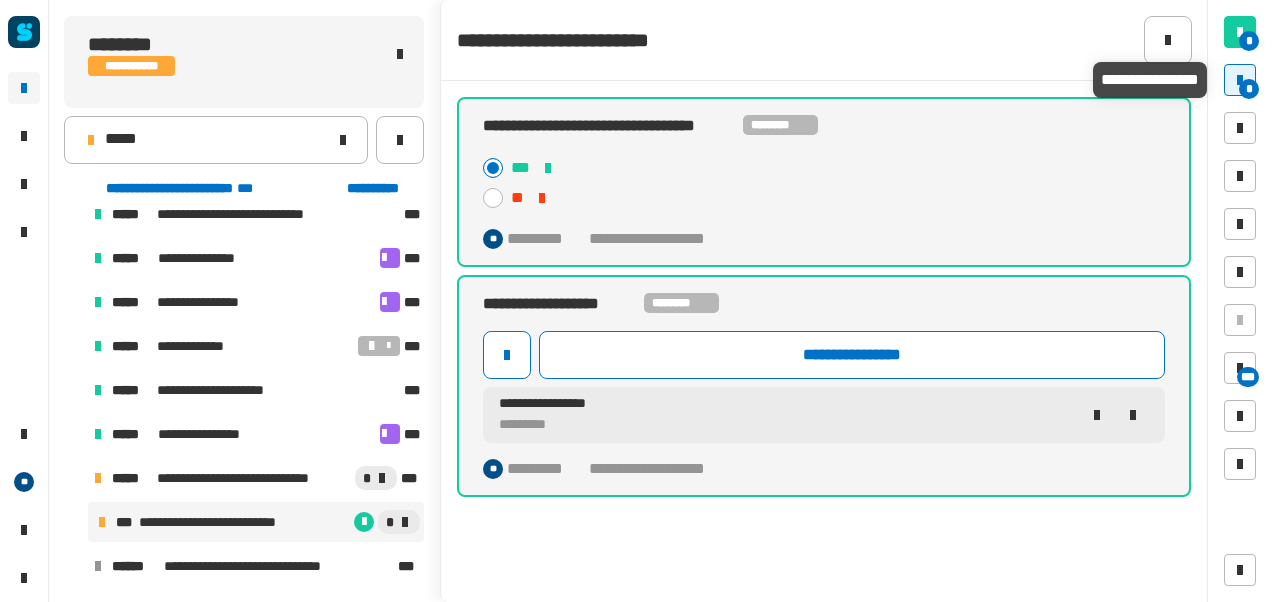 click at bounding box center (1240, 80) 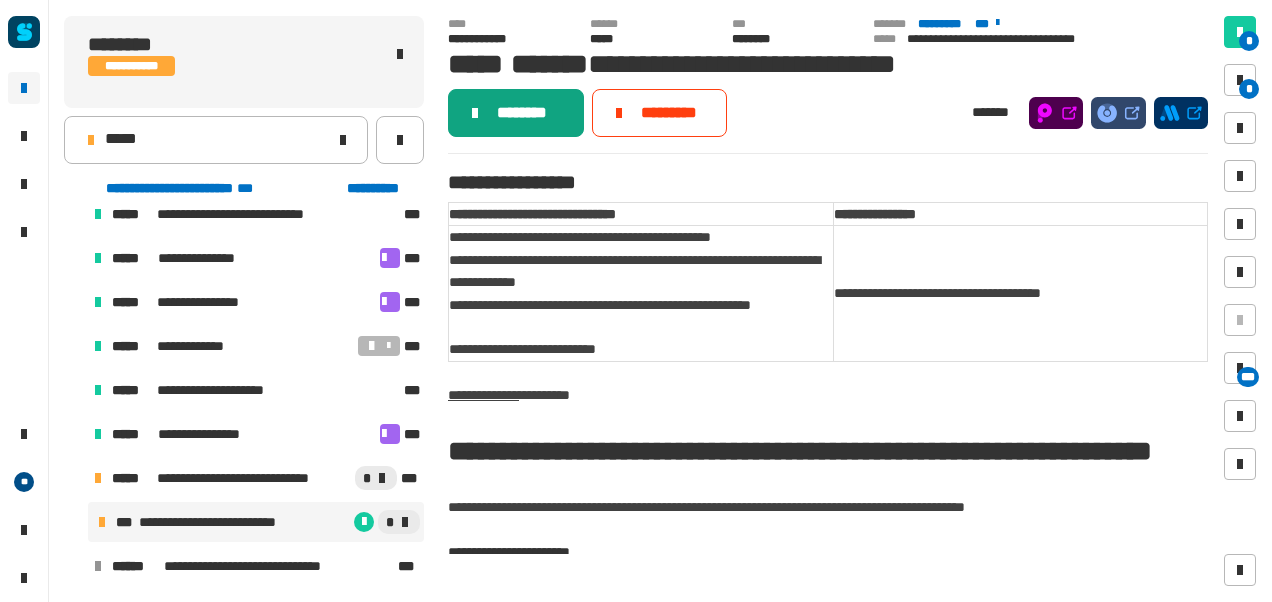 click on "********" 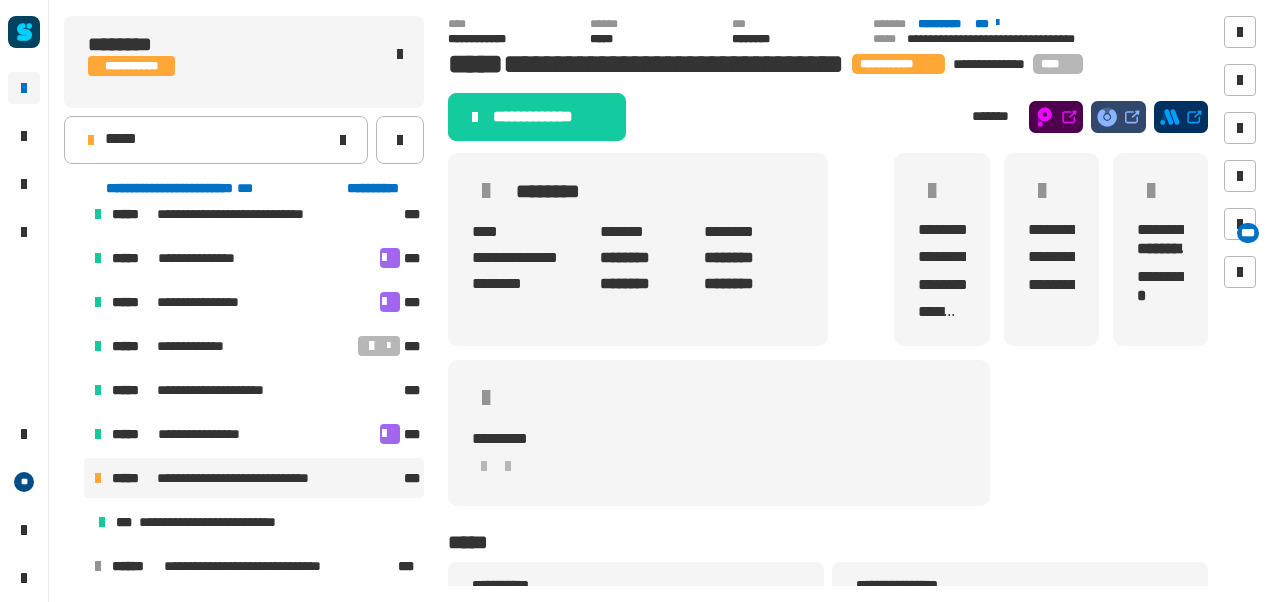 click on "**********" 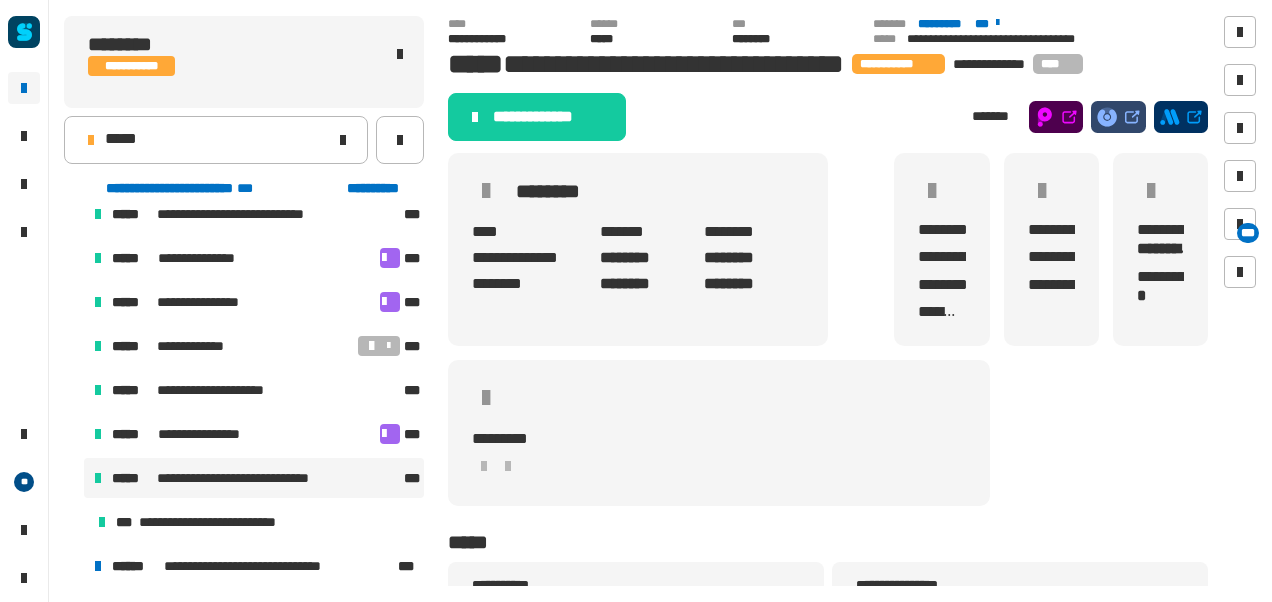 scroll, scrollTop: 194, scrollLeft: 0, axis: vertical 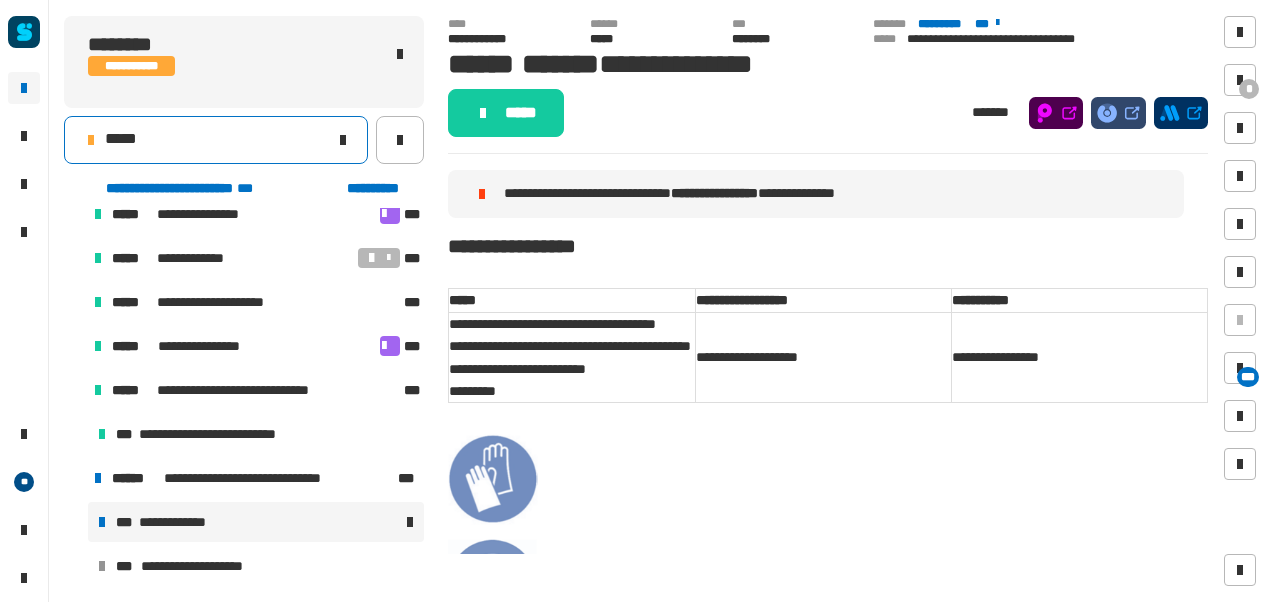 click on "*****" 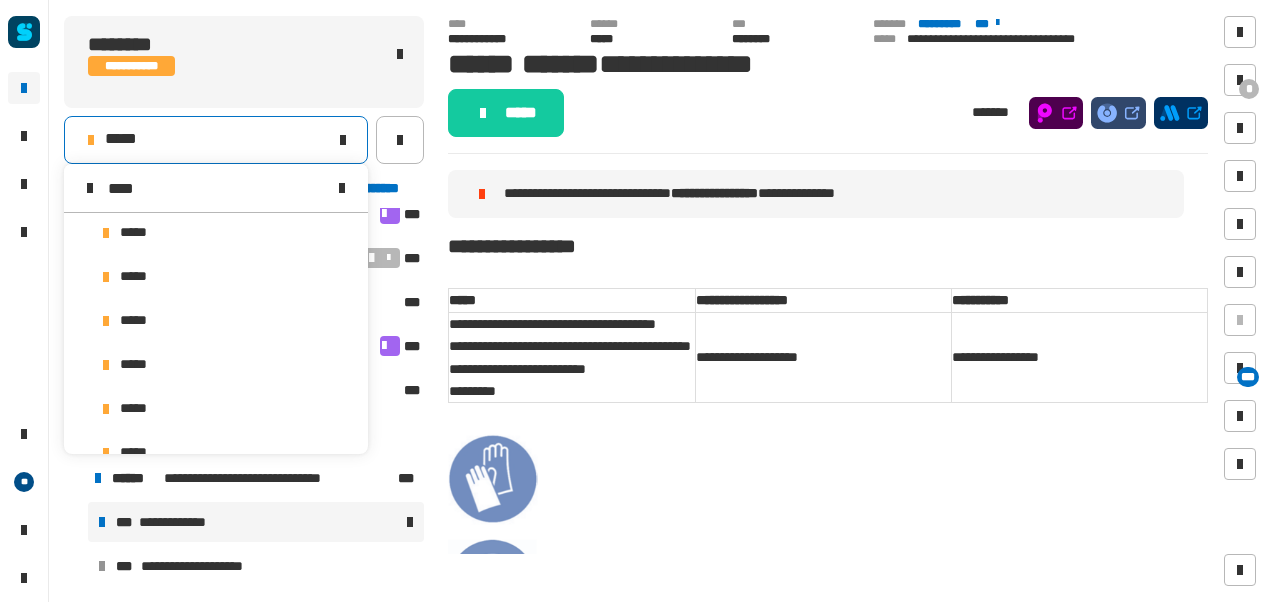 scroll, scrollTop: 0, scrollLeft: 0, axis: both 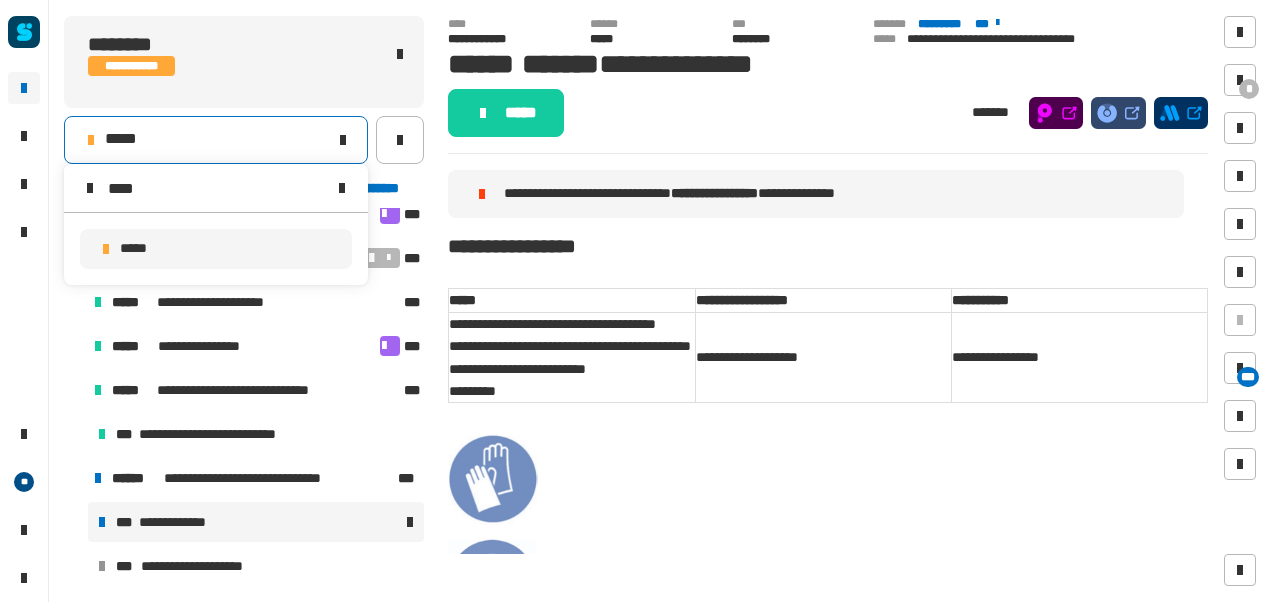 type on "****" 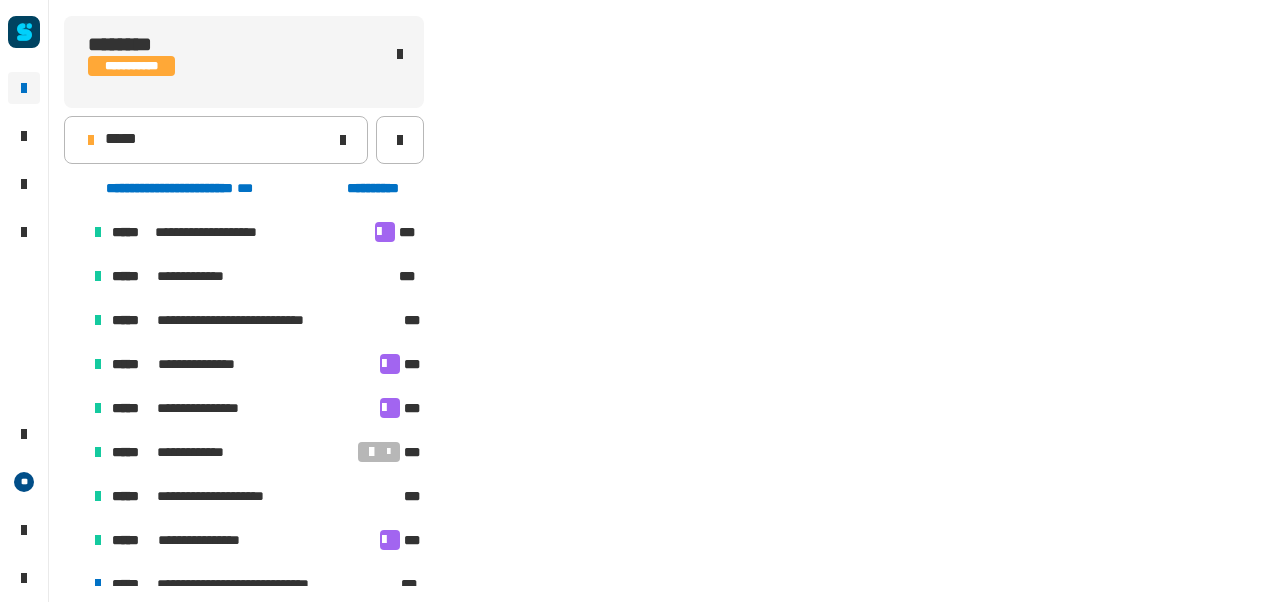 scroll, scrollTop: 106, scrollLeft: 0, axis: vertical 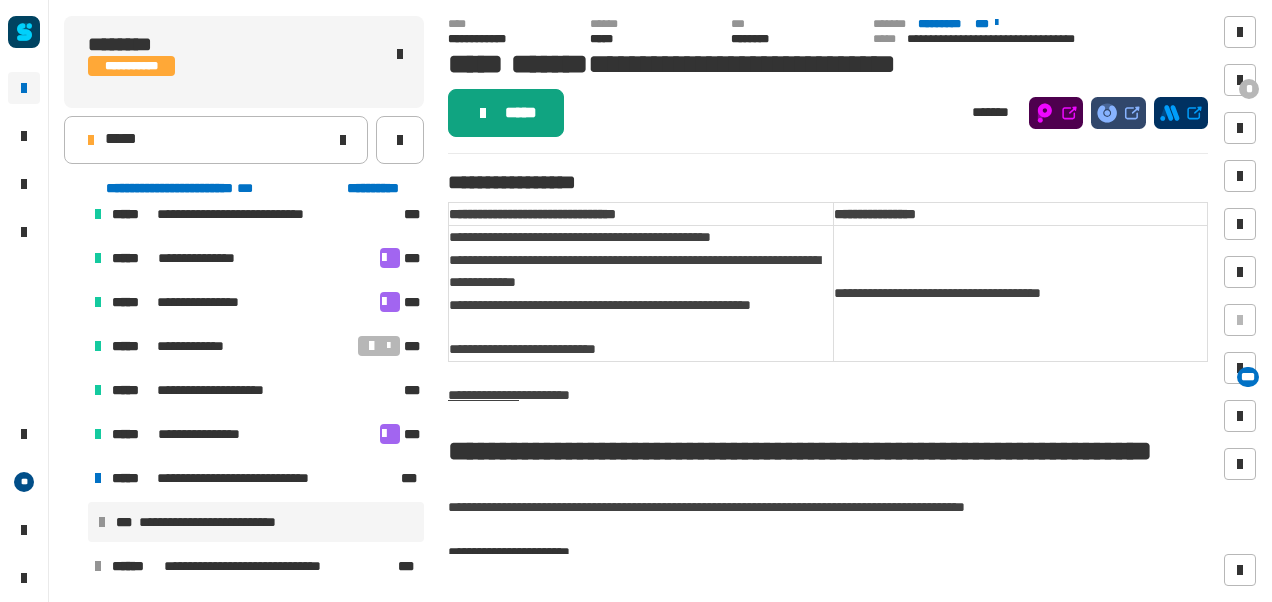 click on "*****" 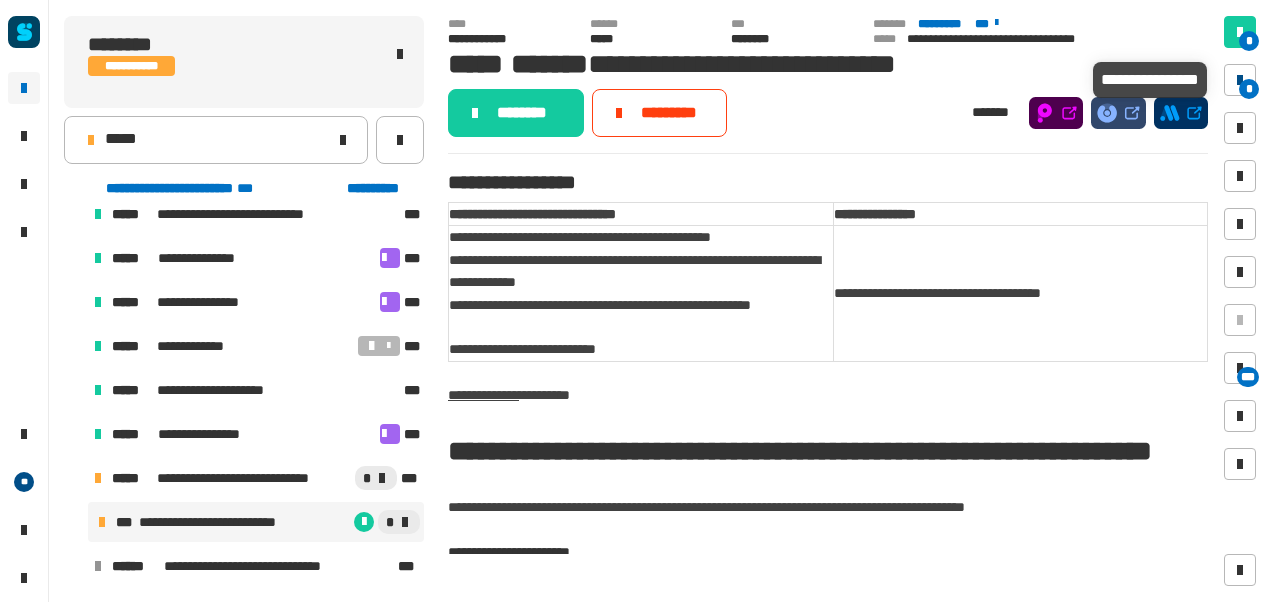 click at bounding box center (1240, 80) 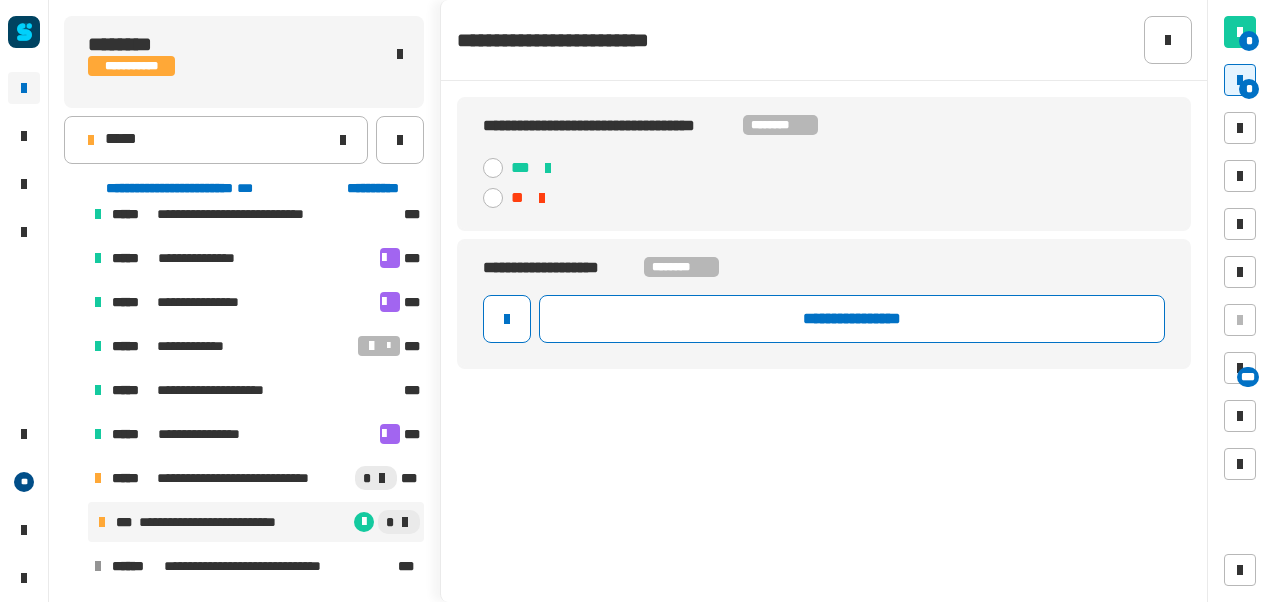 click 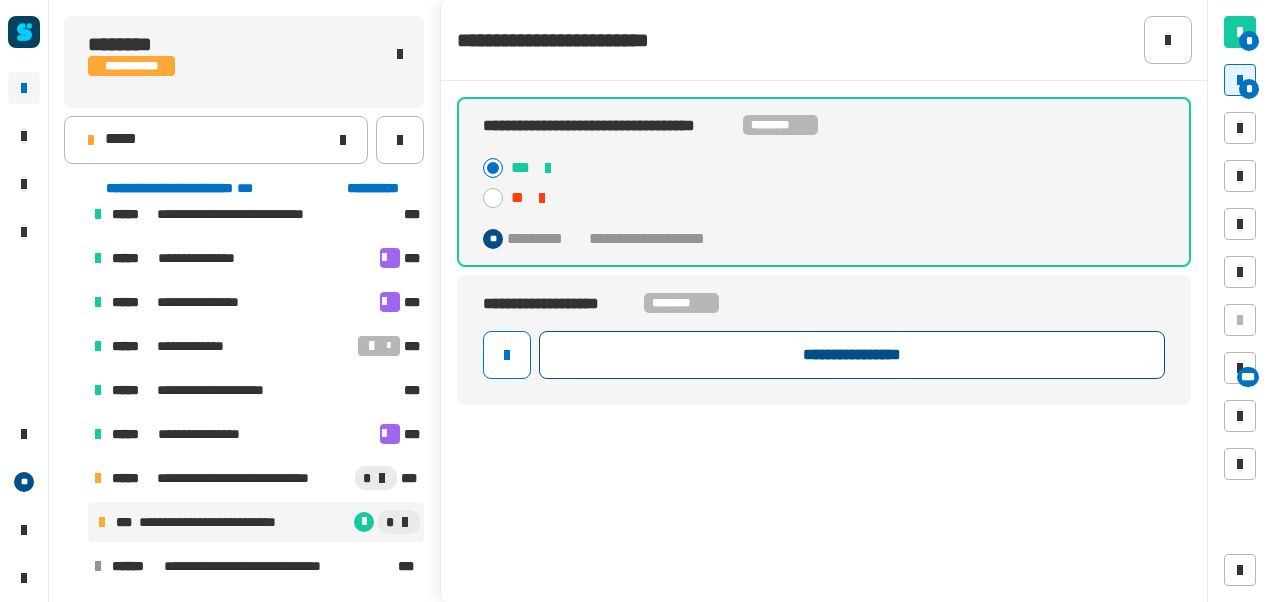 click on "**********" 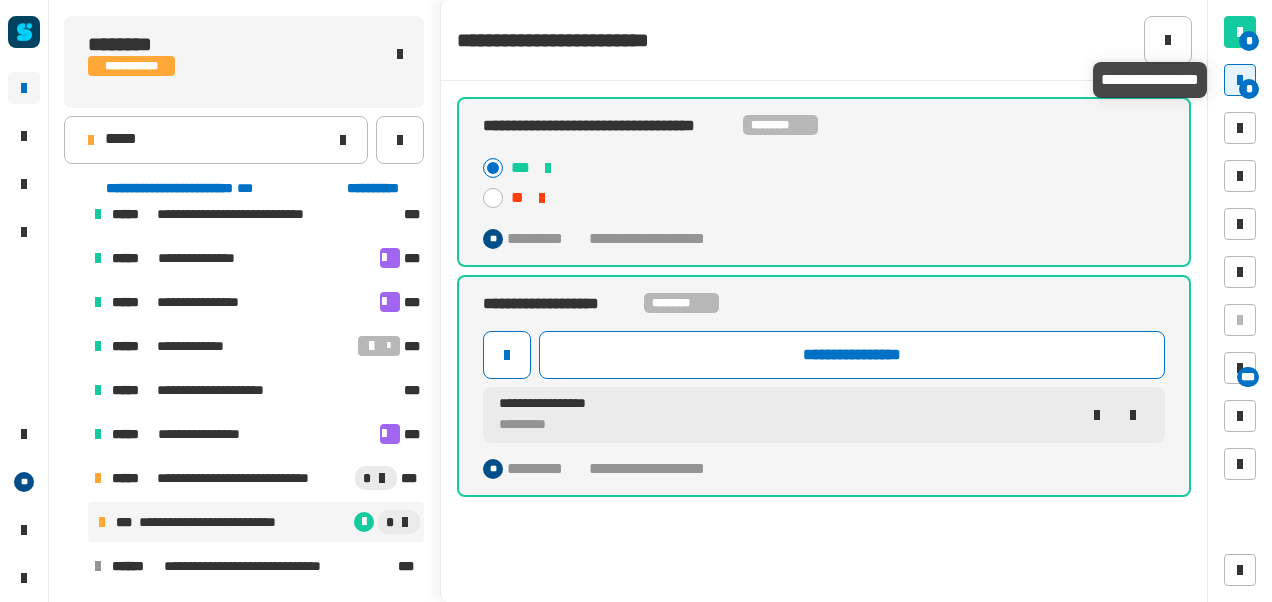 click on "*" at bounding box center (1249, 89) 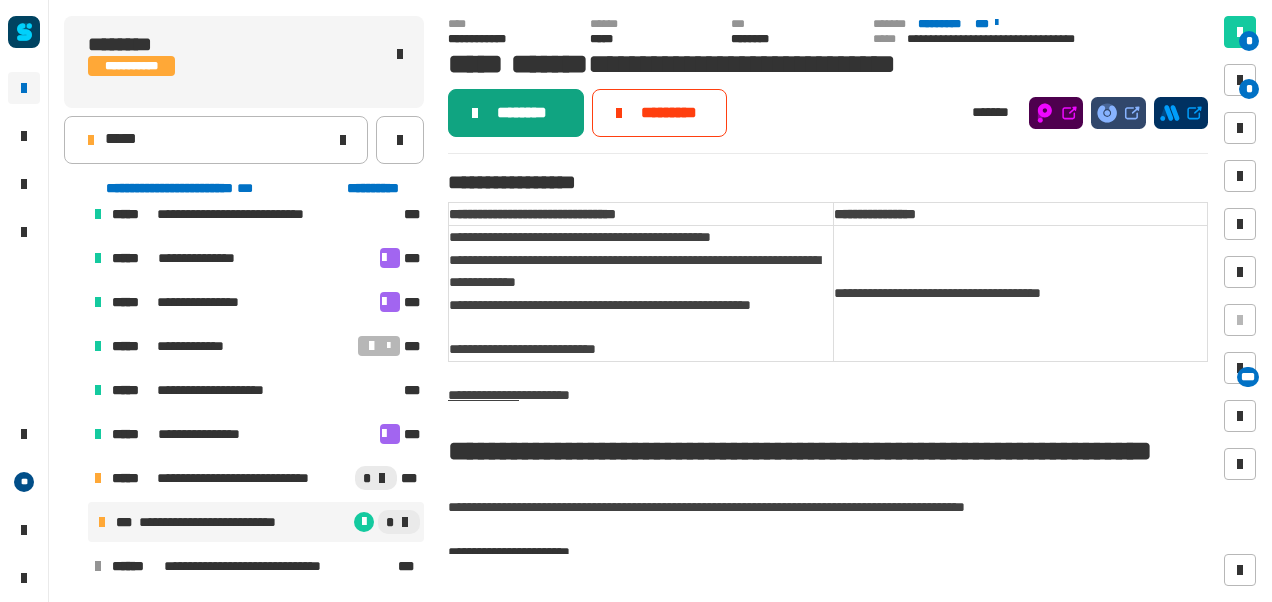 click on "********" 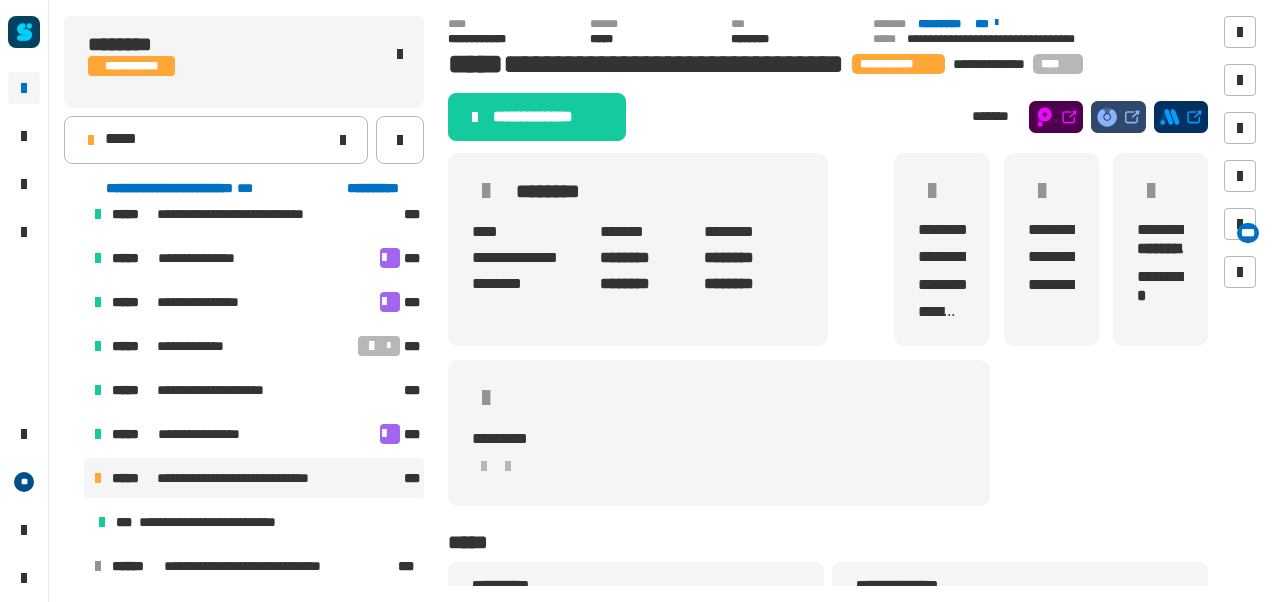 click on "**********" 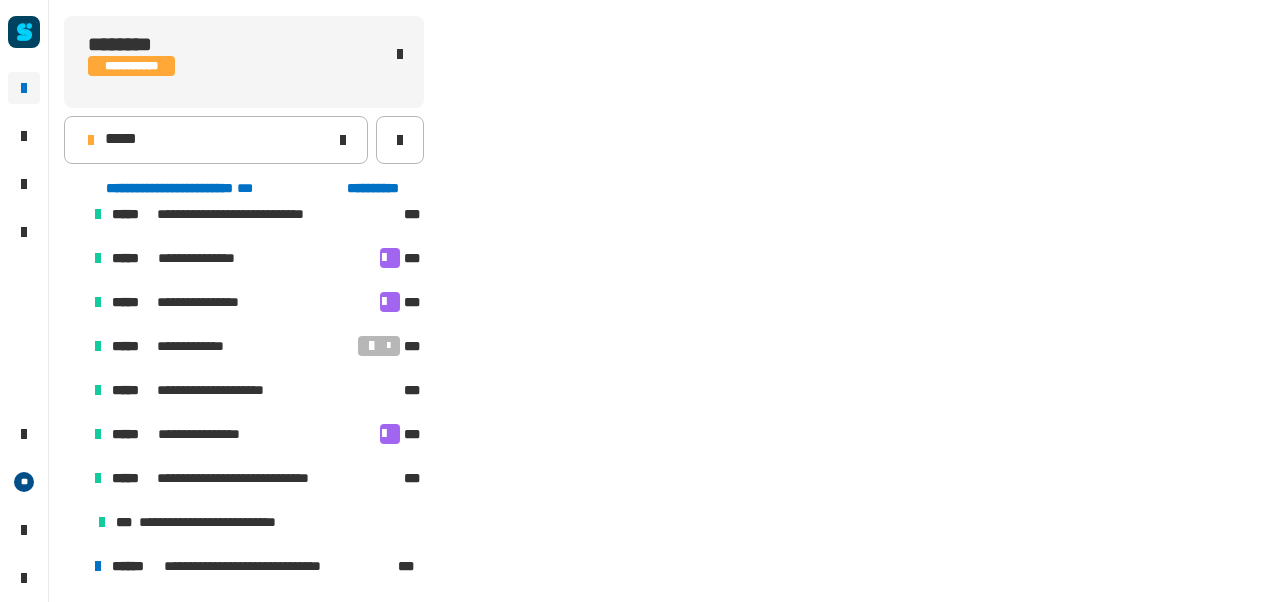 scroll, scrollTop: 194, scrollLeft: 0, axis: vertical 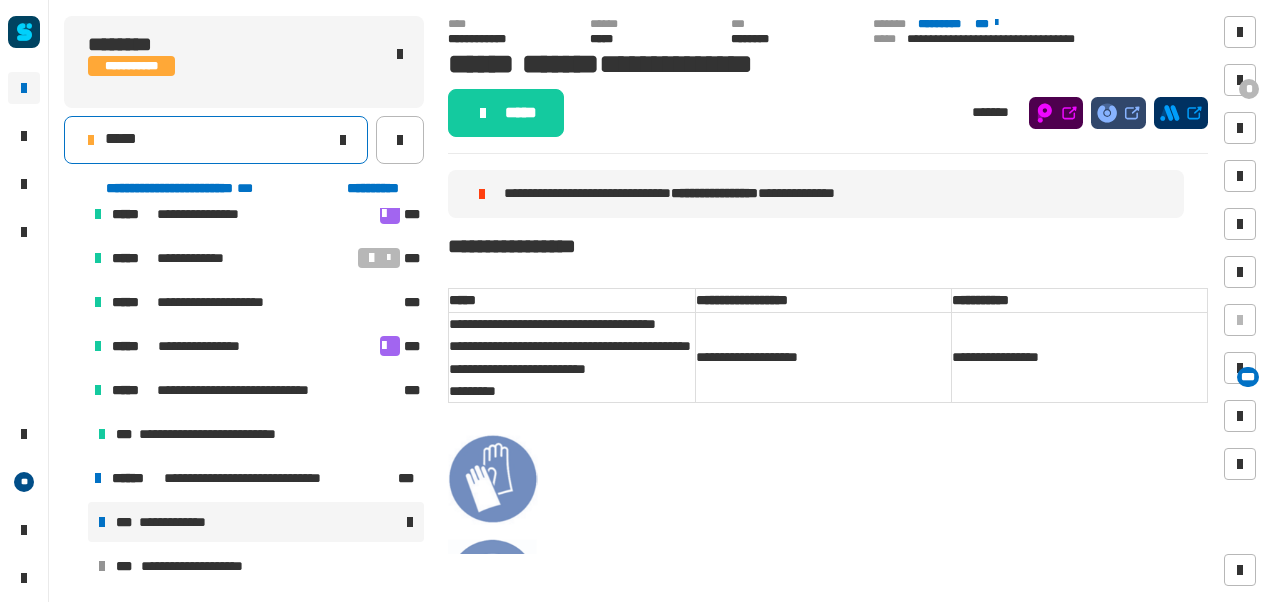 click on "*****" 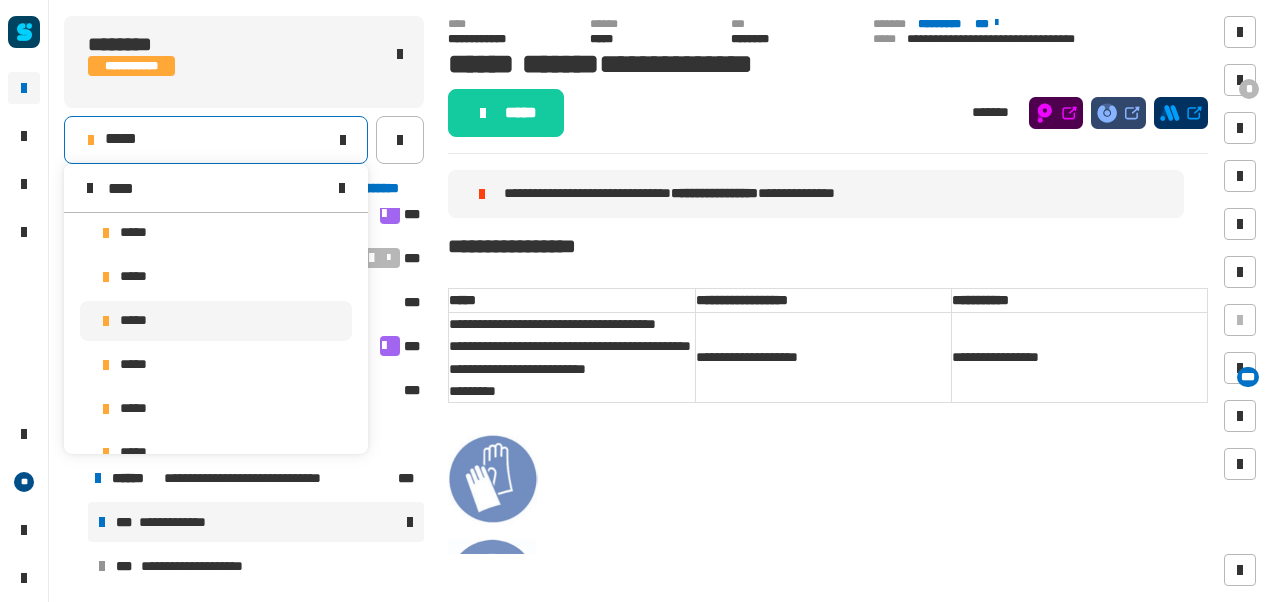 scroll, scrollTop: 0, scrollLeft: 0, axis: both 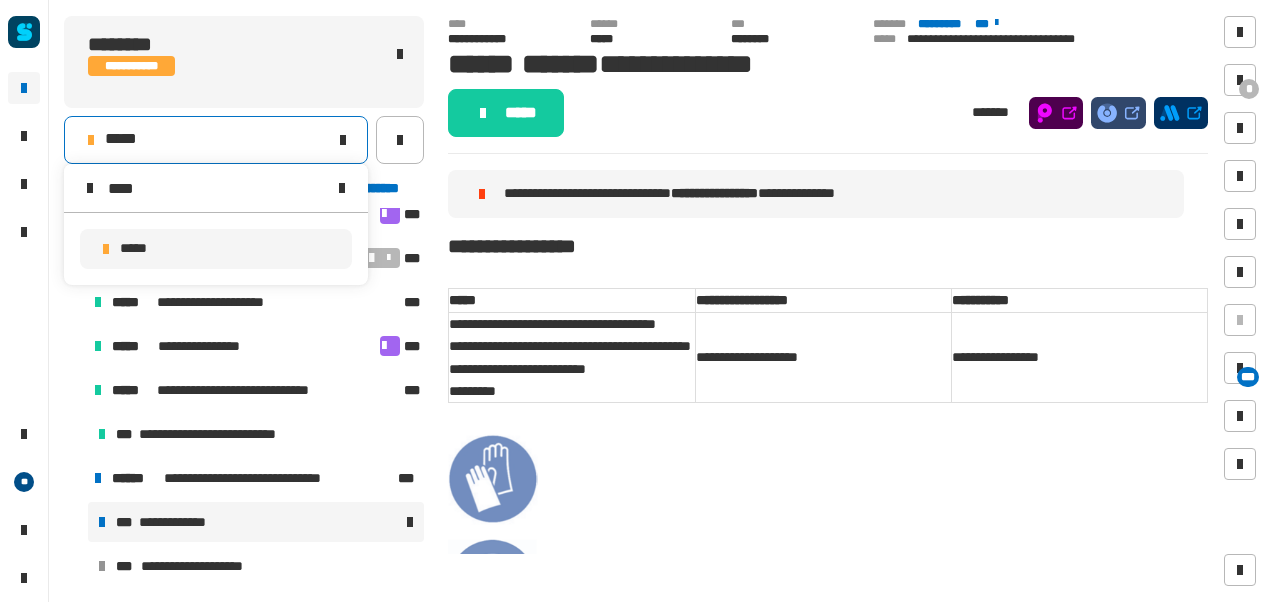 type on "****" 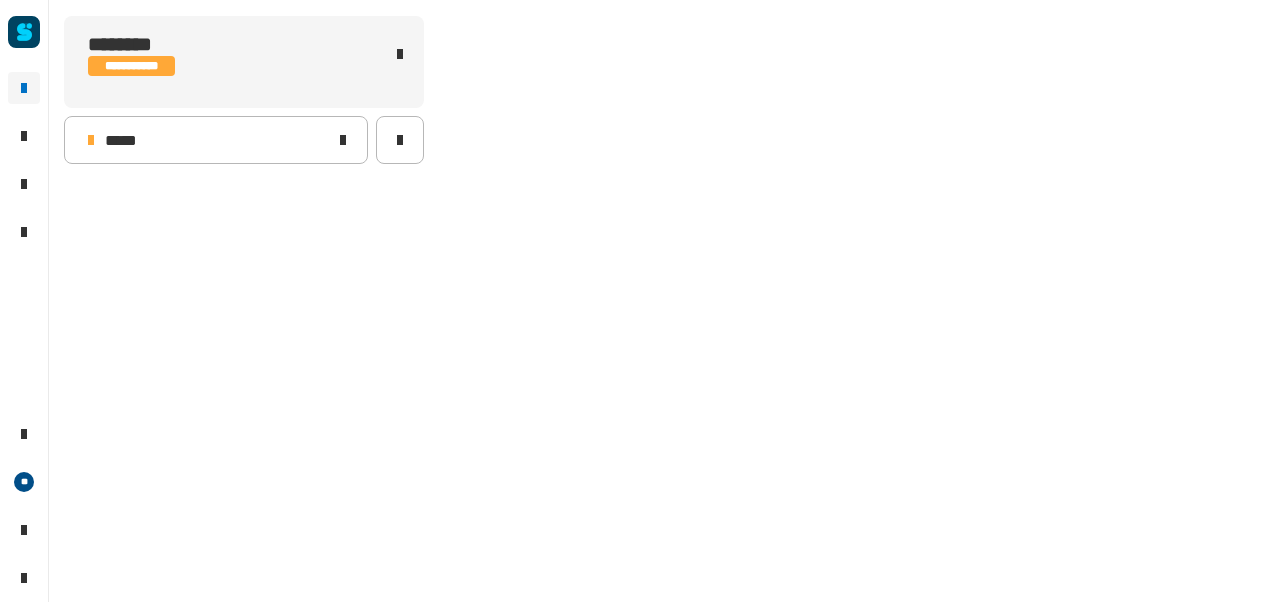 scroll, scrollTop: 0, scrollLeft: 0, axis: both 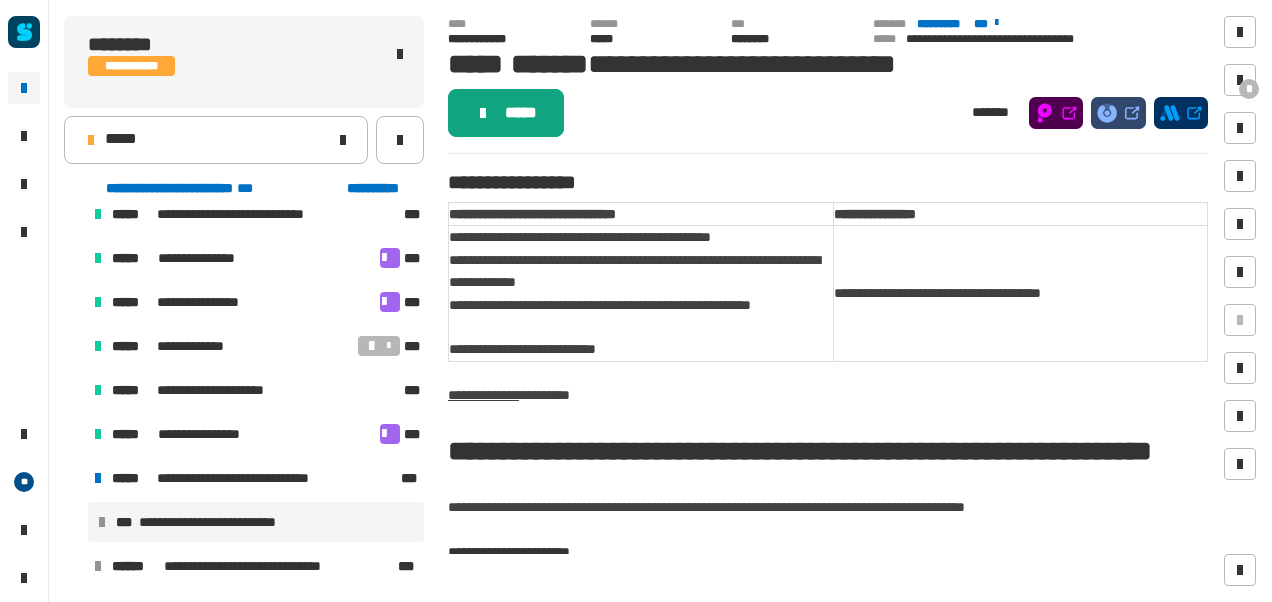 click on "*****" 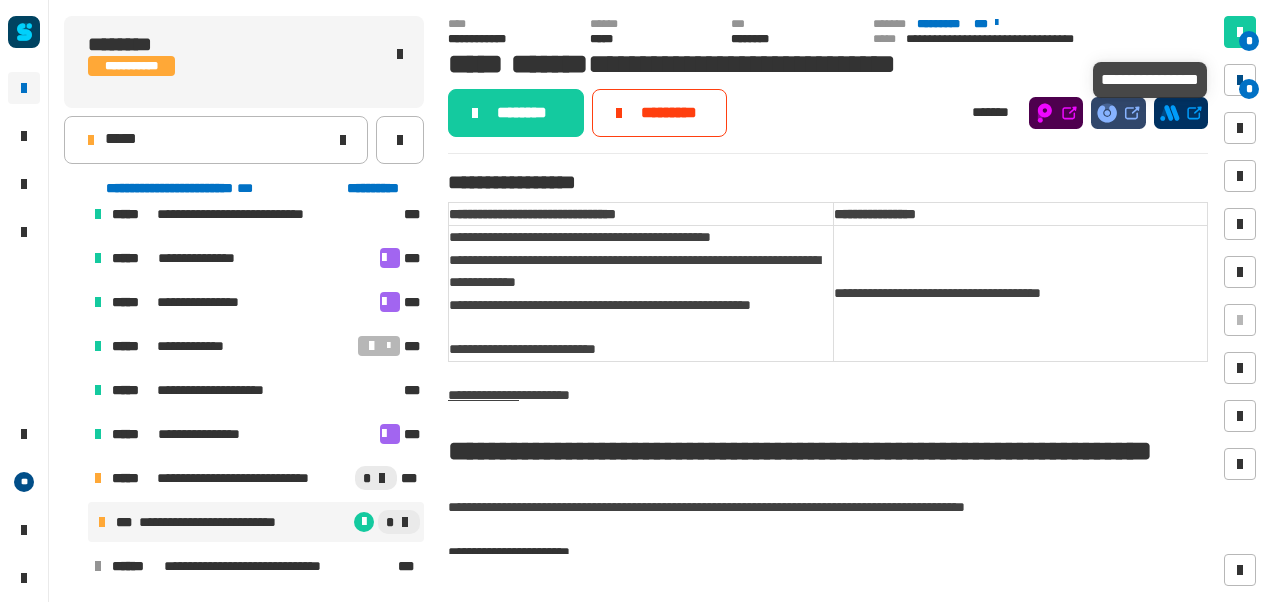 click on "*" at bounding box center [1249, 89] 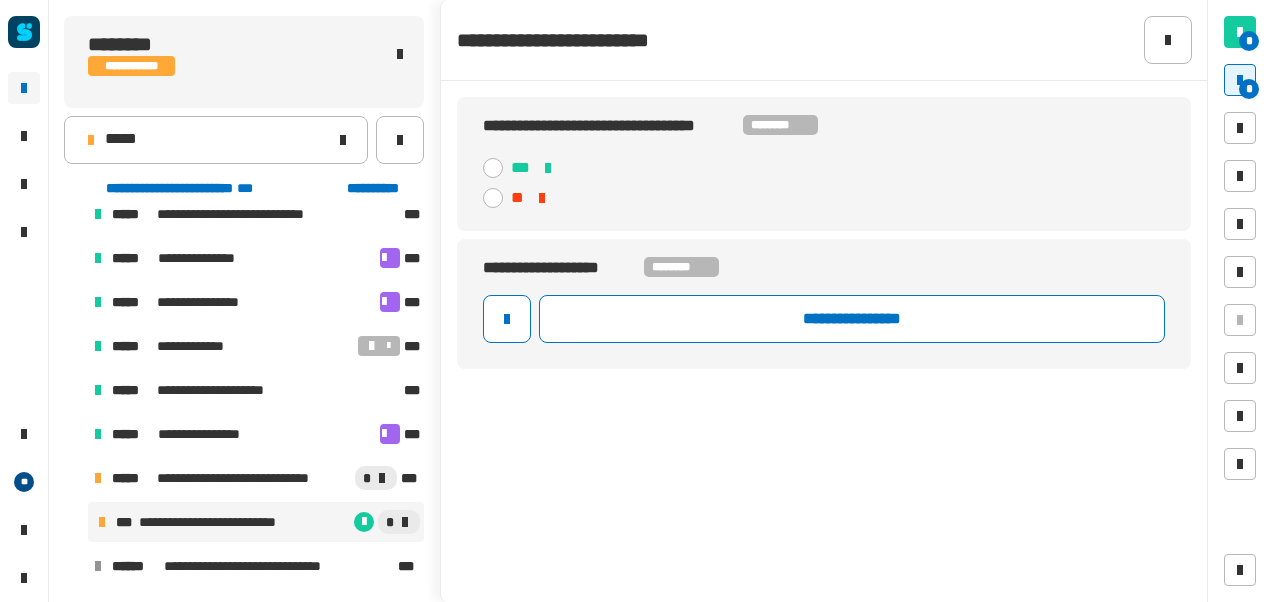click 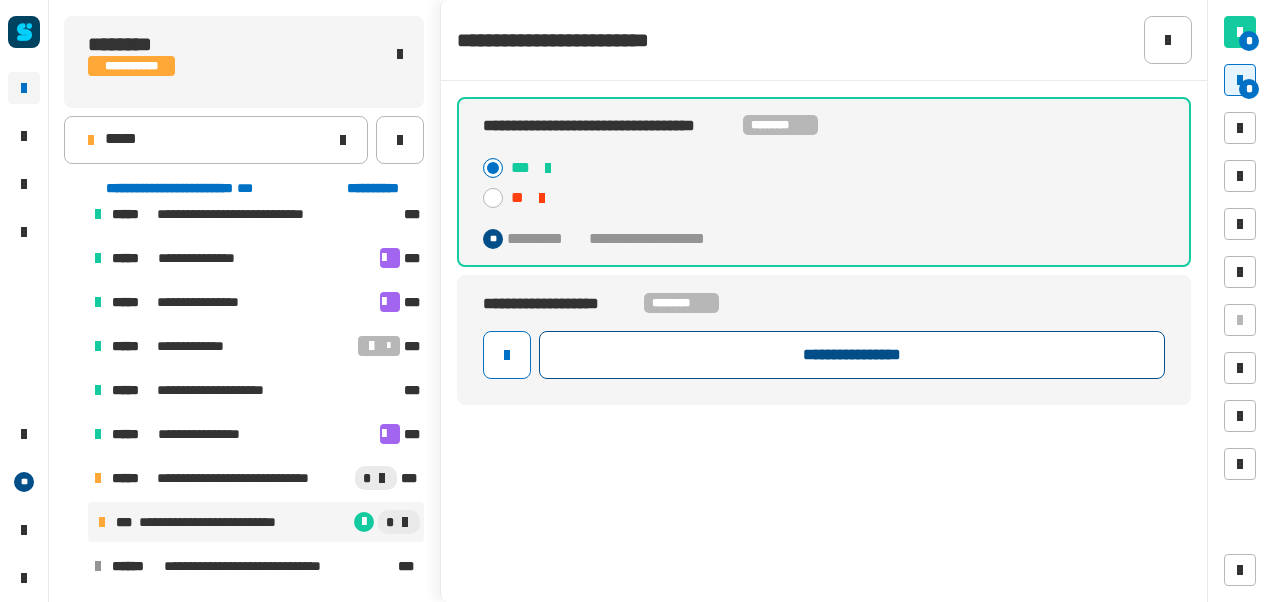click on "**********" 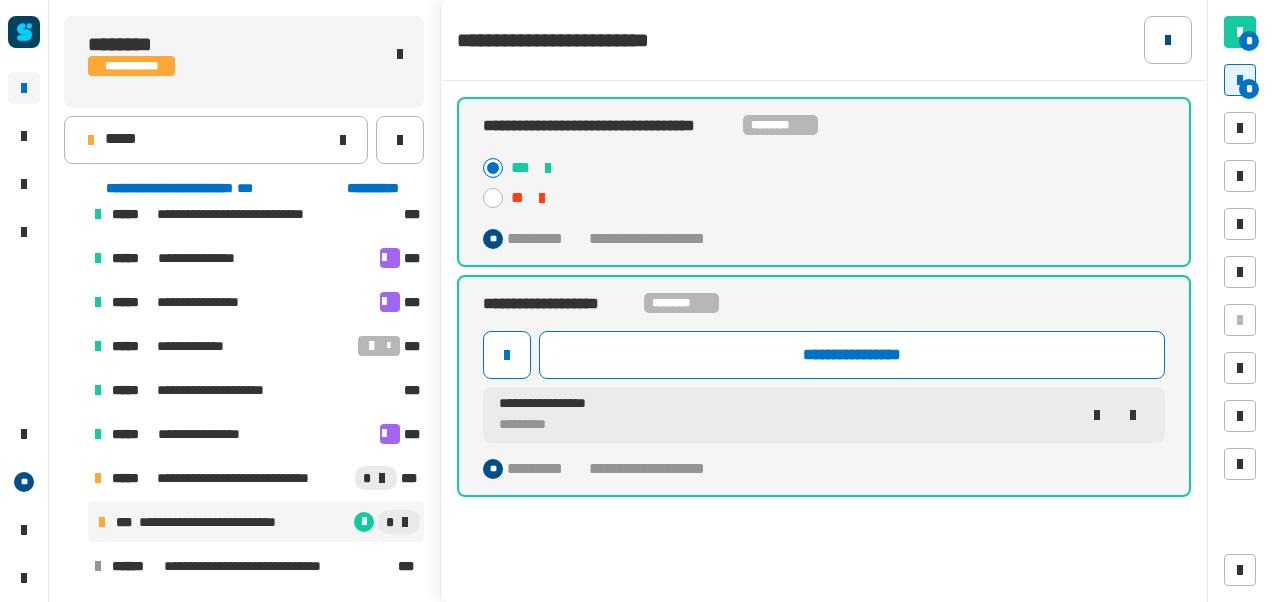 click 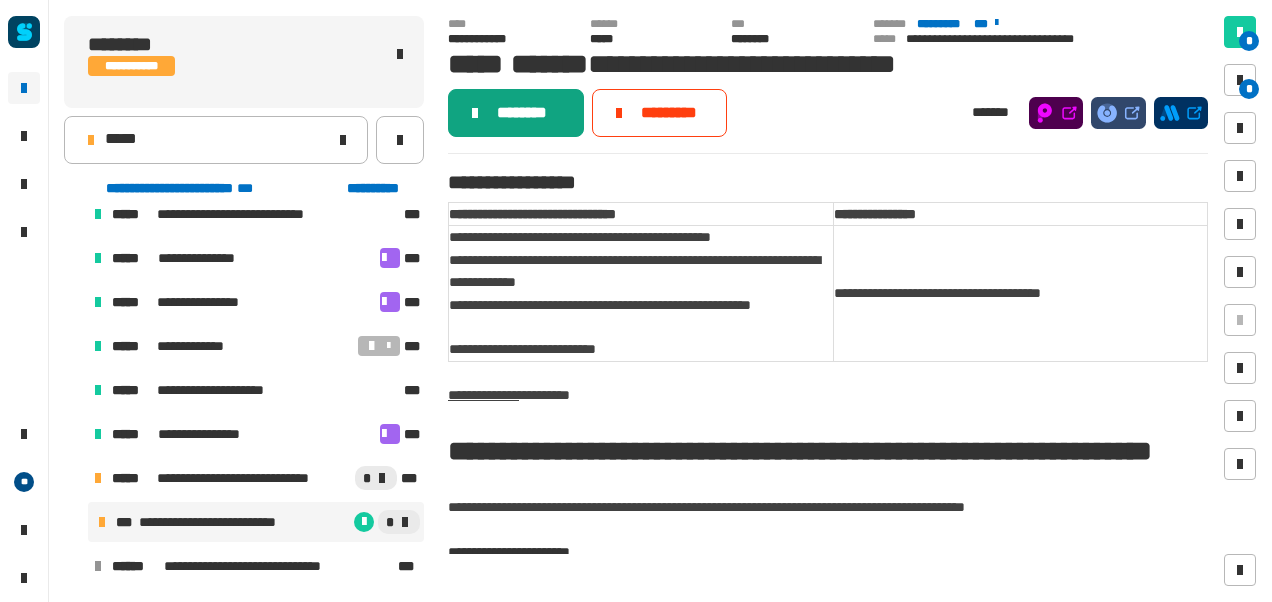 click on "********" 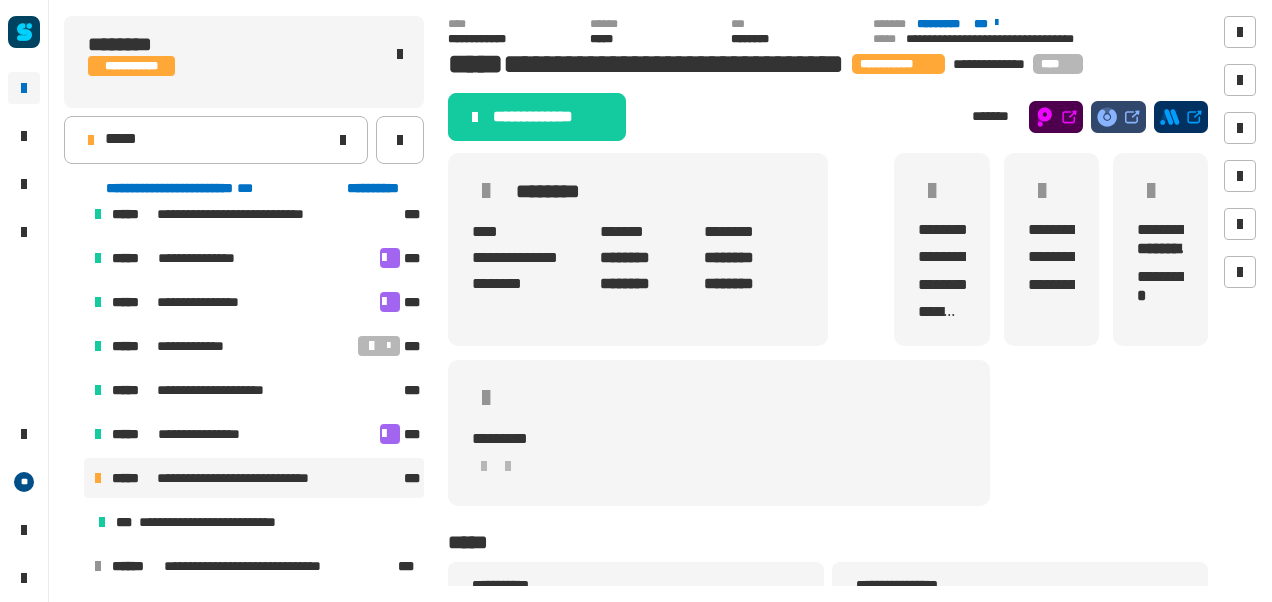 click on "**********" 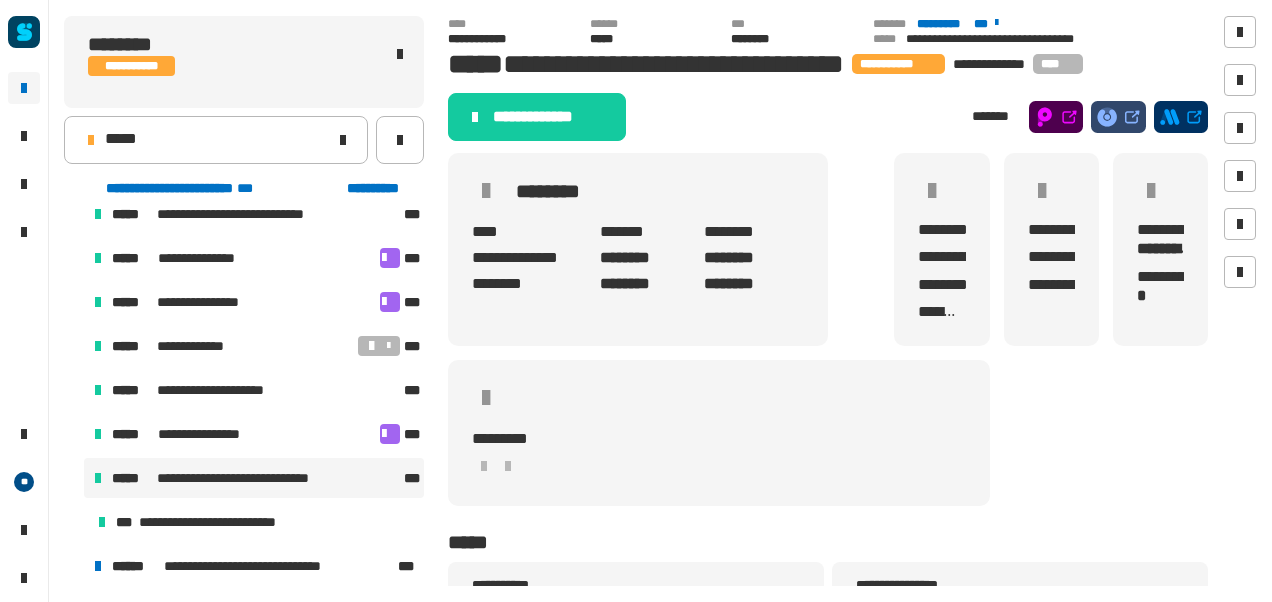 scroll, scrollTop: 194, scrollLeft: 0, axis: vertical 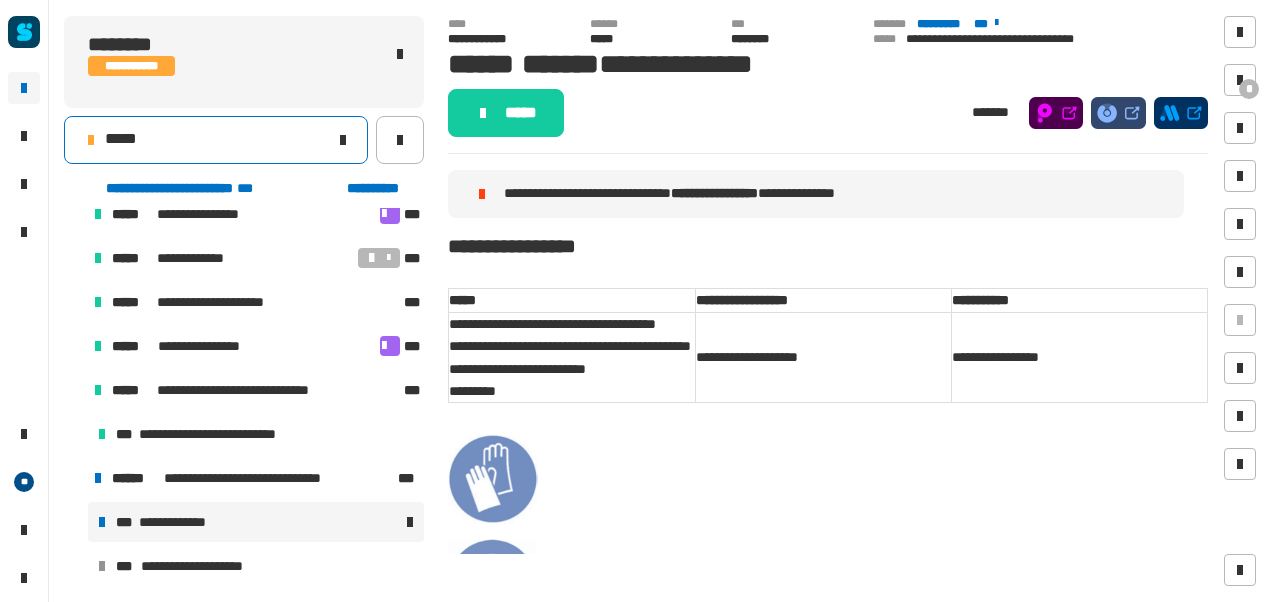 click on "*****" 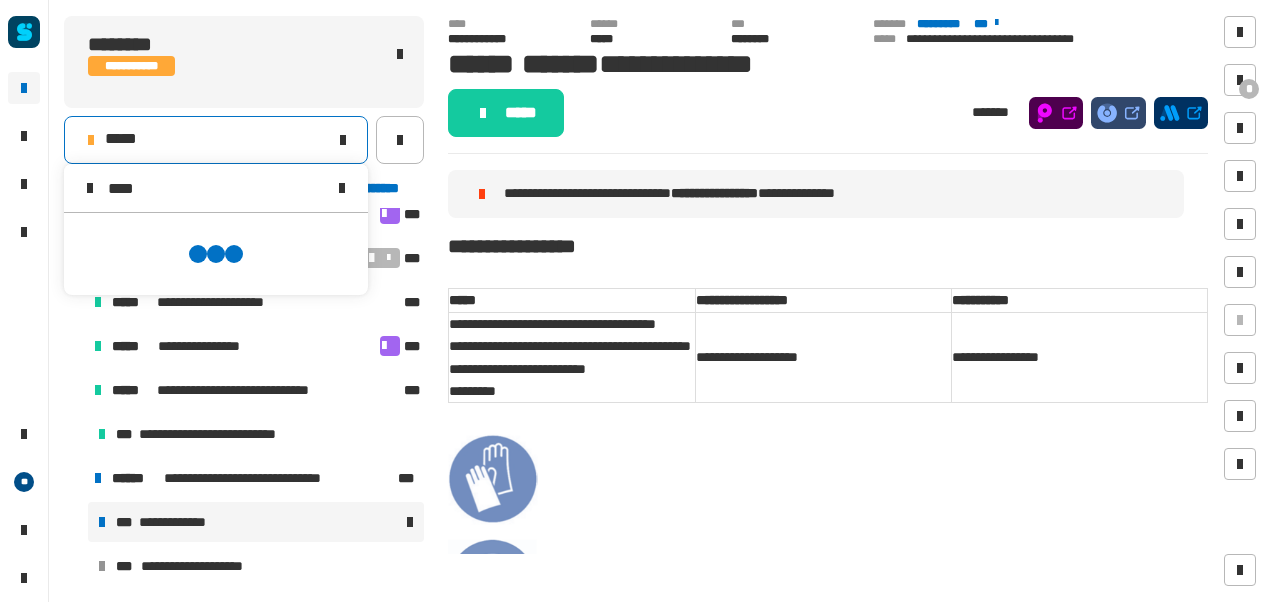 scroll, scrollTop: 0, scrollLeft: 0, axis: both 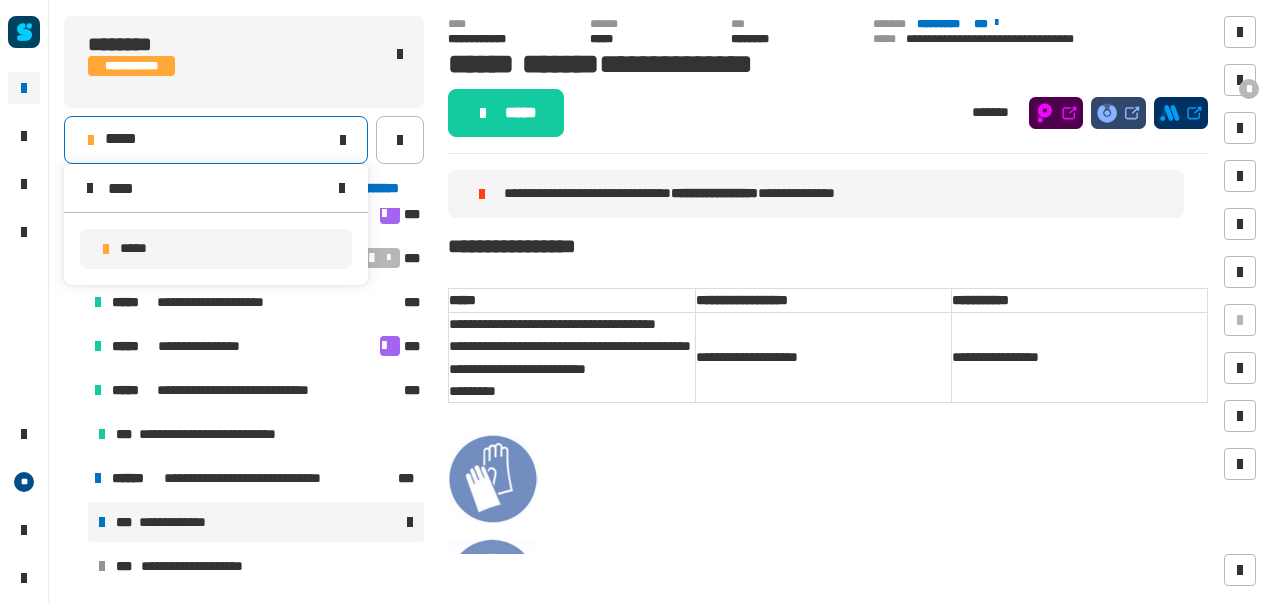 type on "****" 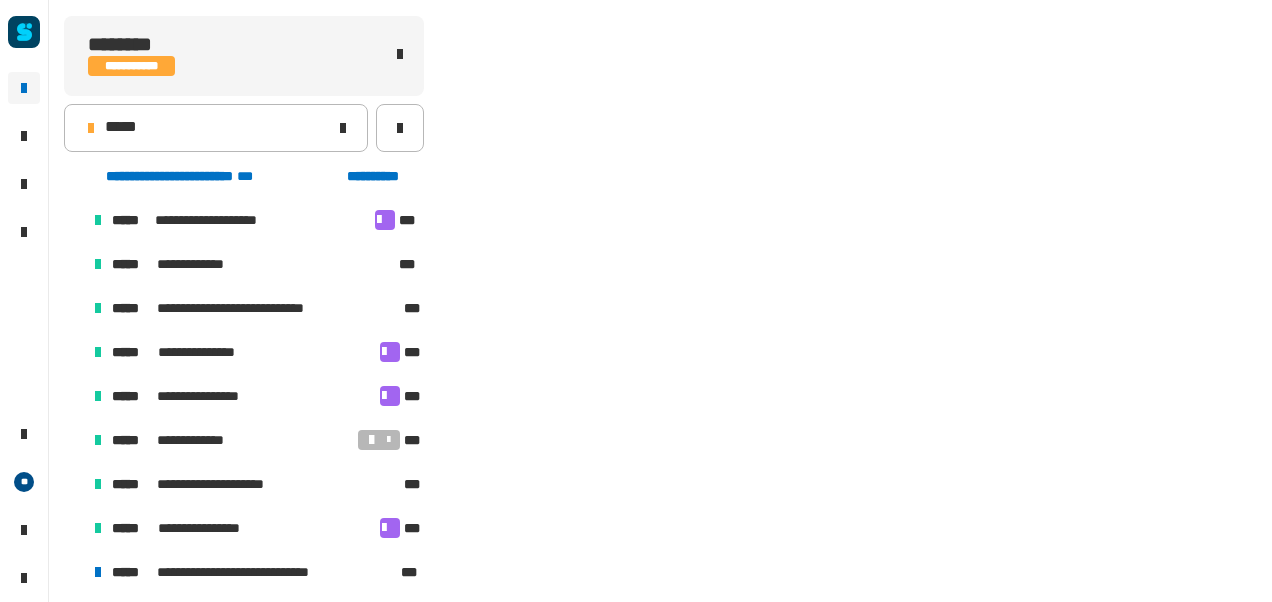 scroll, scrollTop: 106, scrollLeft: 0, axis: vertical 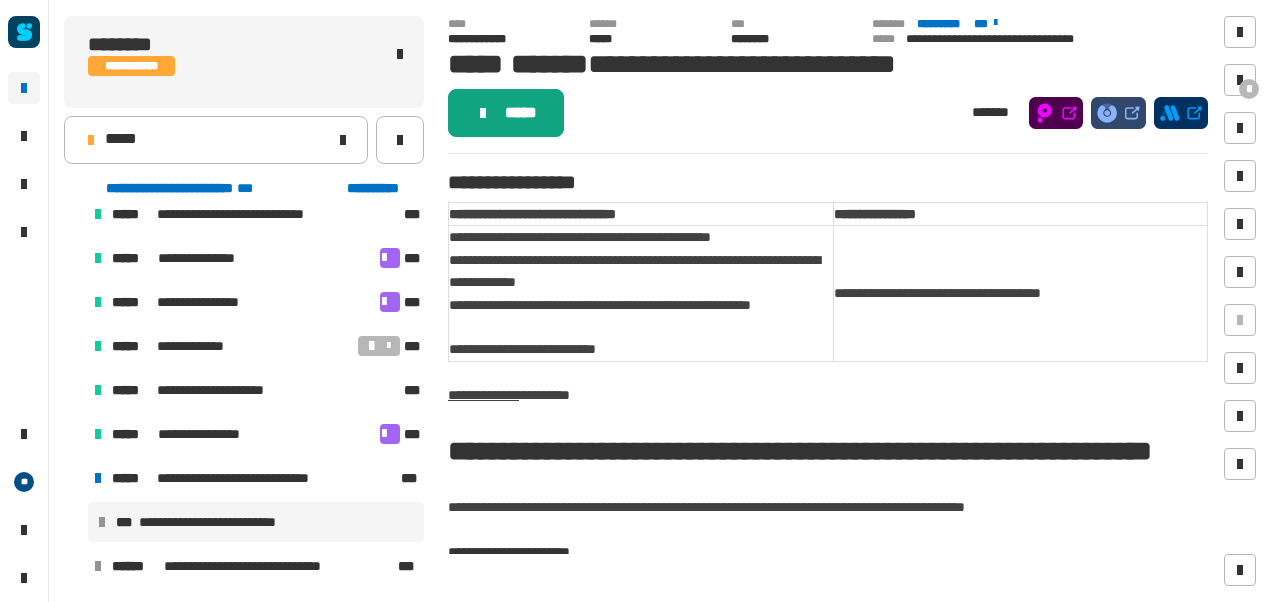 click on "*****" 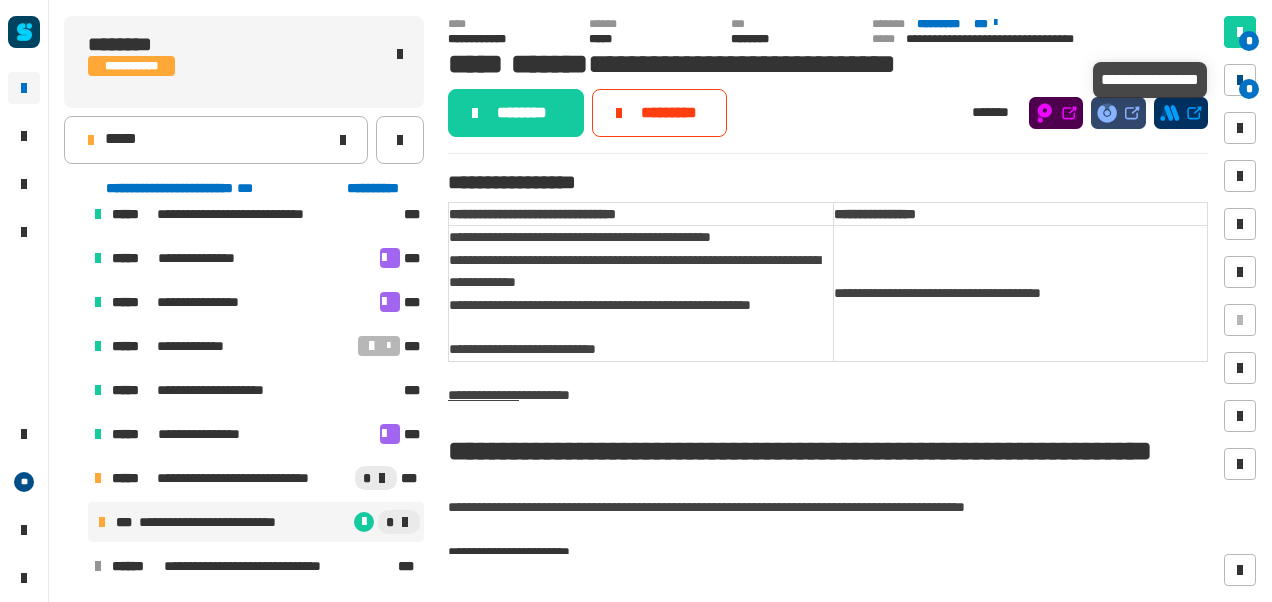 click on "*" at bounding box center (1249, 89) 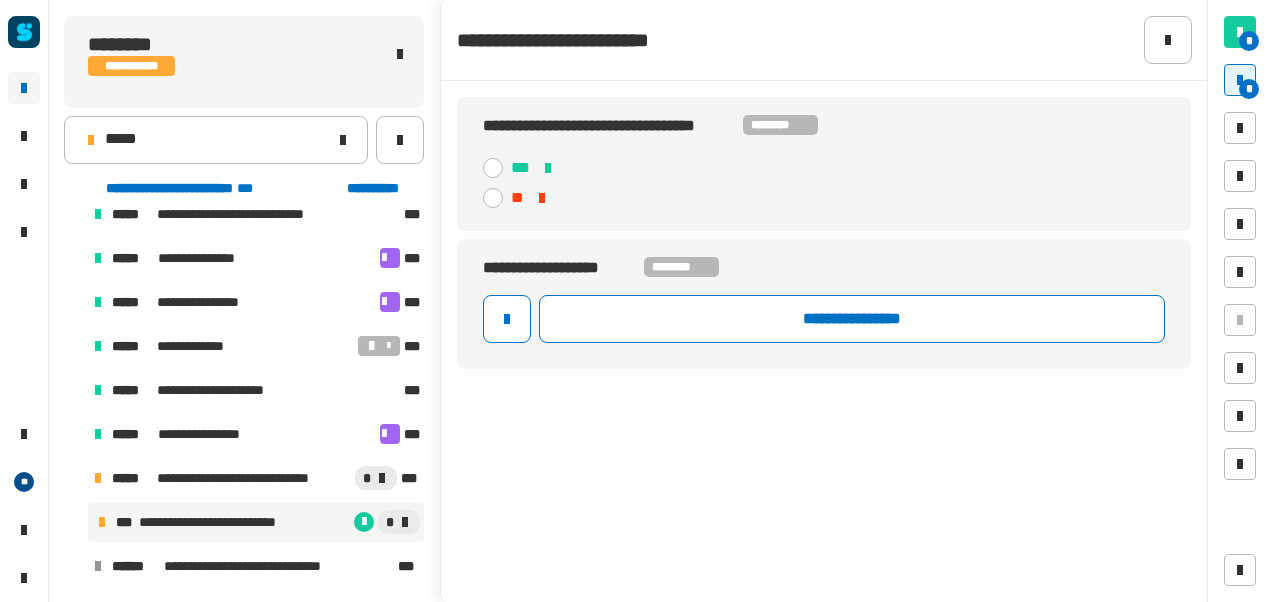 click 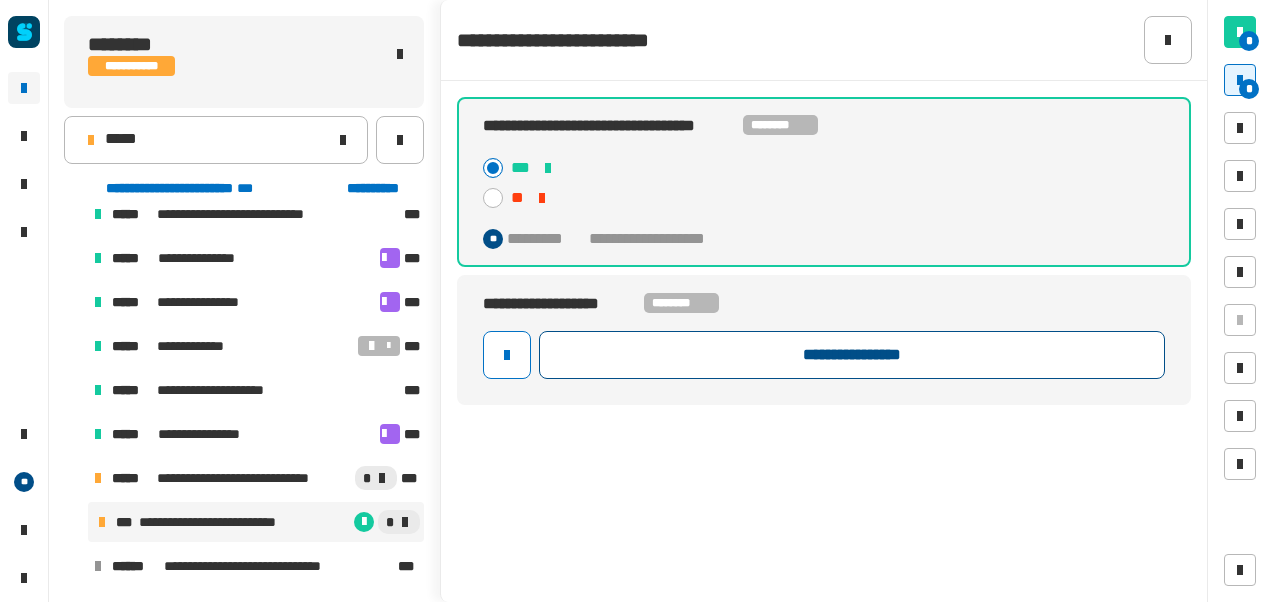 click on "**********" 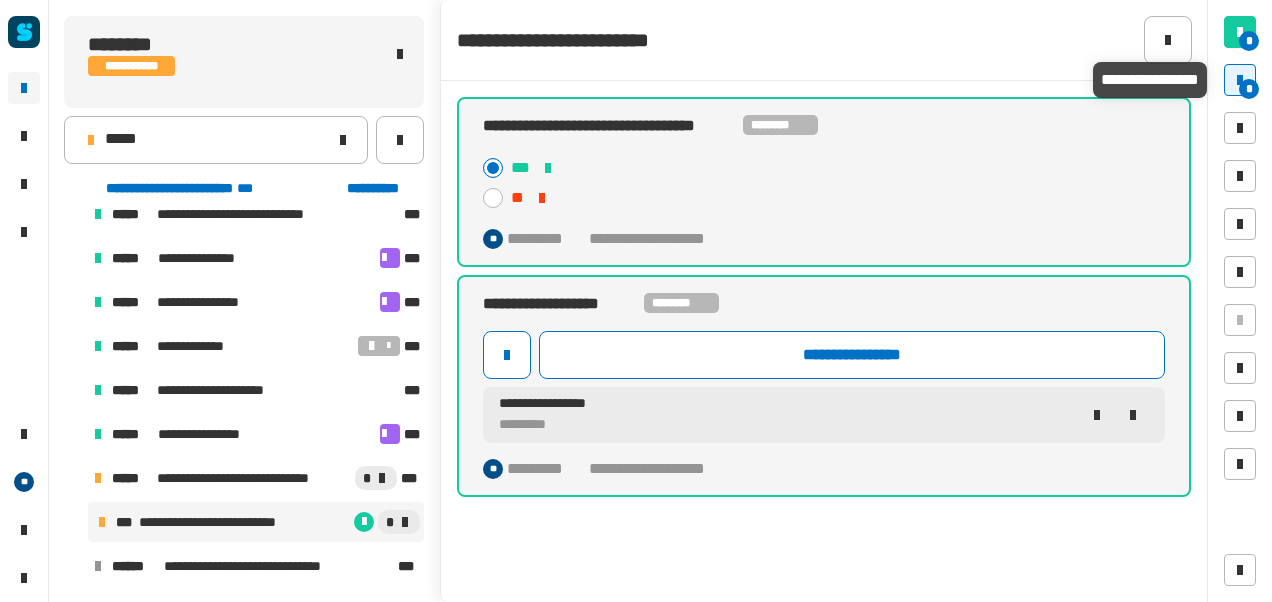 click on "*" at bounding box center [1249, 89] 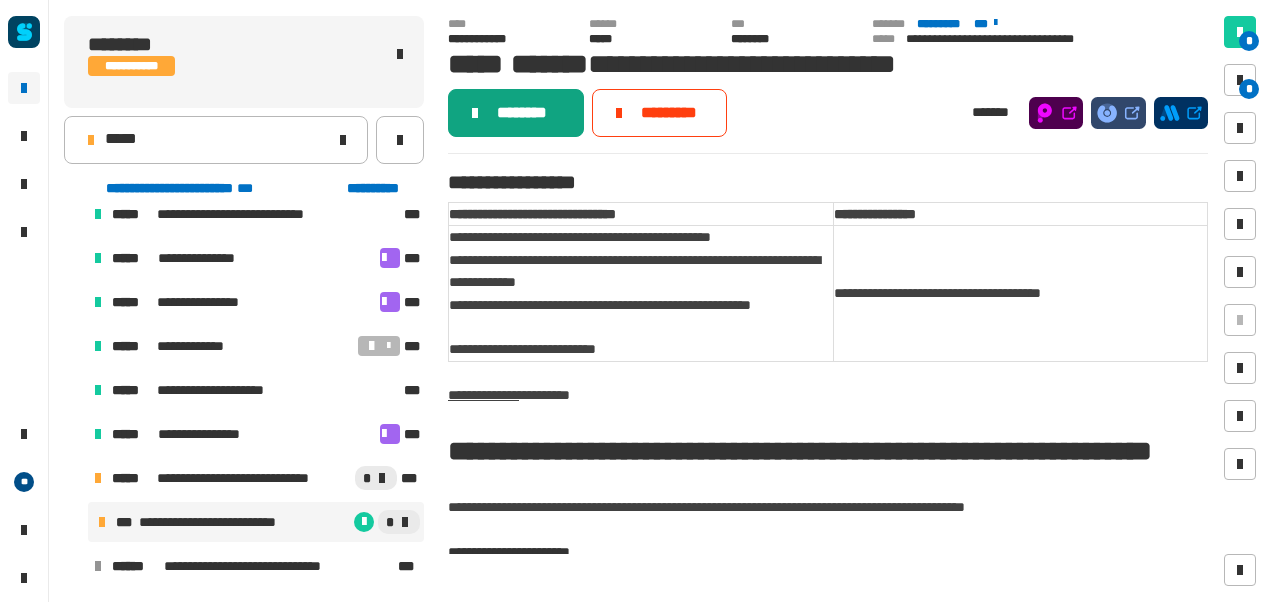 click on "********" 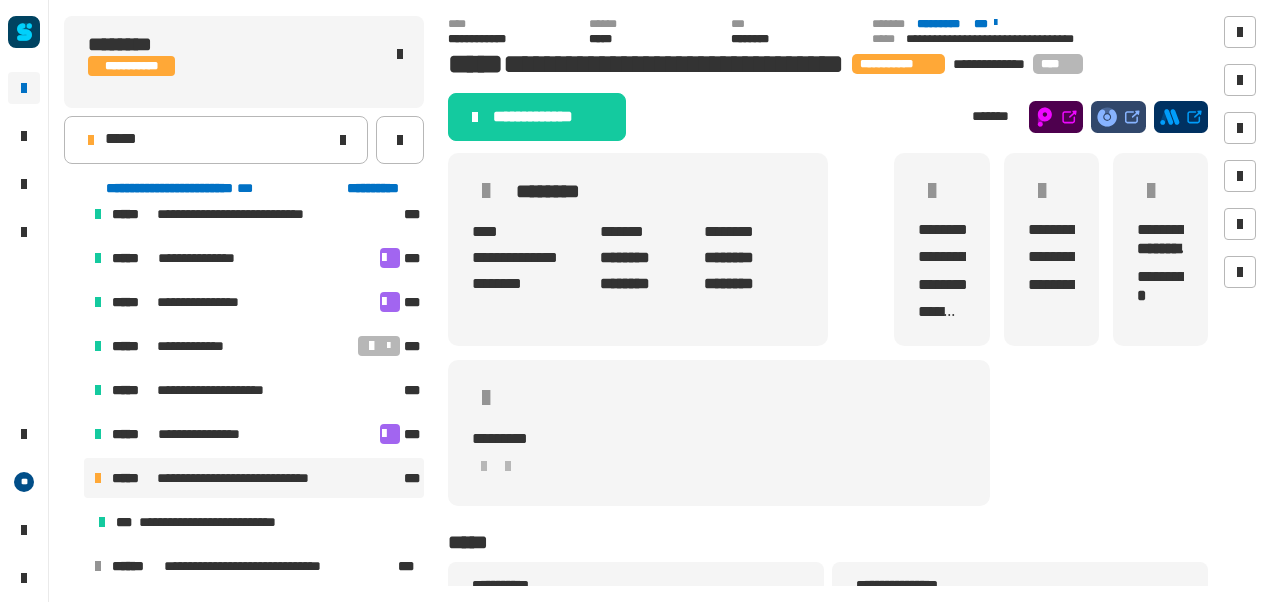 click on "**********" 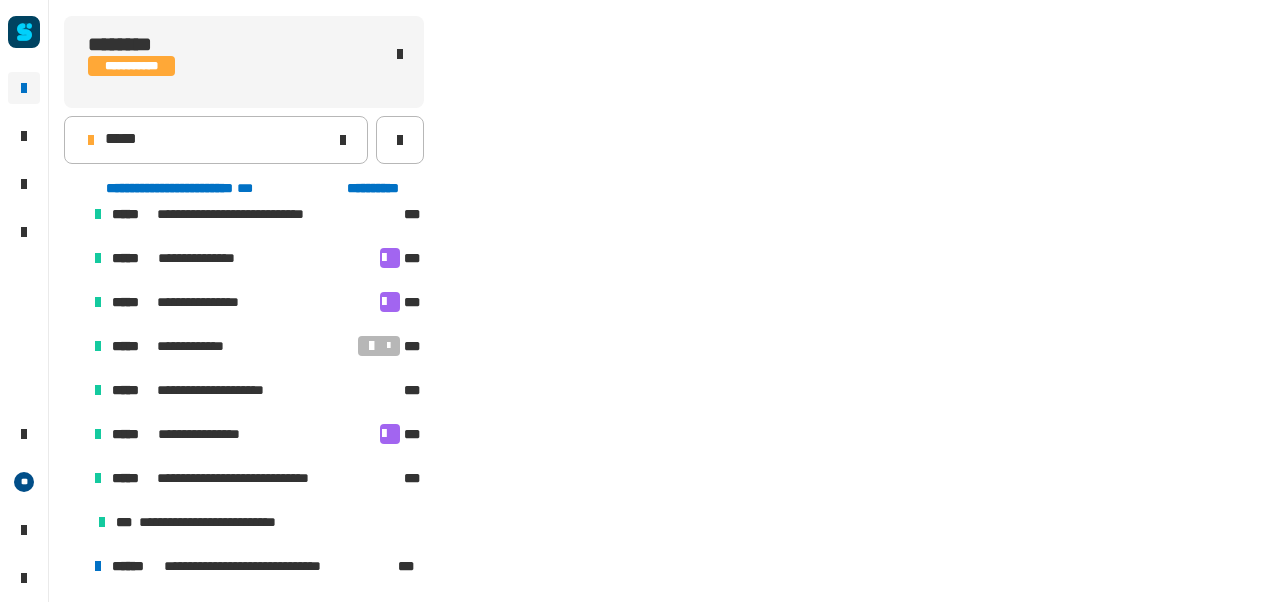 scroll, scrollTop: 194, scrollLeft: 0, axis: vertical 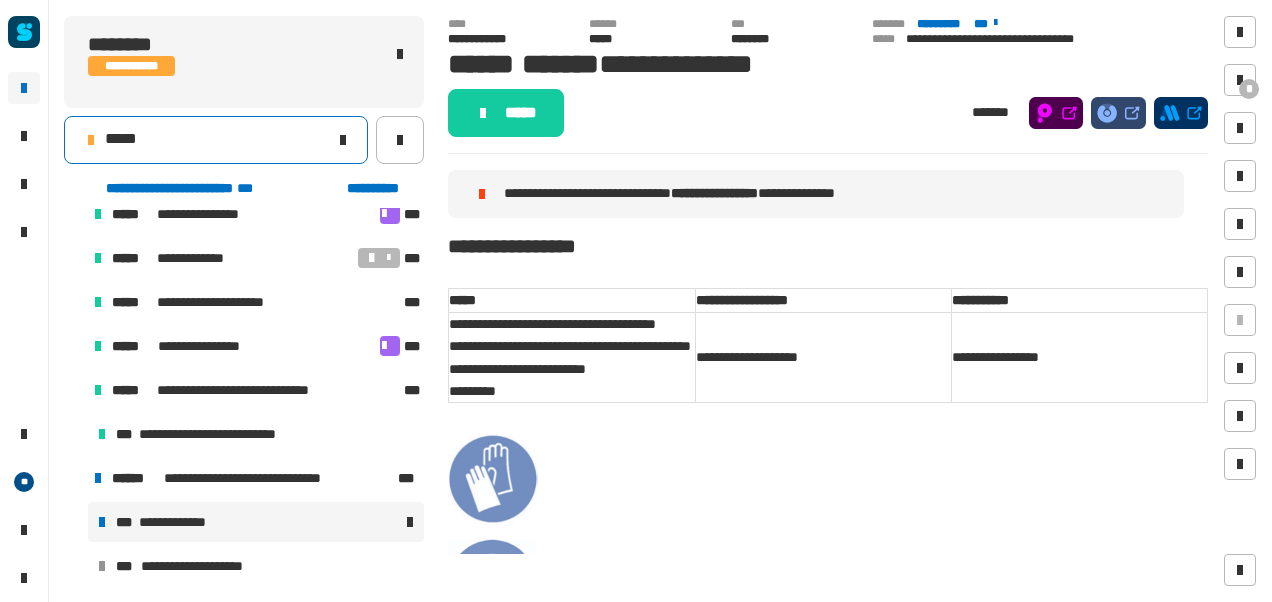 click on "*****" 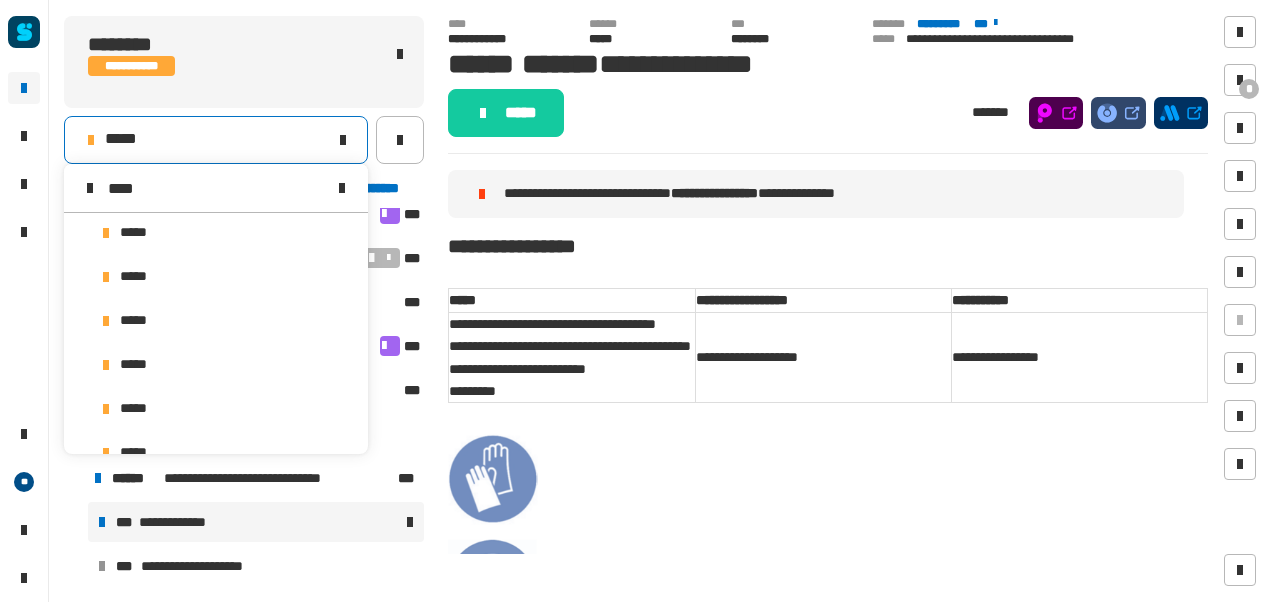 scroll, scrollTop: 0, scrollLeft: 0, axis: both 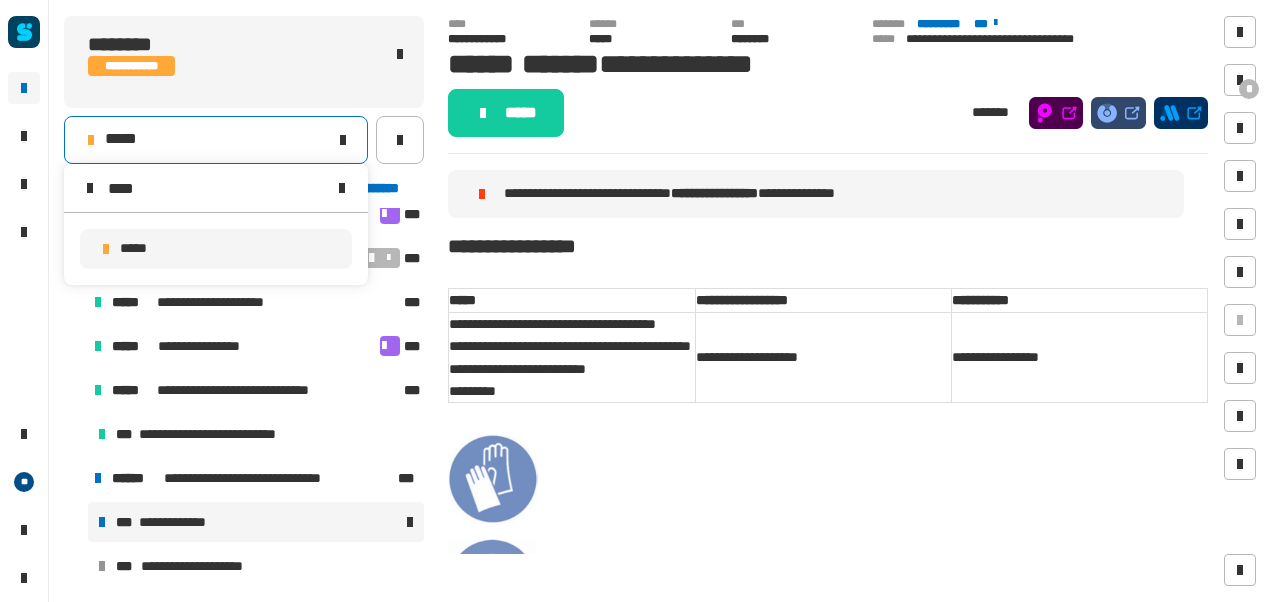 type on "****" 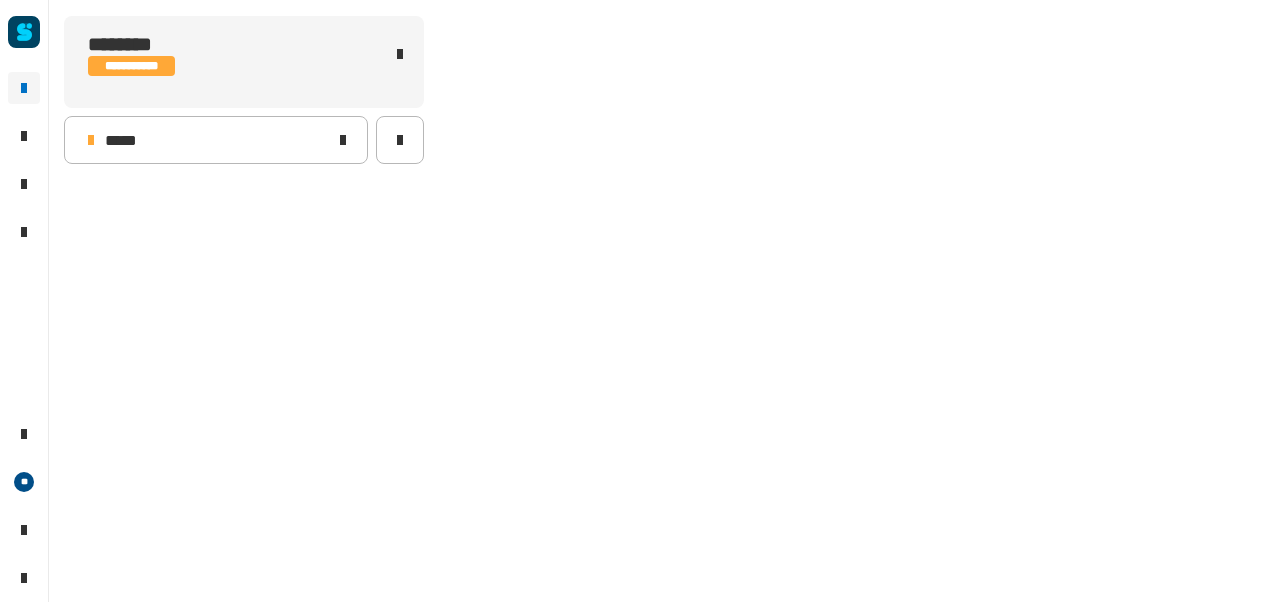 scroll, scrollTop: 0, scrollLeft: 0, axis: both 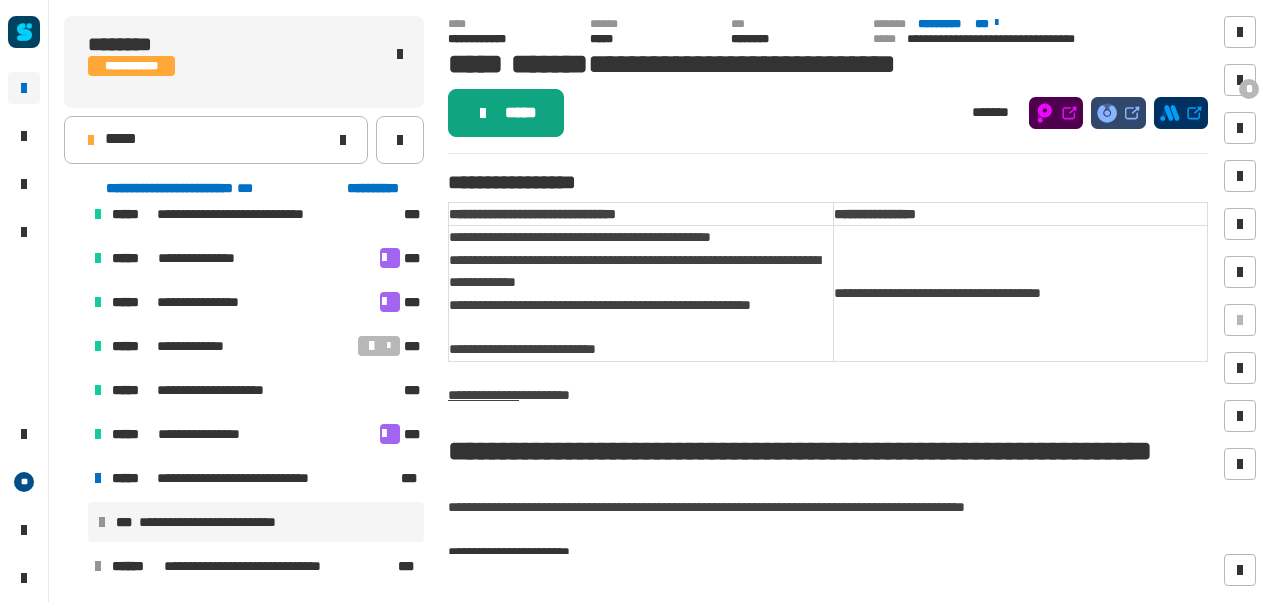 click on "*****" 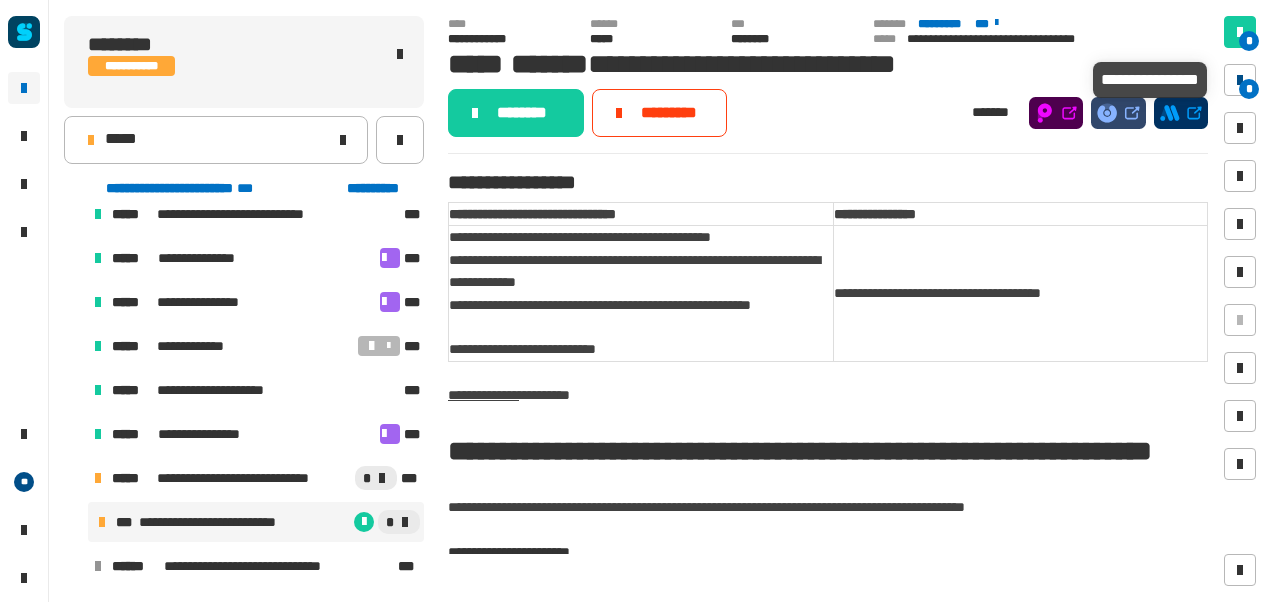 click on "*" at bounding box center [1249, 89] 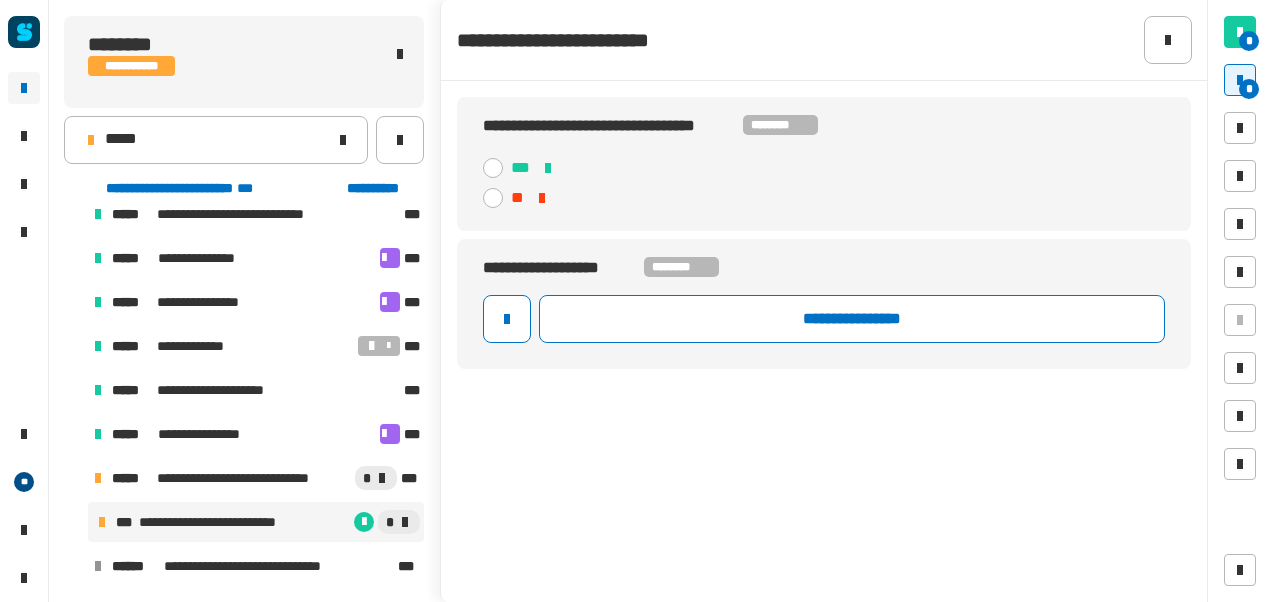 click on "***" 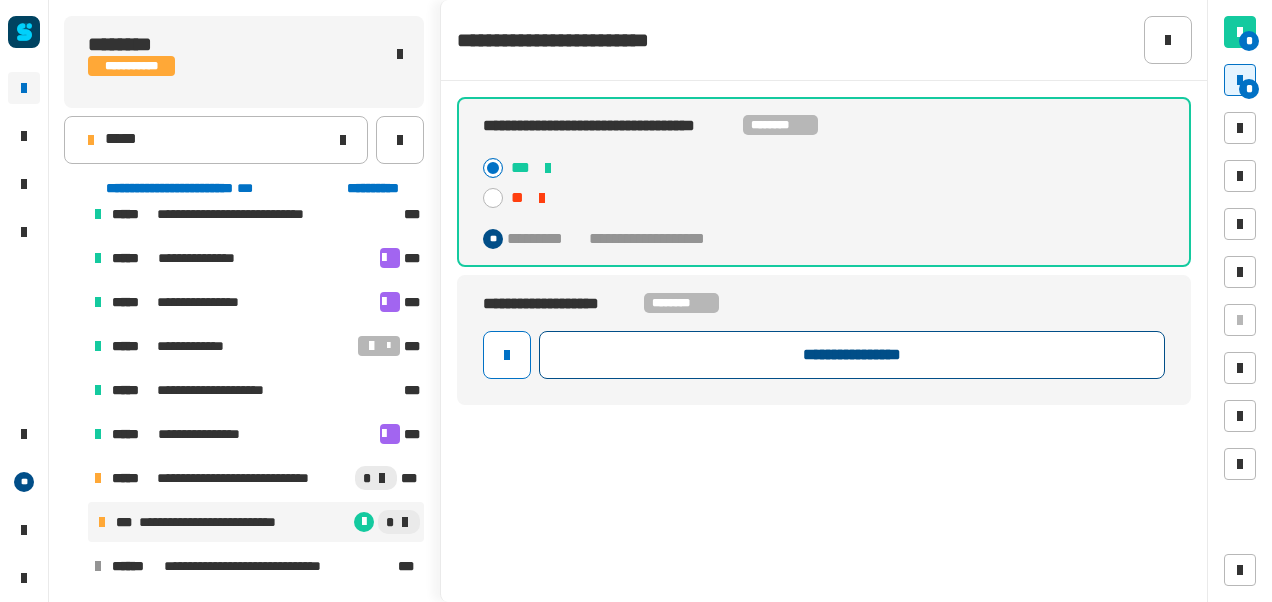 click on "**********" 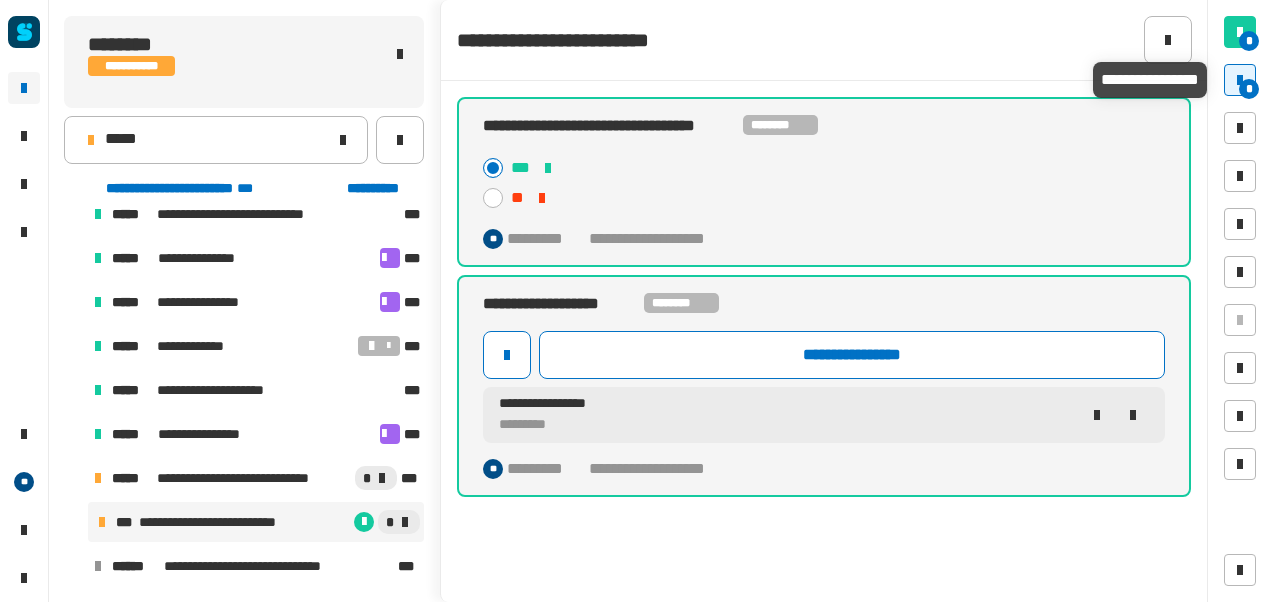 click at bounding box center [1240, 80] 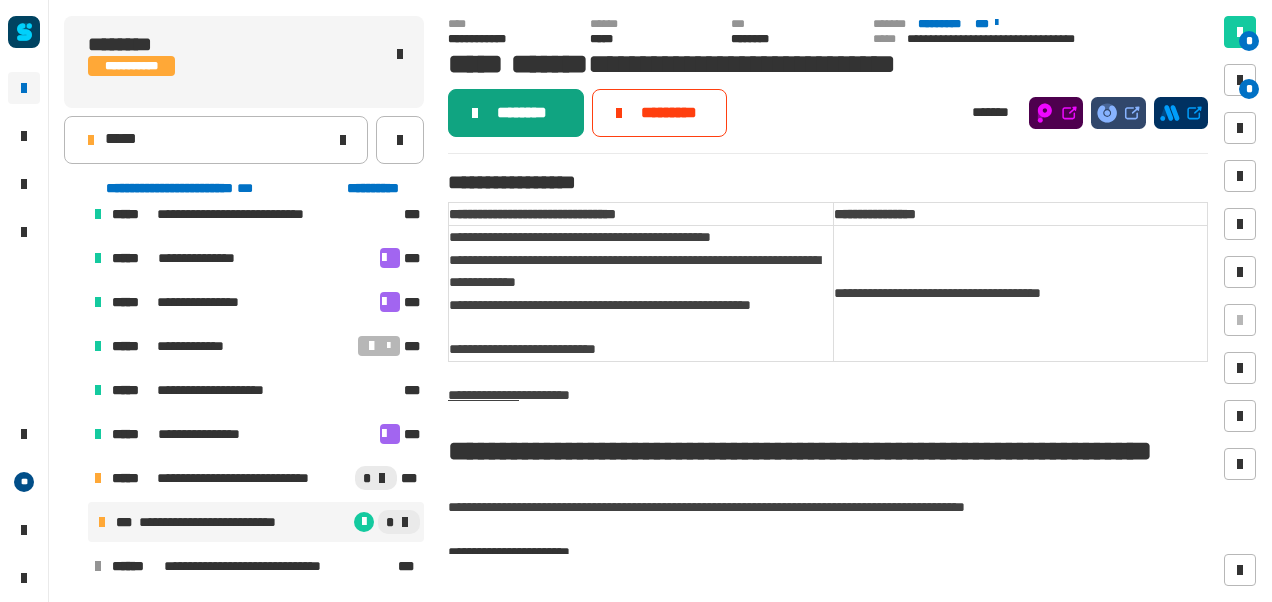 click on "********" 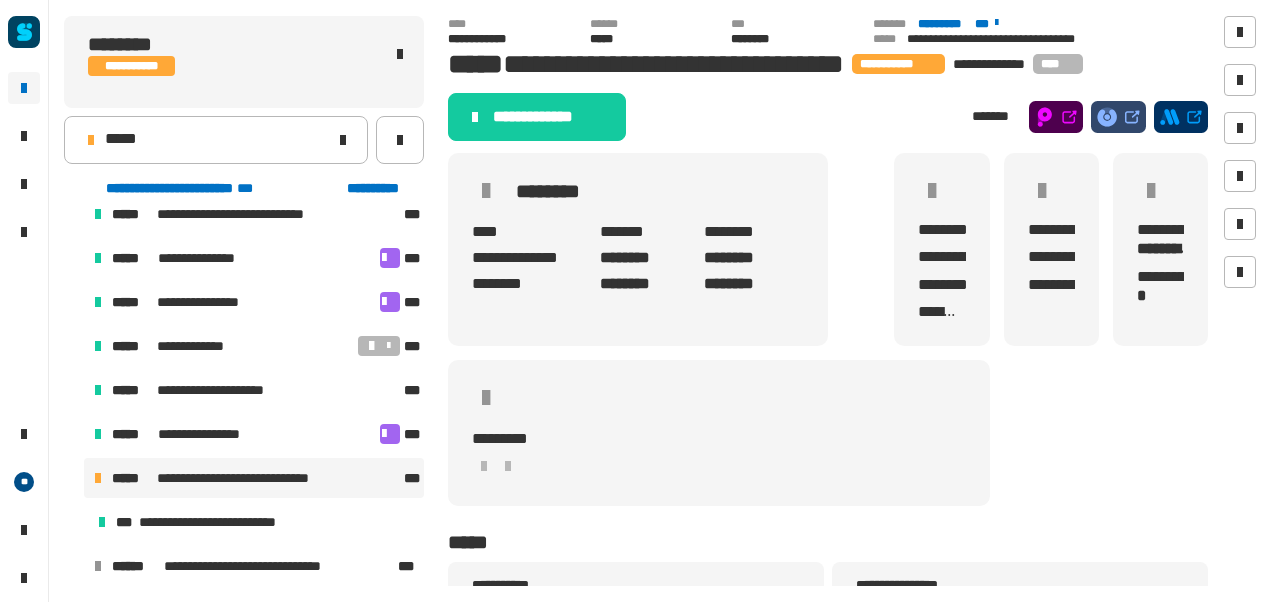 click on "**********" 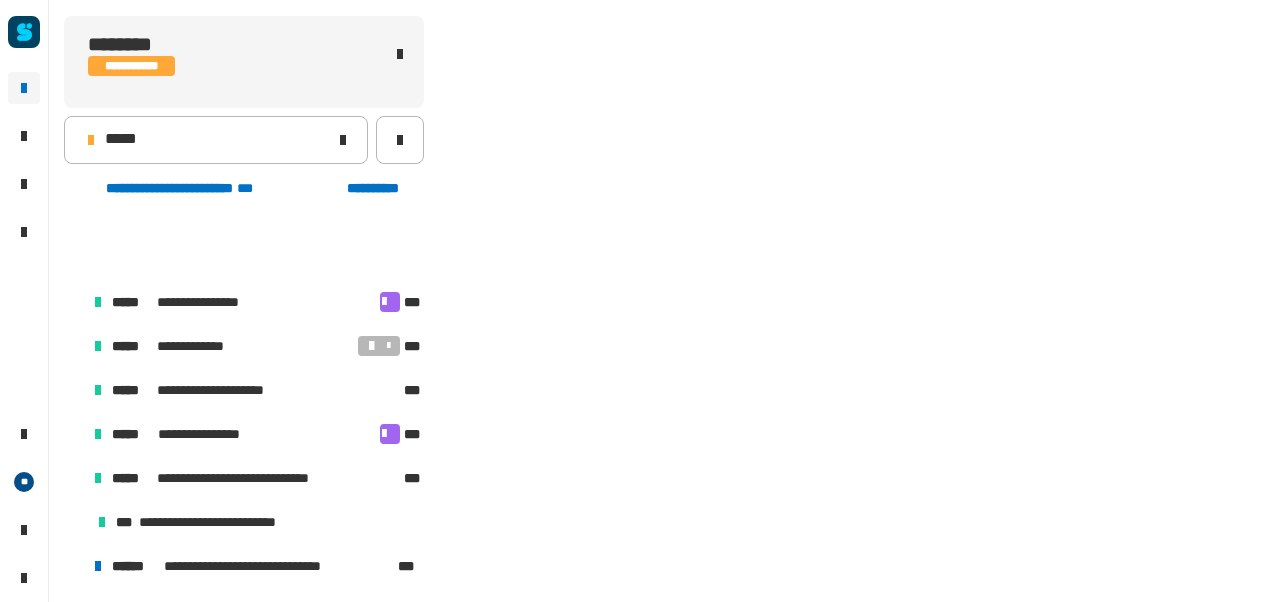 scroll, scrollTop: 194, scrollLeft: 0, axis: vertical 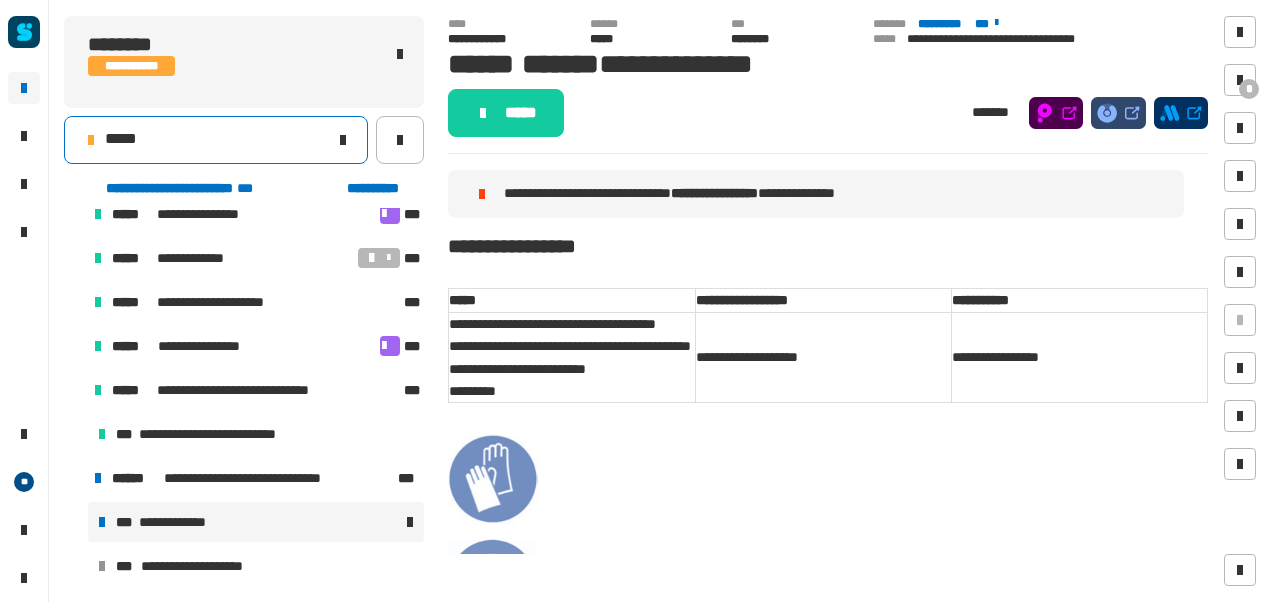 click on "*****" 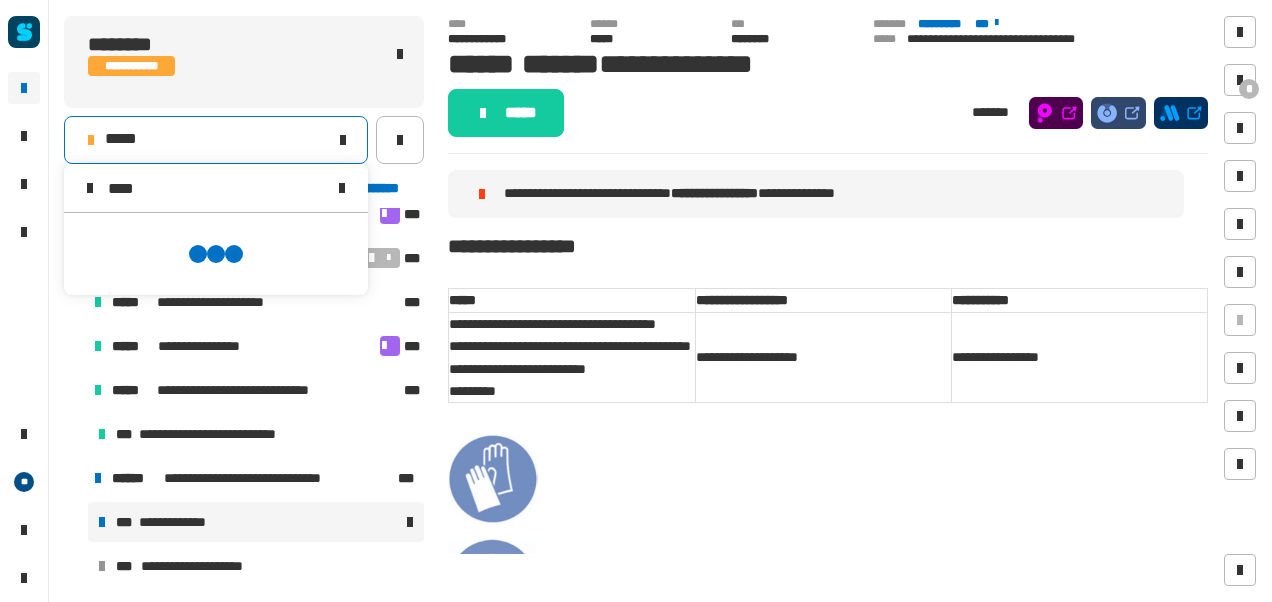 scroll, scrollTop: 0, scrollLeft: 0, axis: both 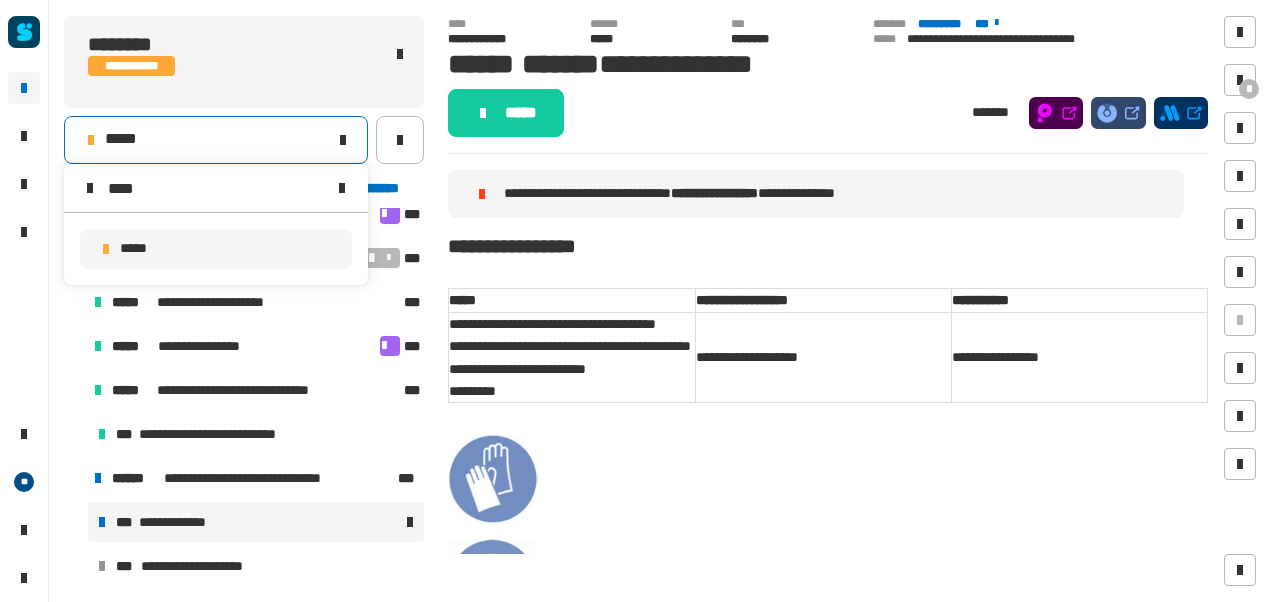 type on "****" 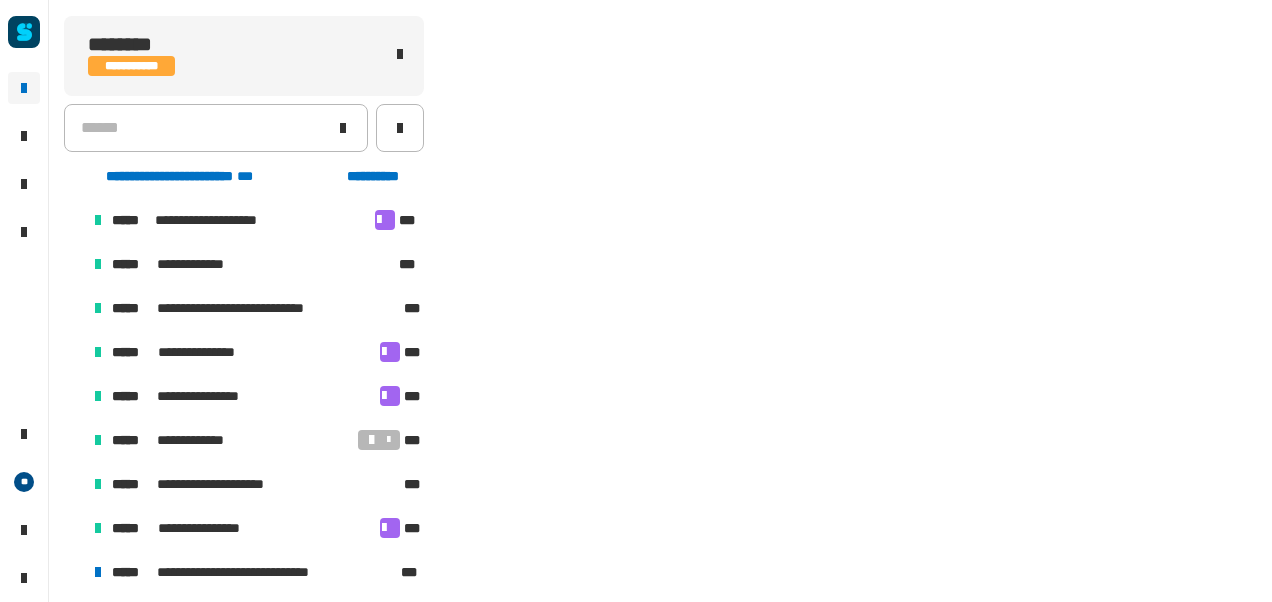 scroll, scrollTop: 106, scrollLeft: 0, axis: vertical 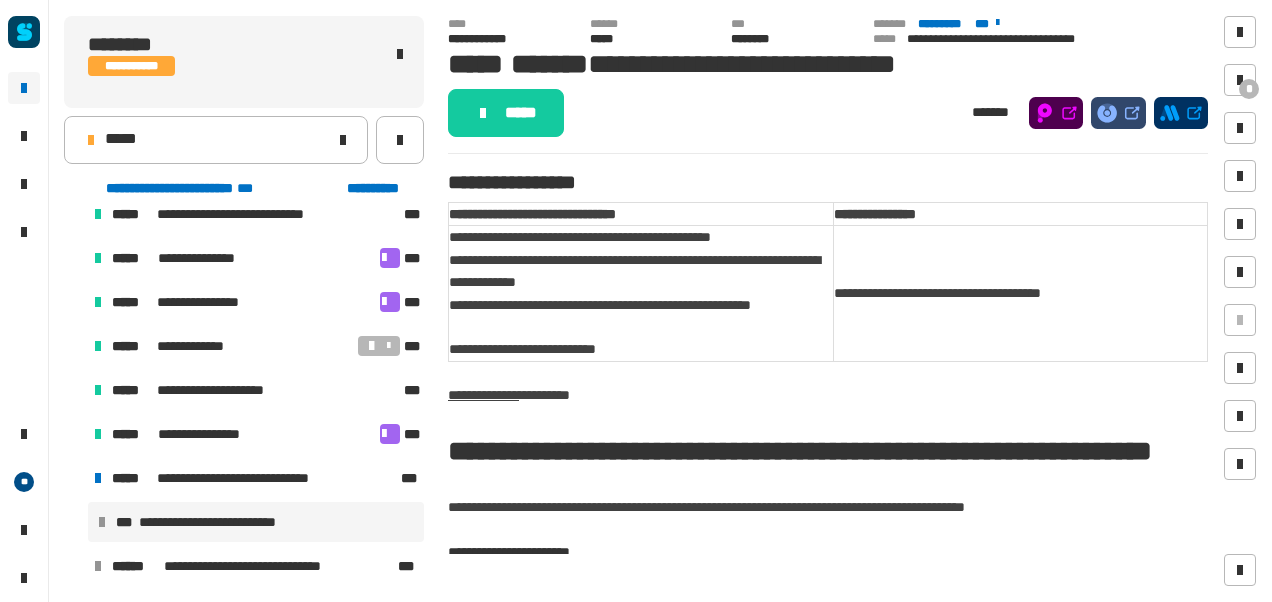 click on "***** *******" 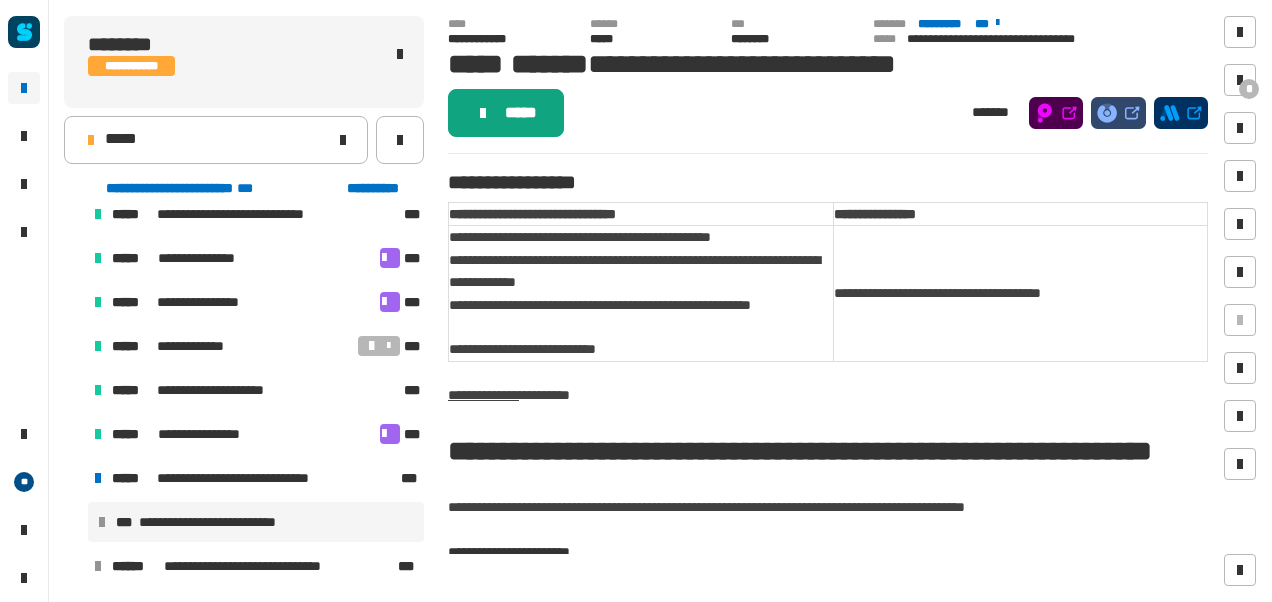 click on "*****" 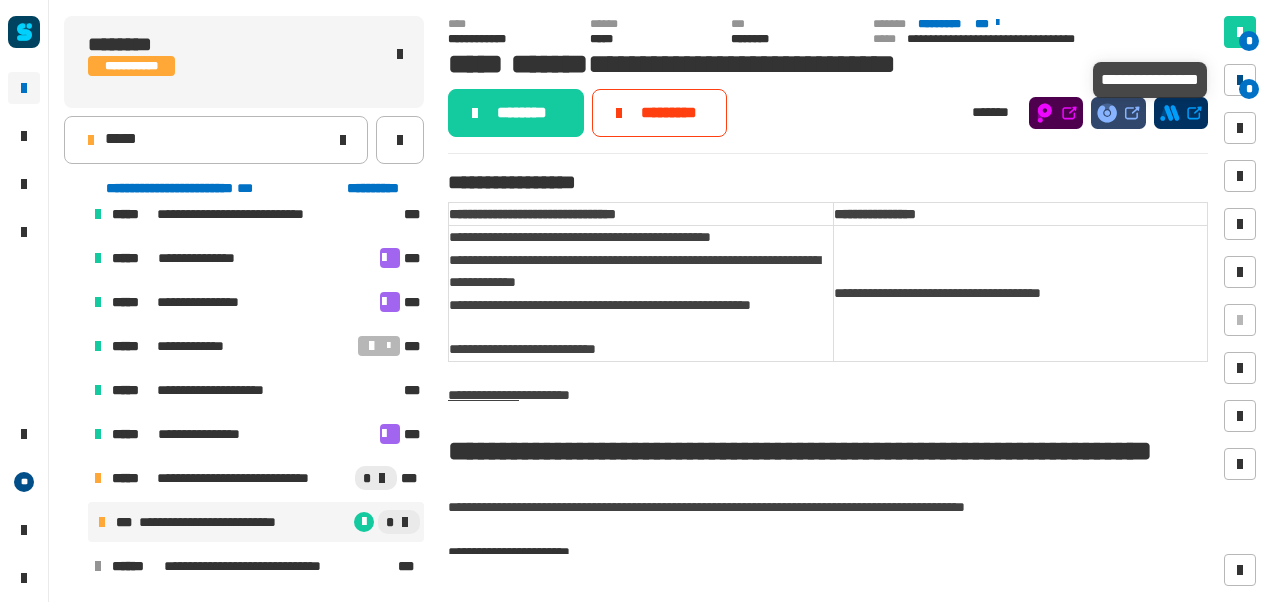 click at bounding box center [1240, 80] 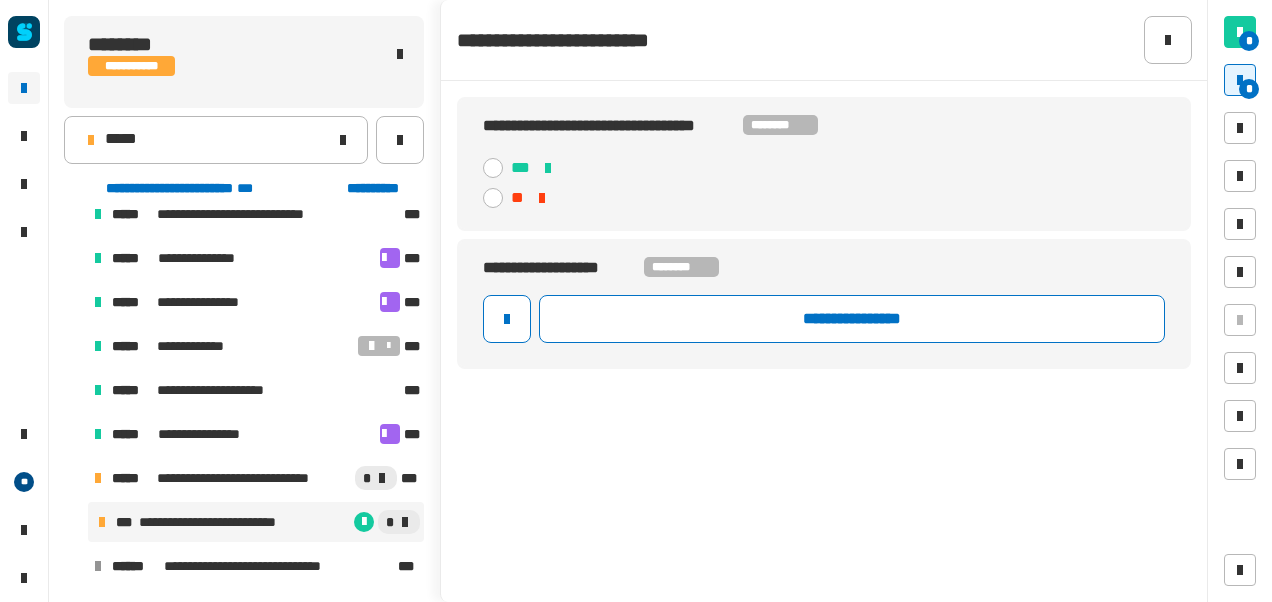 click 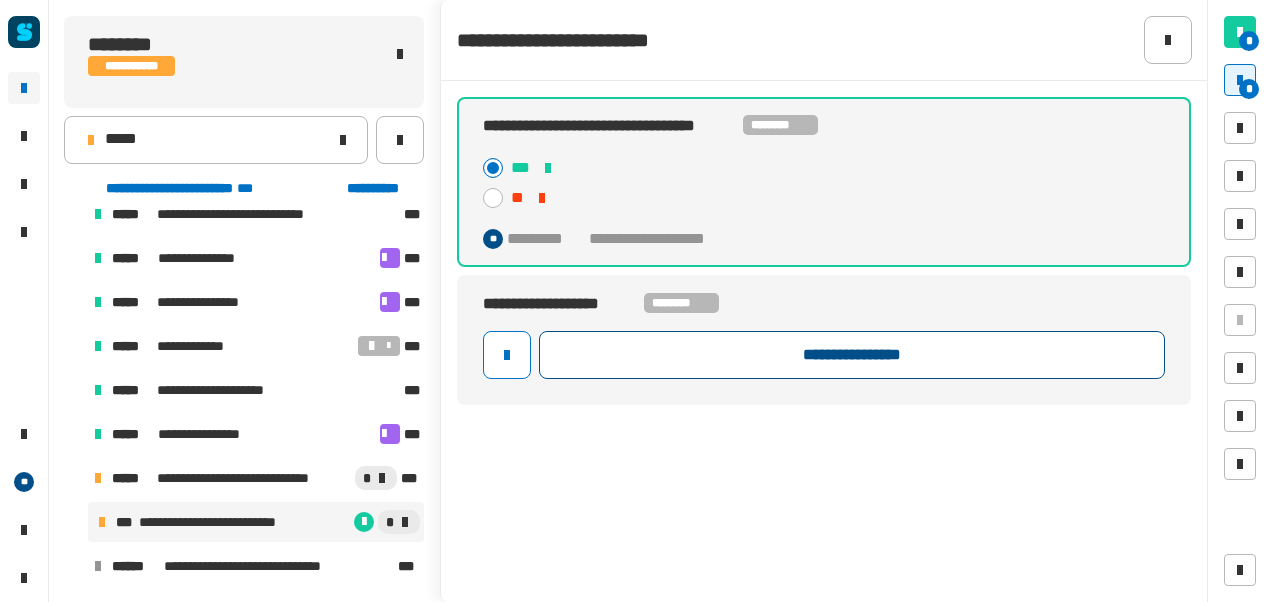 click on "**********" 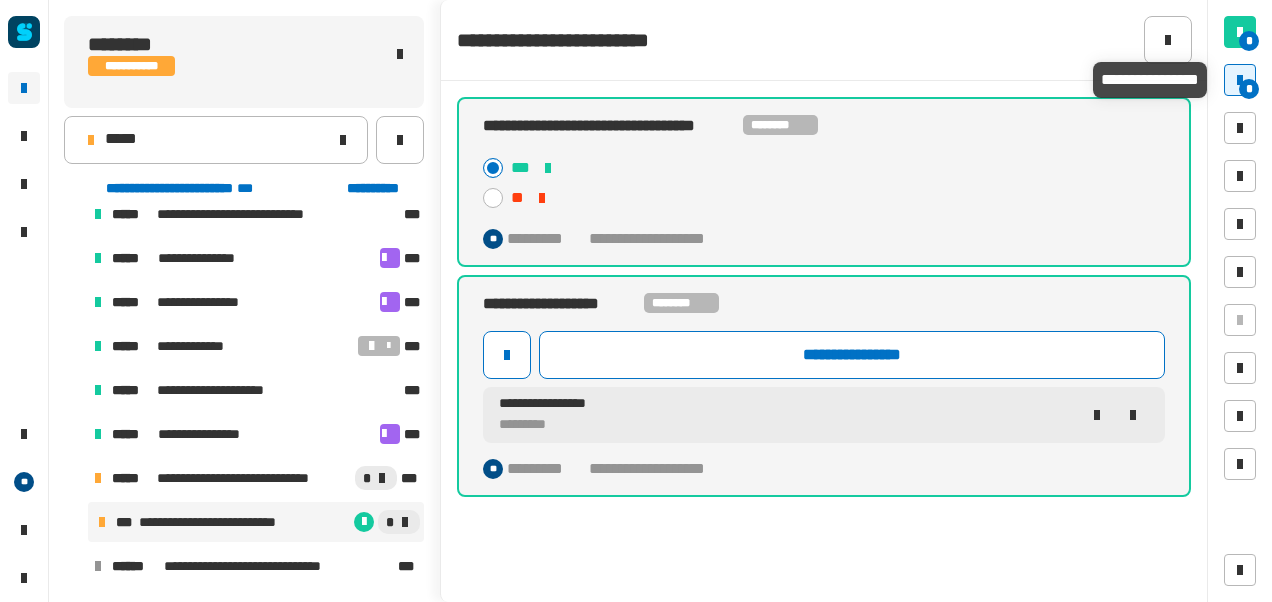 click on "*" at bounding box center (1249, 89) 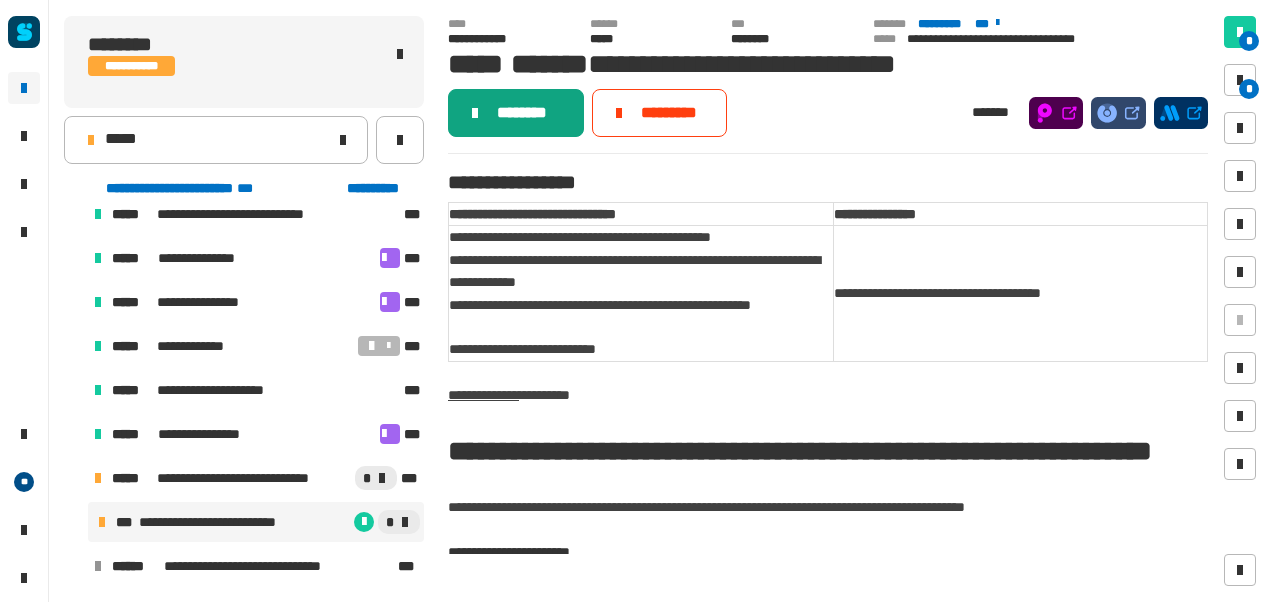 click on "********" 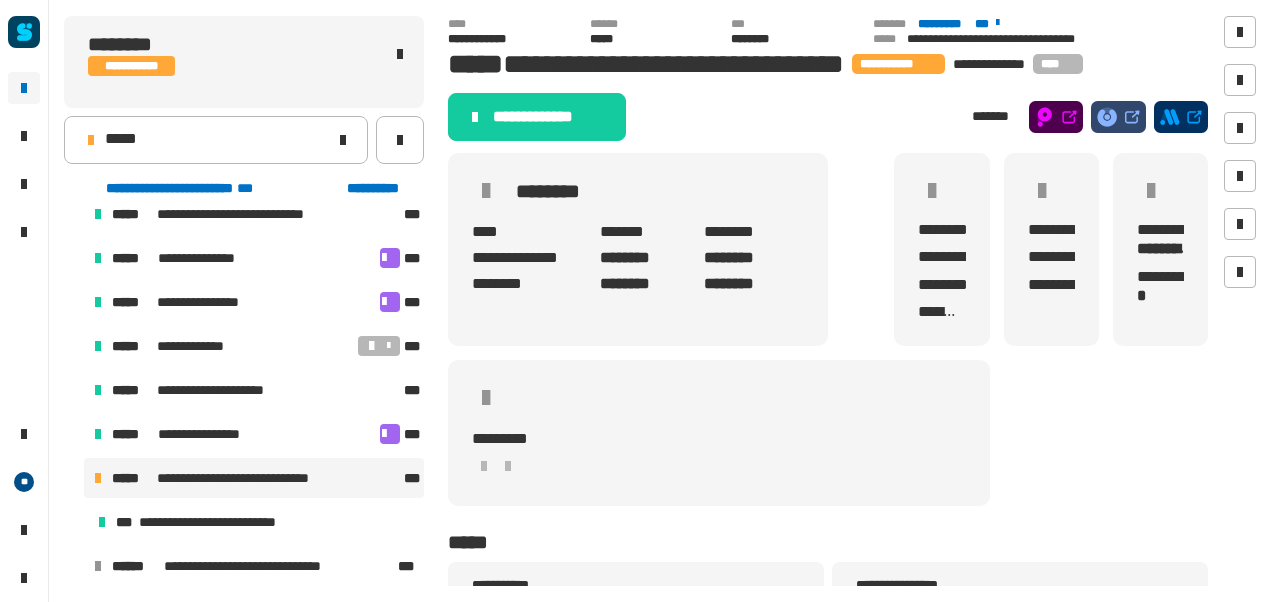 click on "**********" 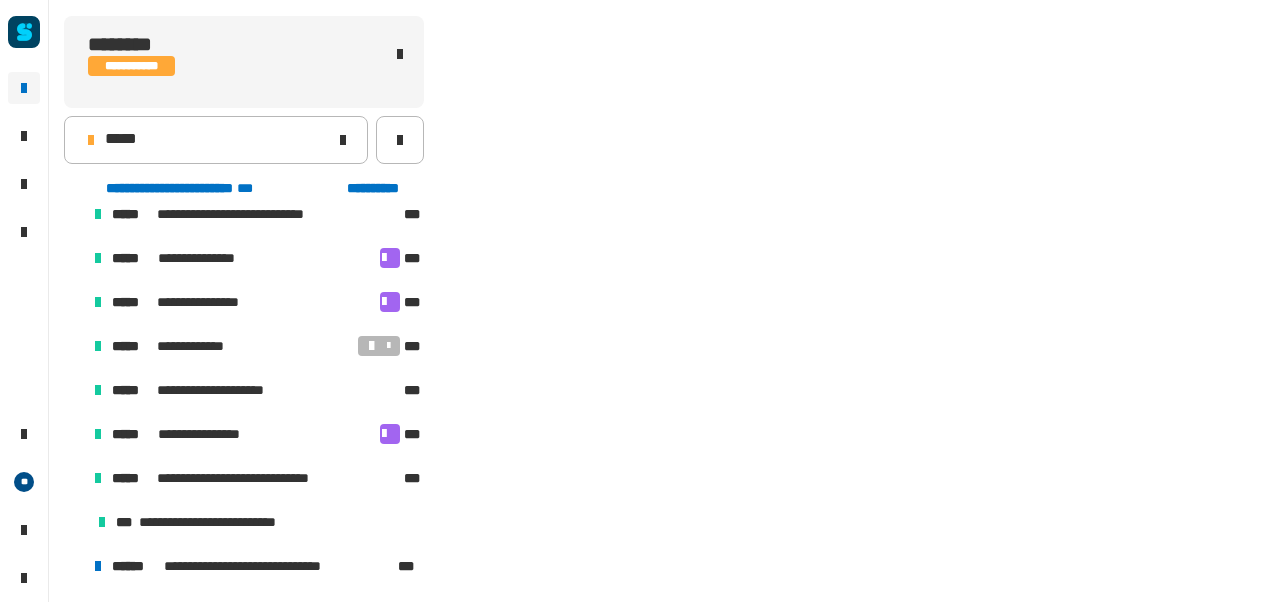 scroll, scrollTop: 194, scrollLeft: 0, axis: vertical 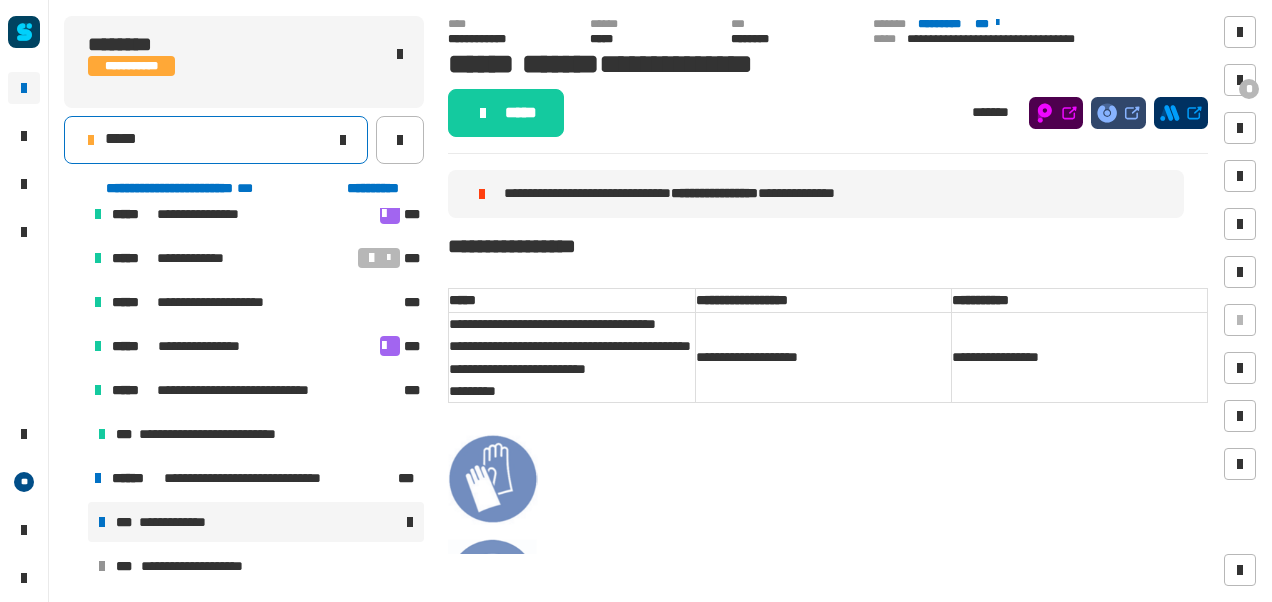 click on "*****" 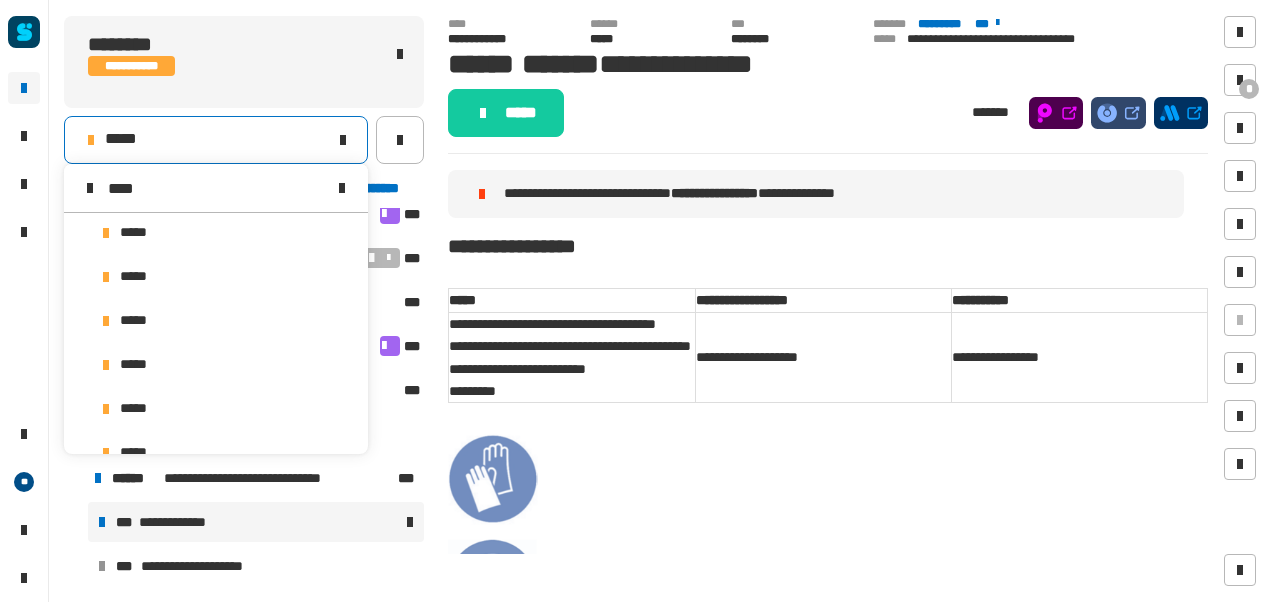 scroll, scrollTop: 0, scrollLeft: 0, axis: both 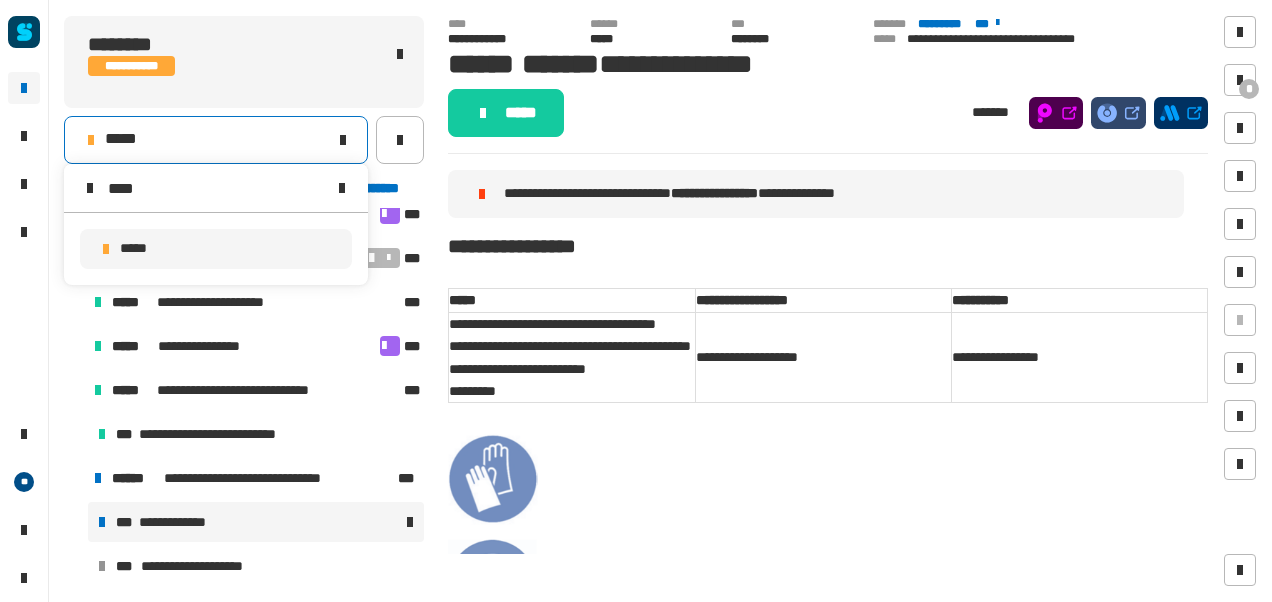 type on "****" 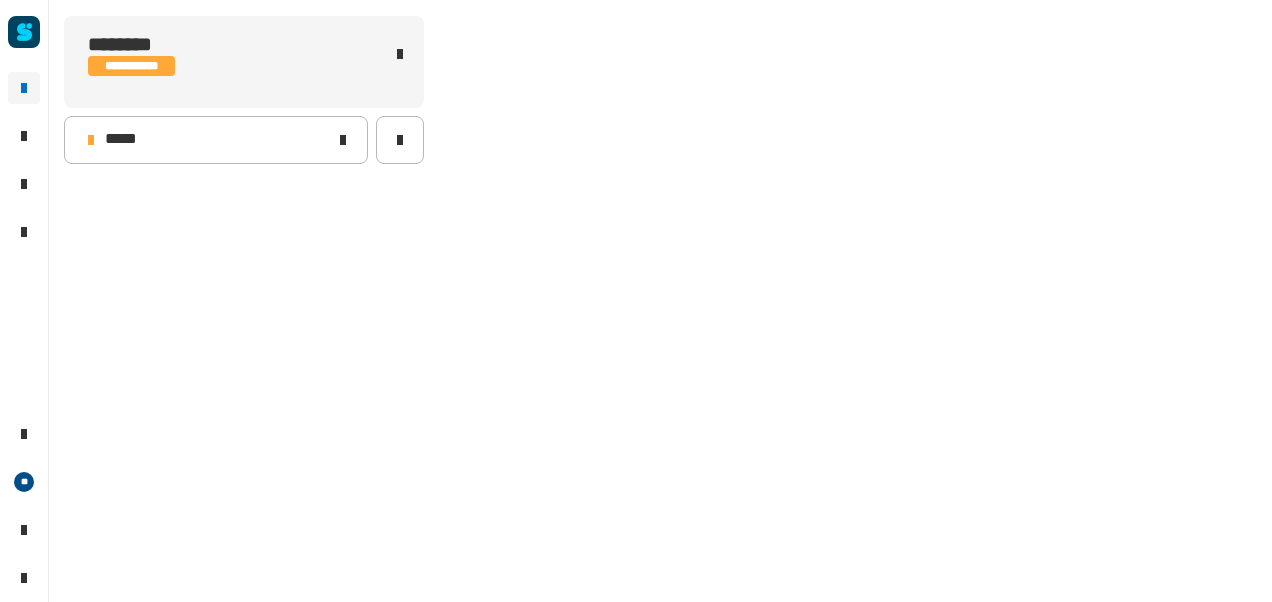 scroll, scrollTop: 0, scrollLeft: 0, axis: both 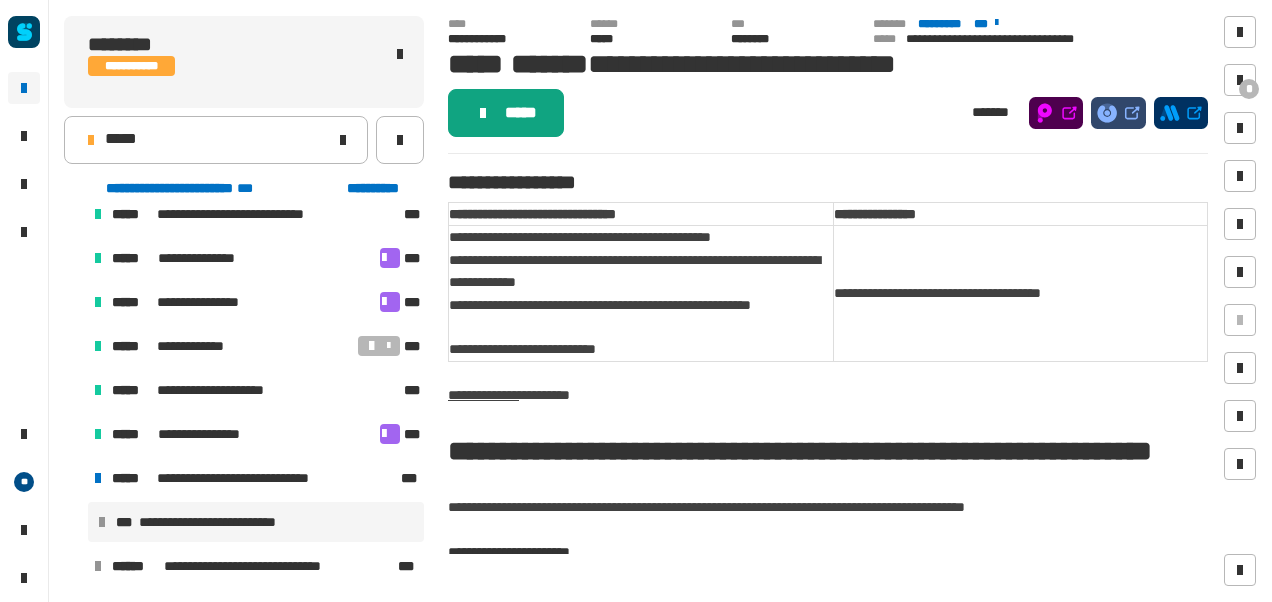 click on "*****" 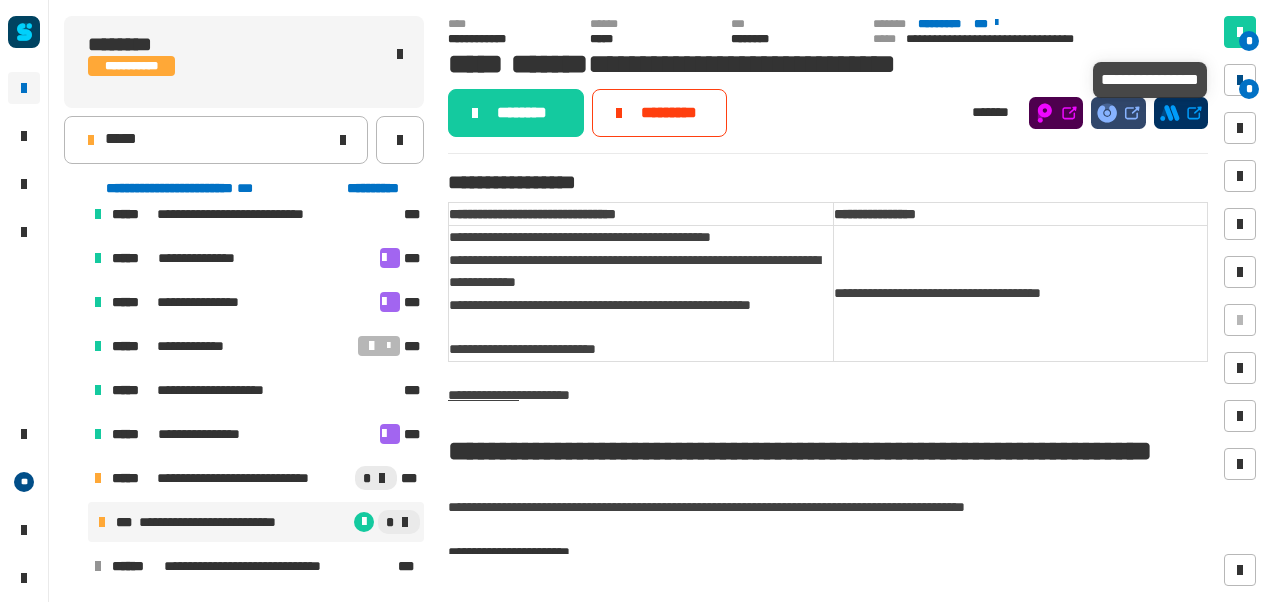 click on "*" at bounding box center (1240, 80) 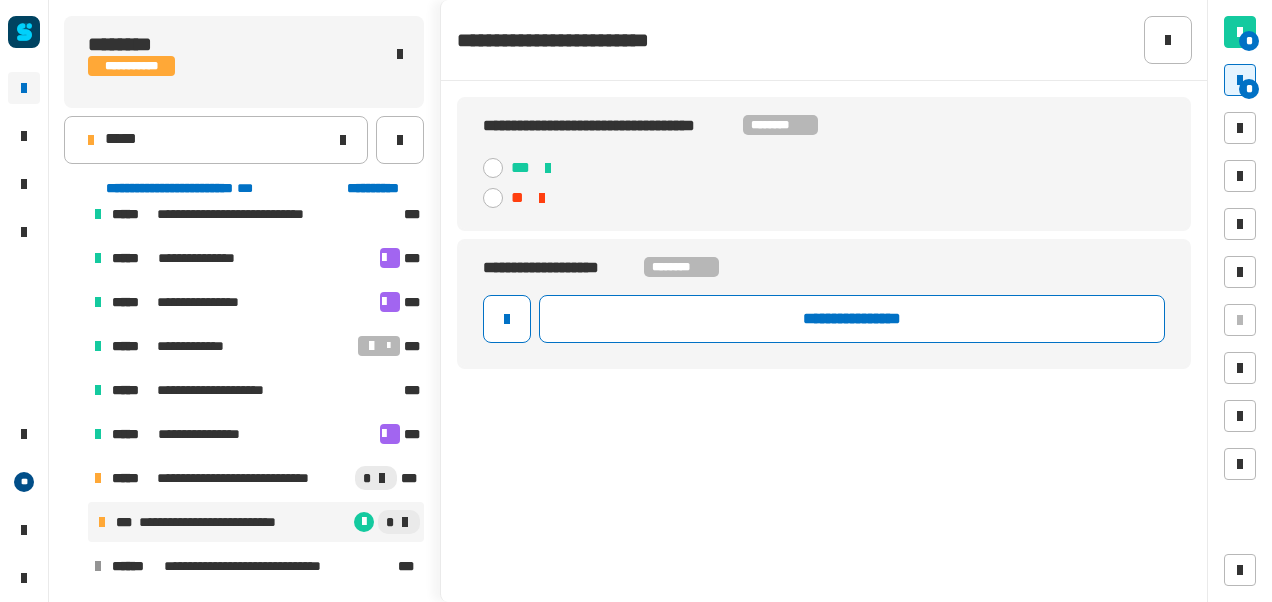 click 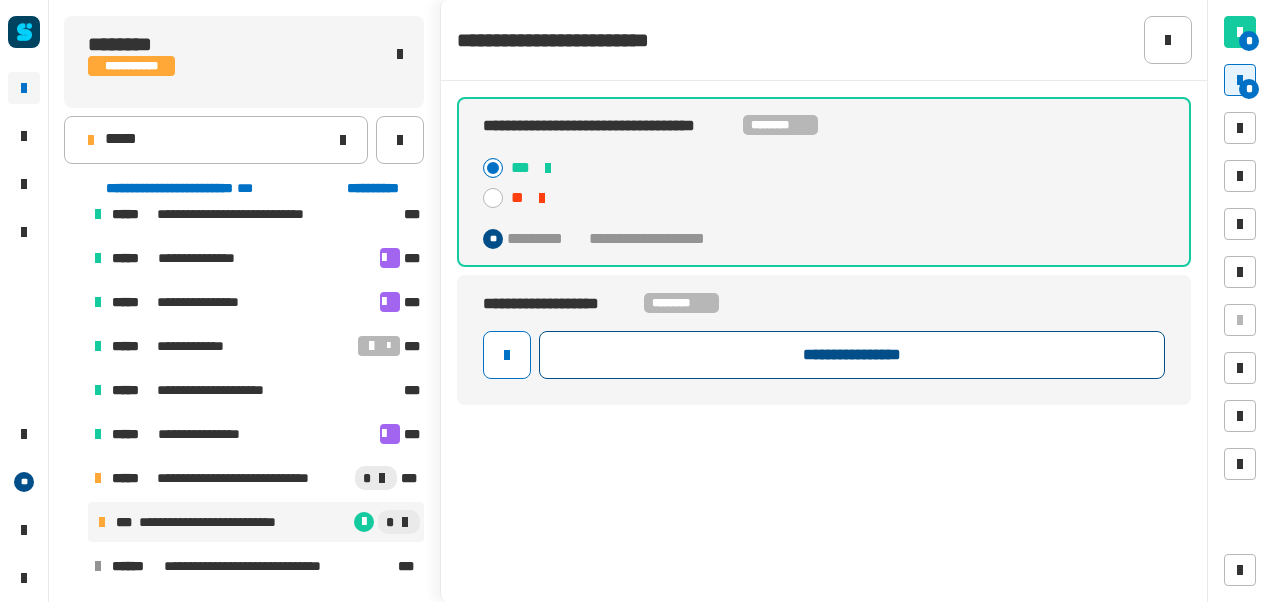 click on "**********" 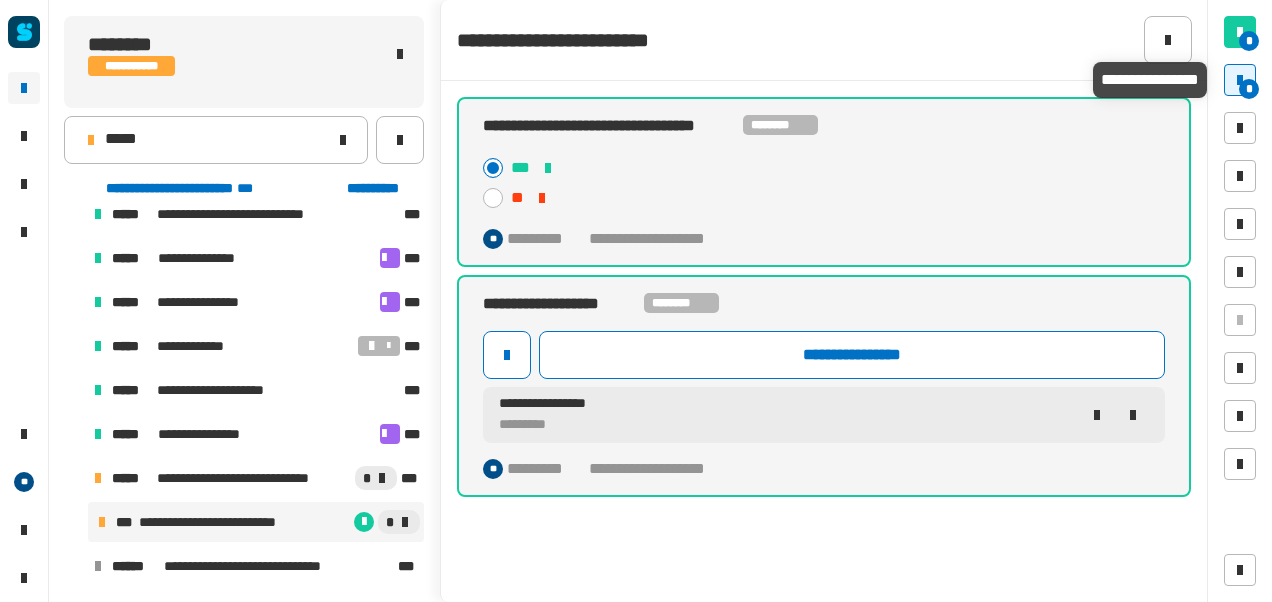 click on "*" at bounding box center [1249, 89] 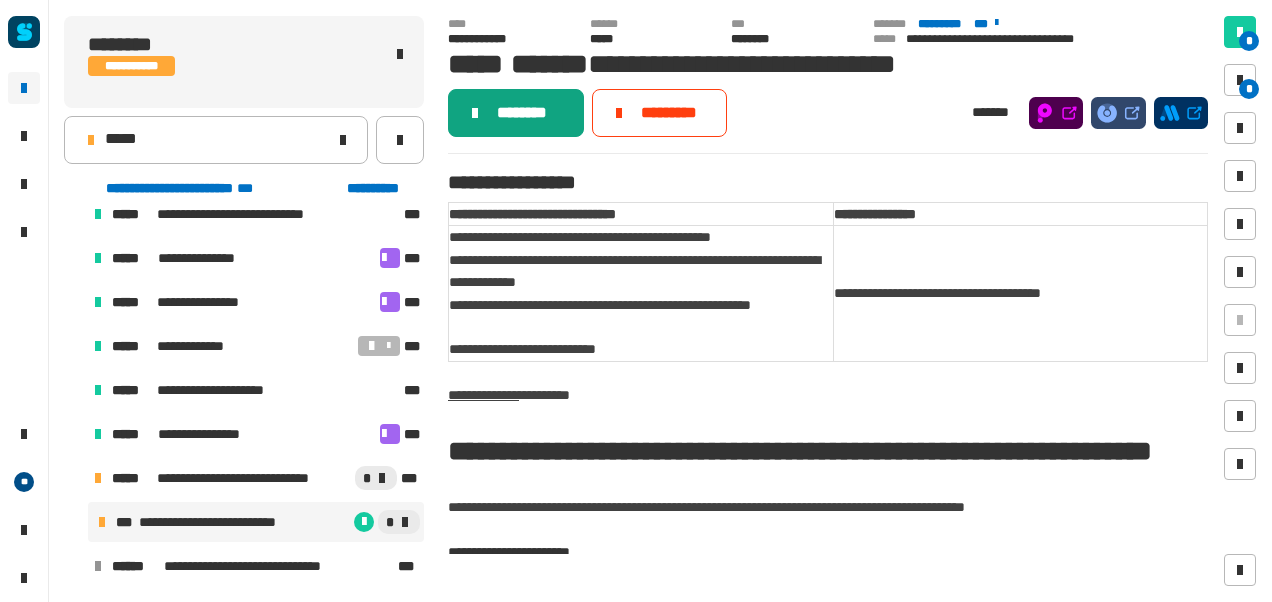 click on "********" 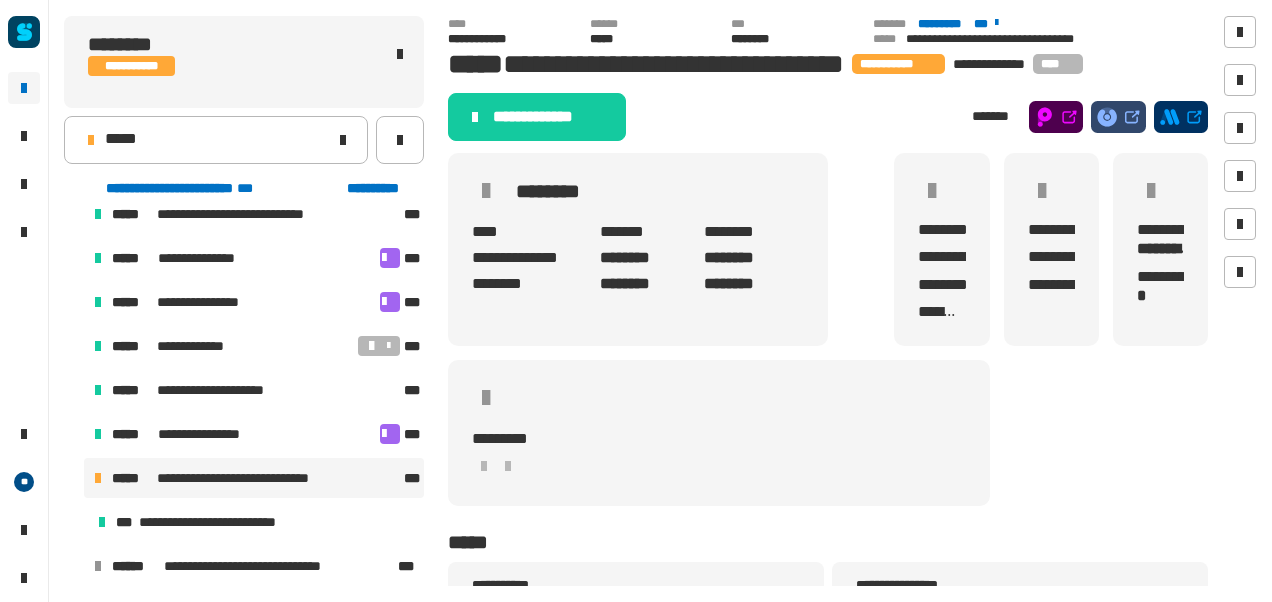 click on "**********" 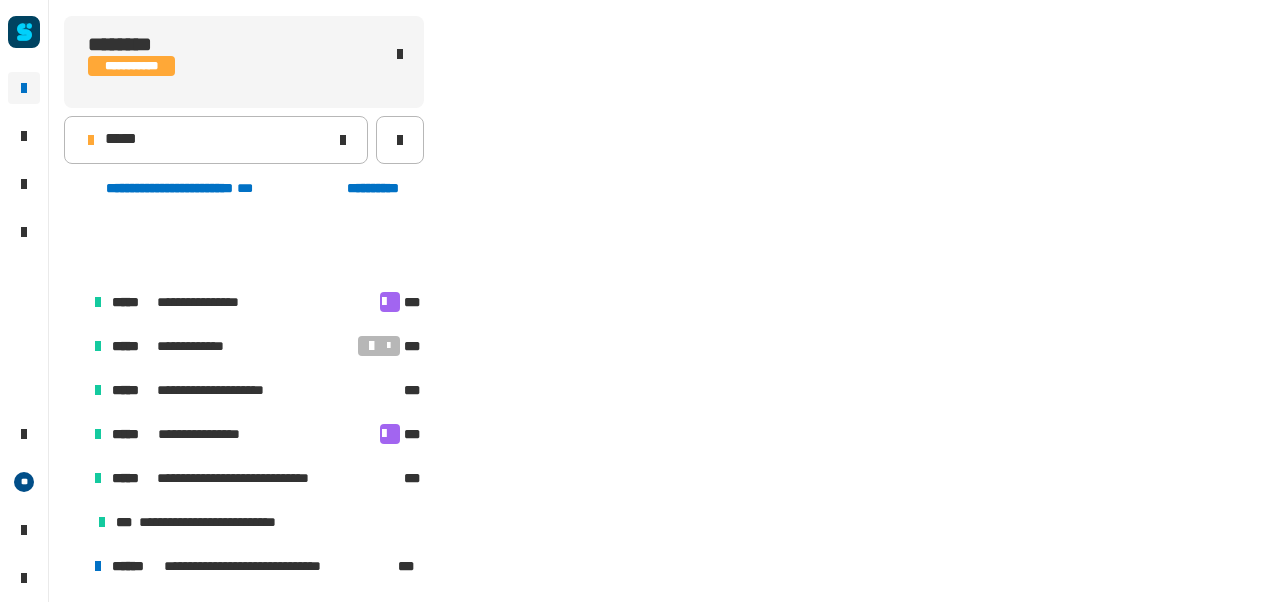 scroll, scrollTop: 194, scrollLeft: 0, axis: vertical 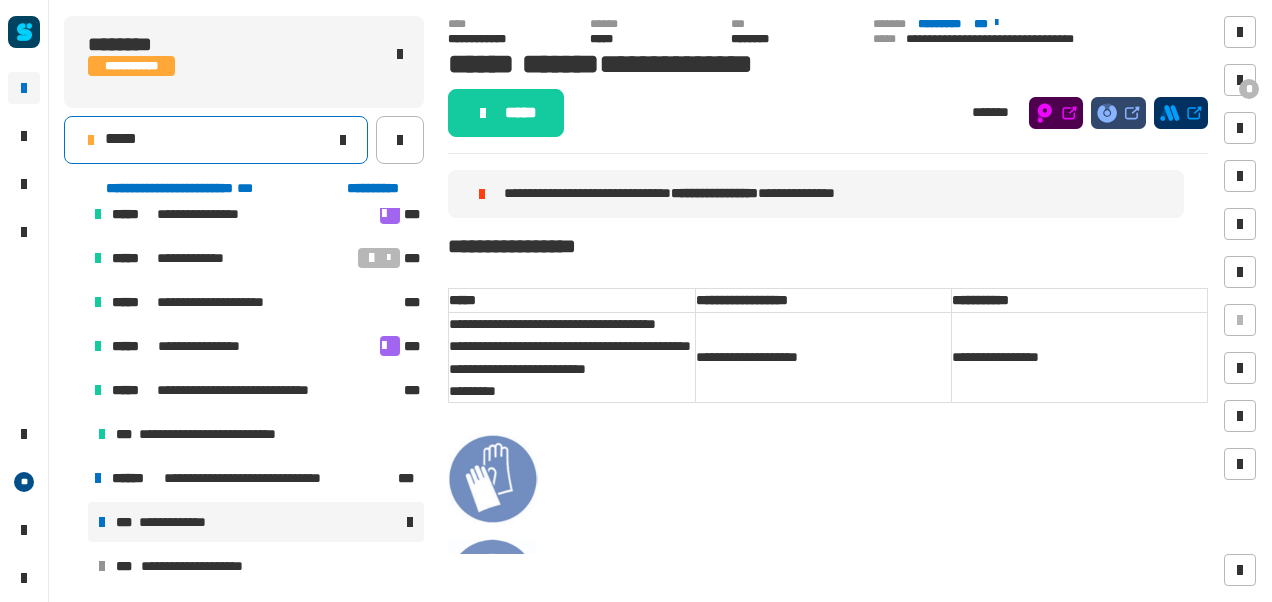 click on "*****" 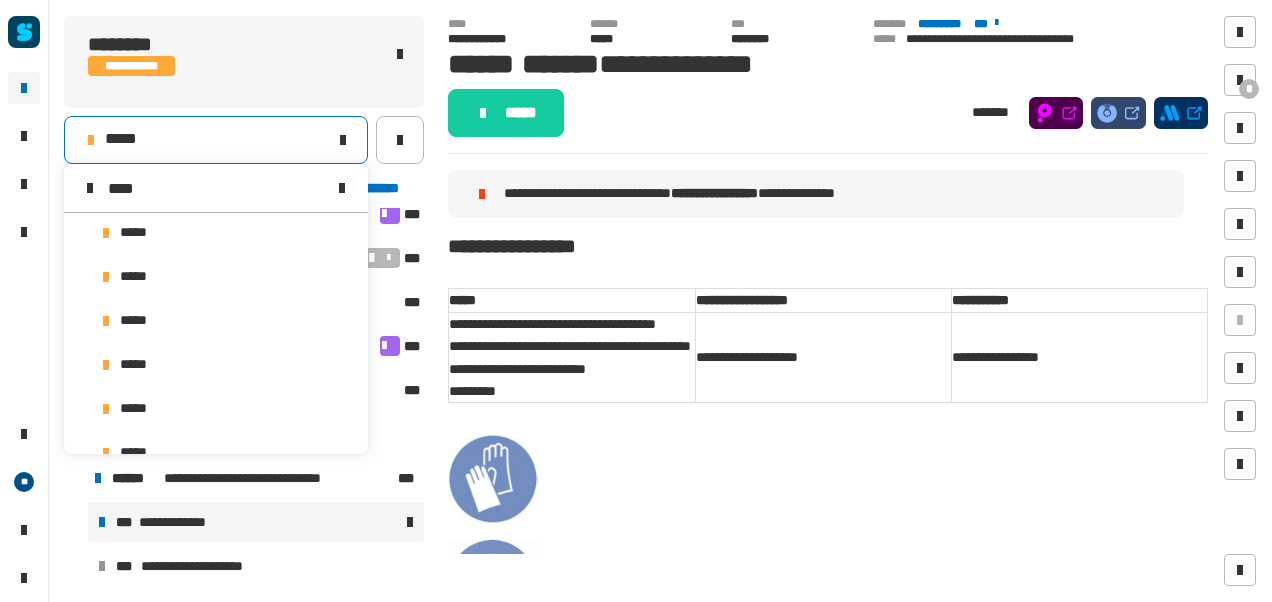 scroll, scrollTop: 0, scrollLeft: 0, axis: both 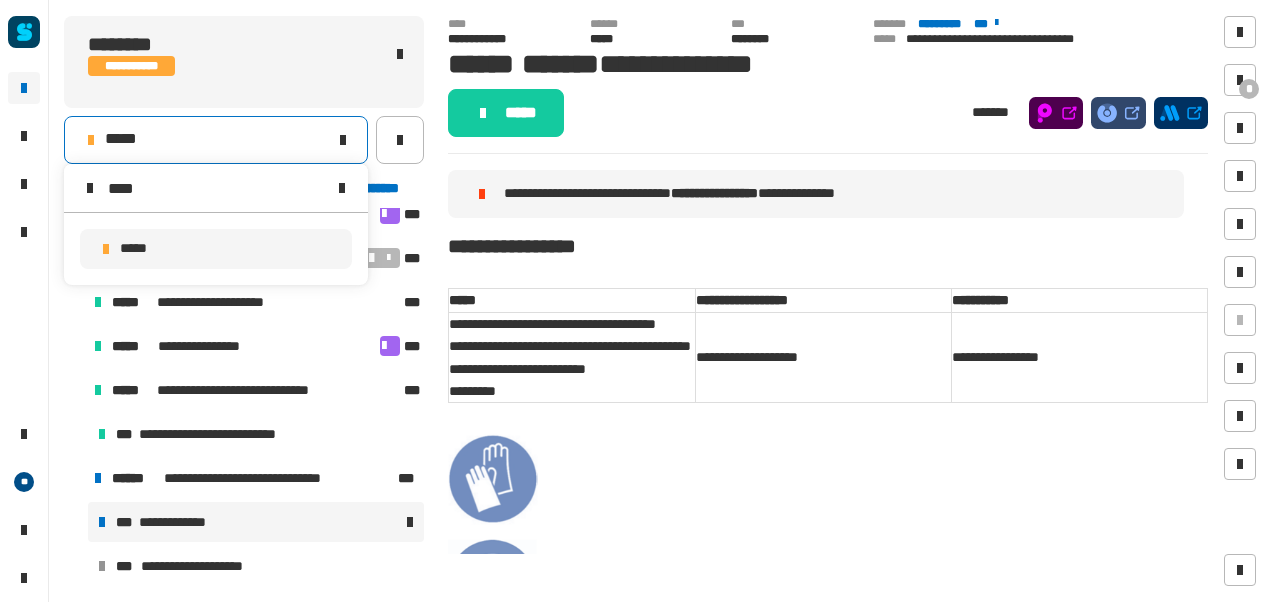 type on "****" 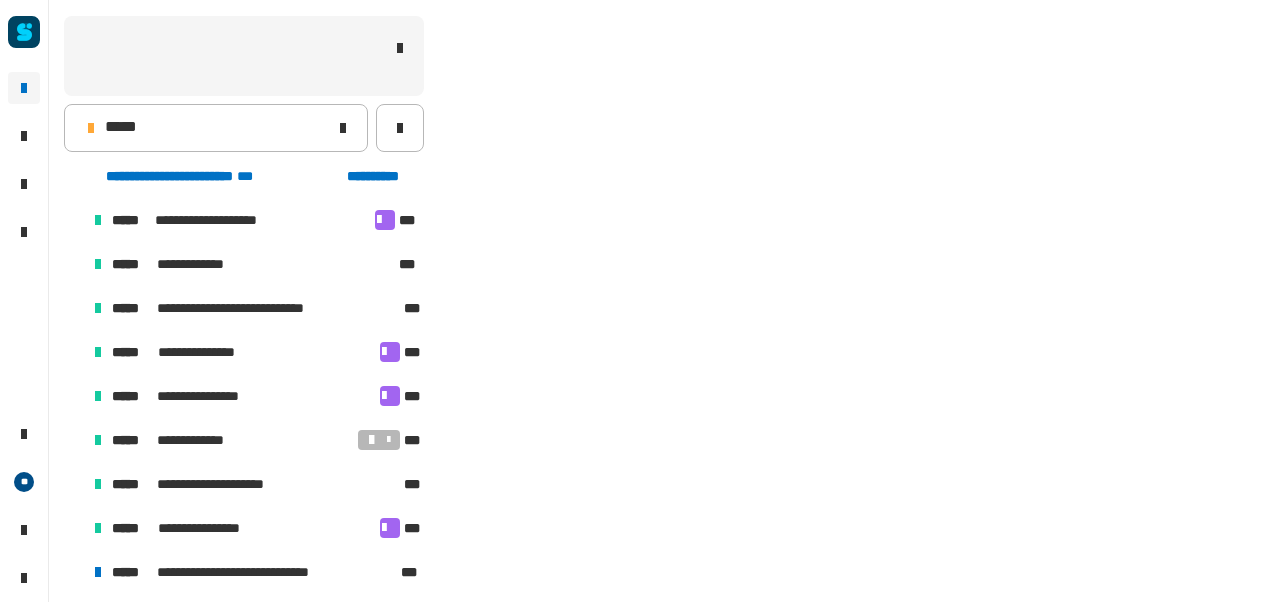 scroll, scrollTop: 106, scrollLeft: 0, axis: vertical 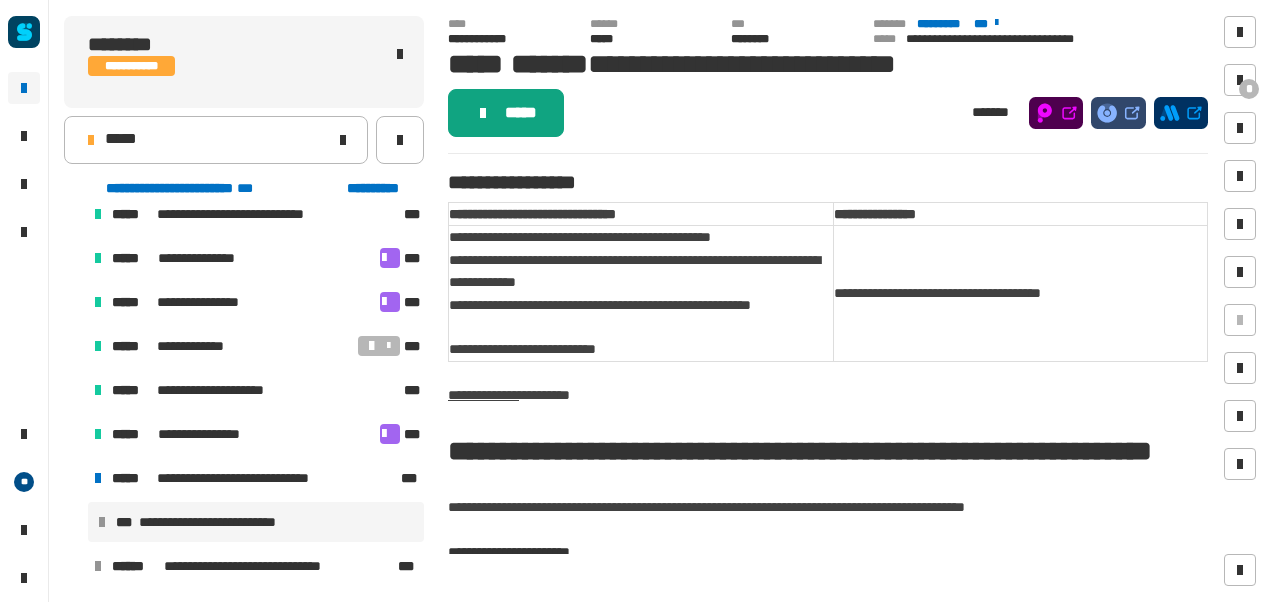 click 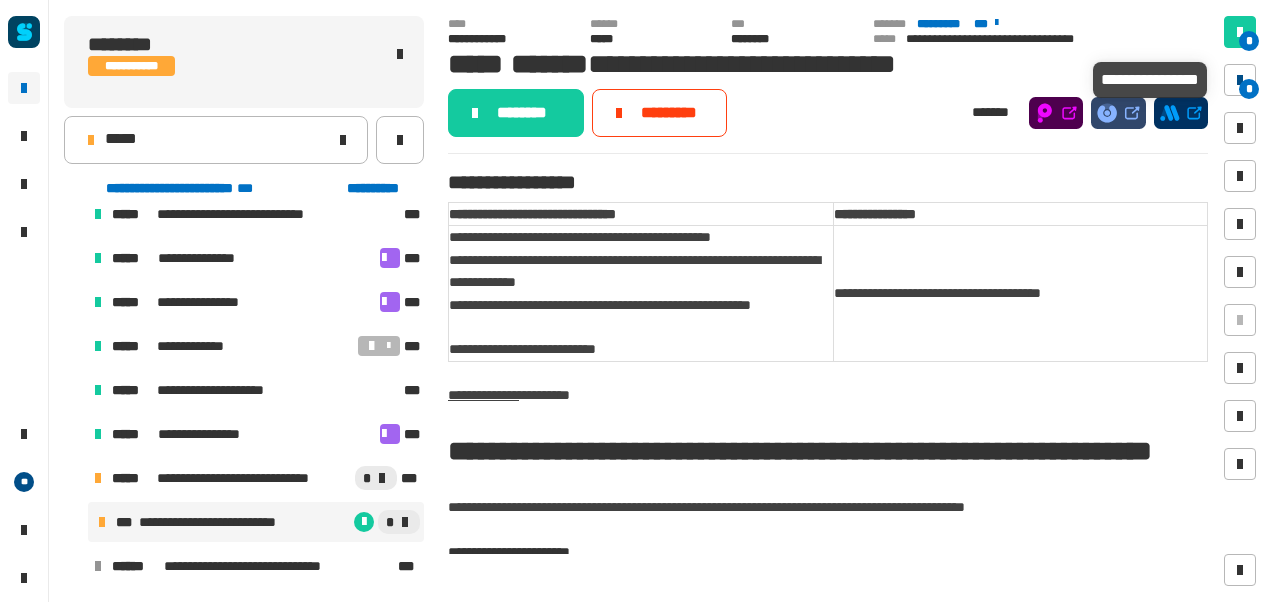 click on "*" at bounding box center (1249, 89) 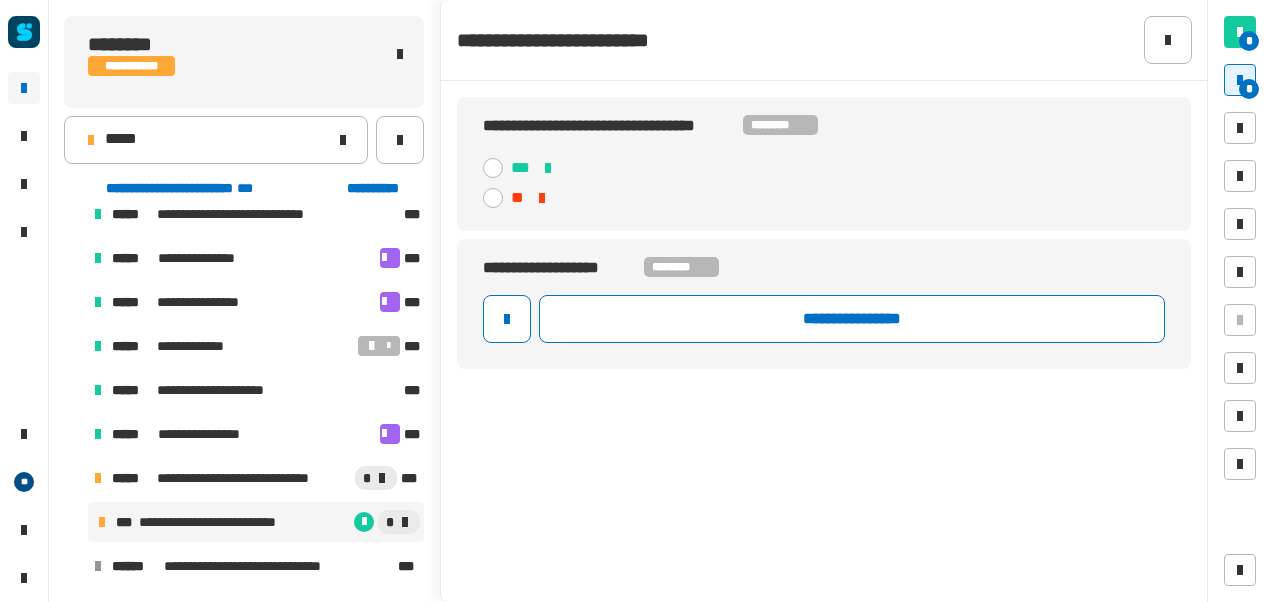 click on "***" 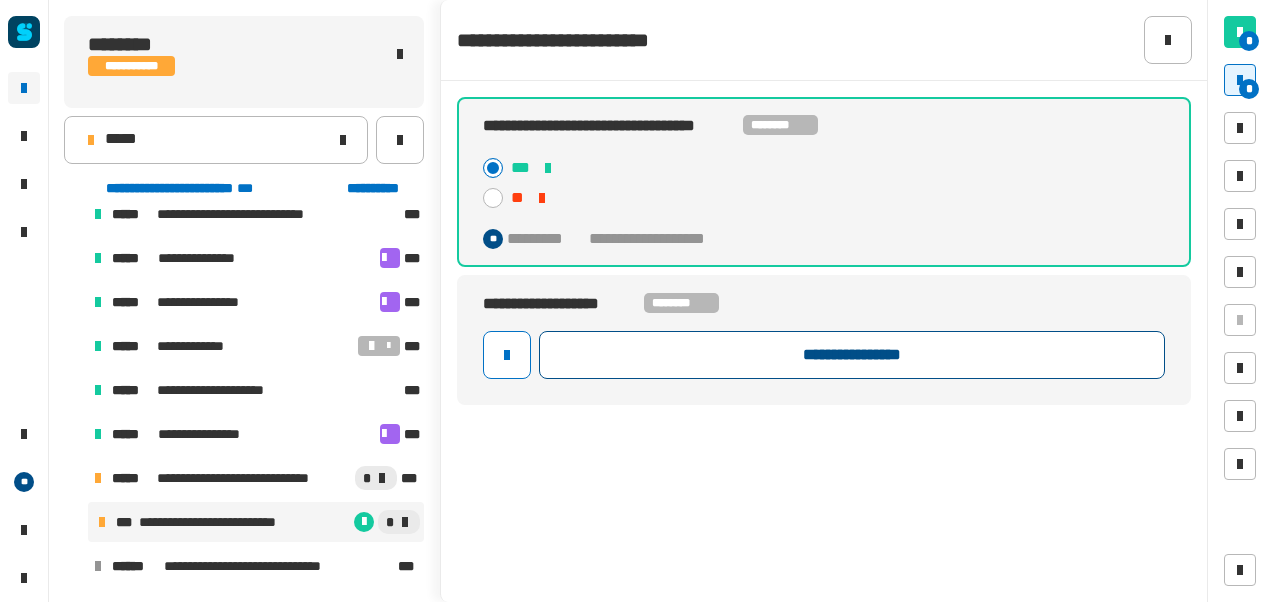 click on "**********" 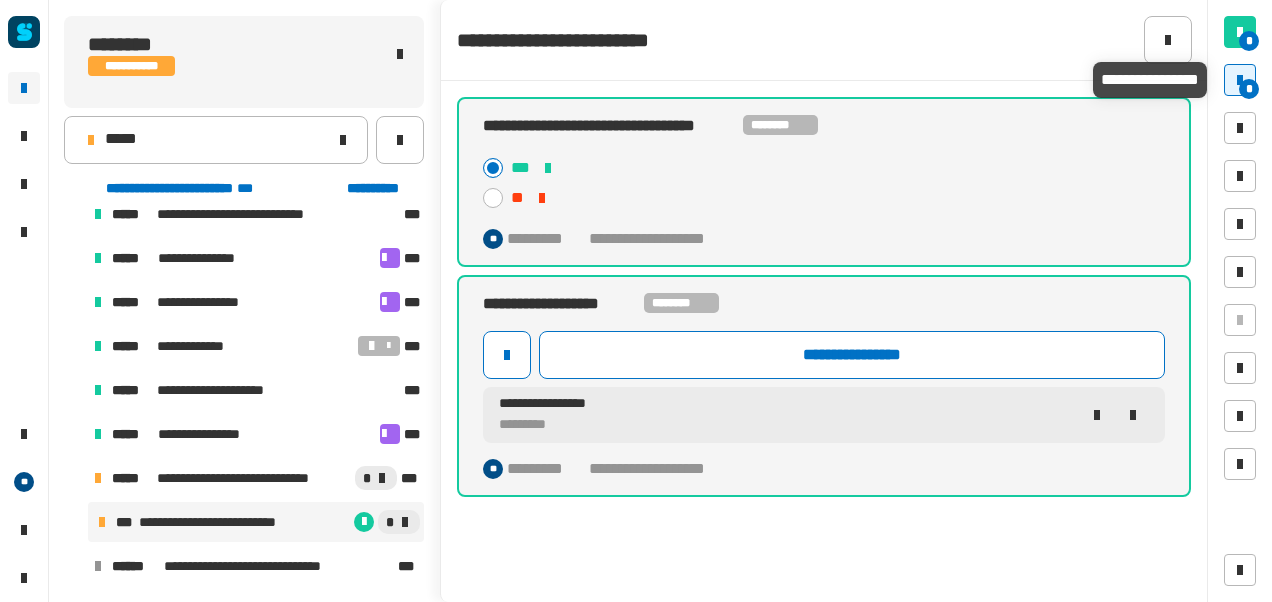 click on "*" at bounding box center [1249, 89] 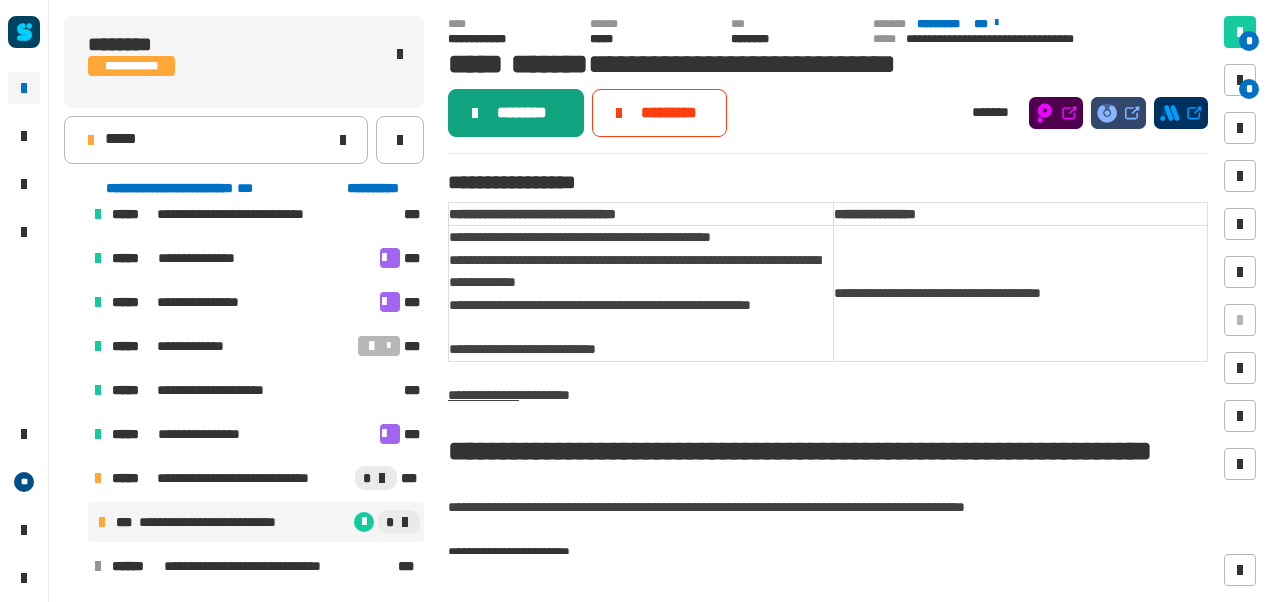 click on "********" 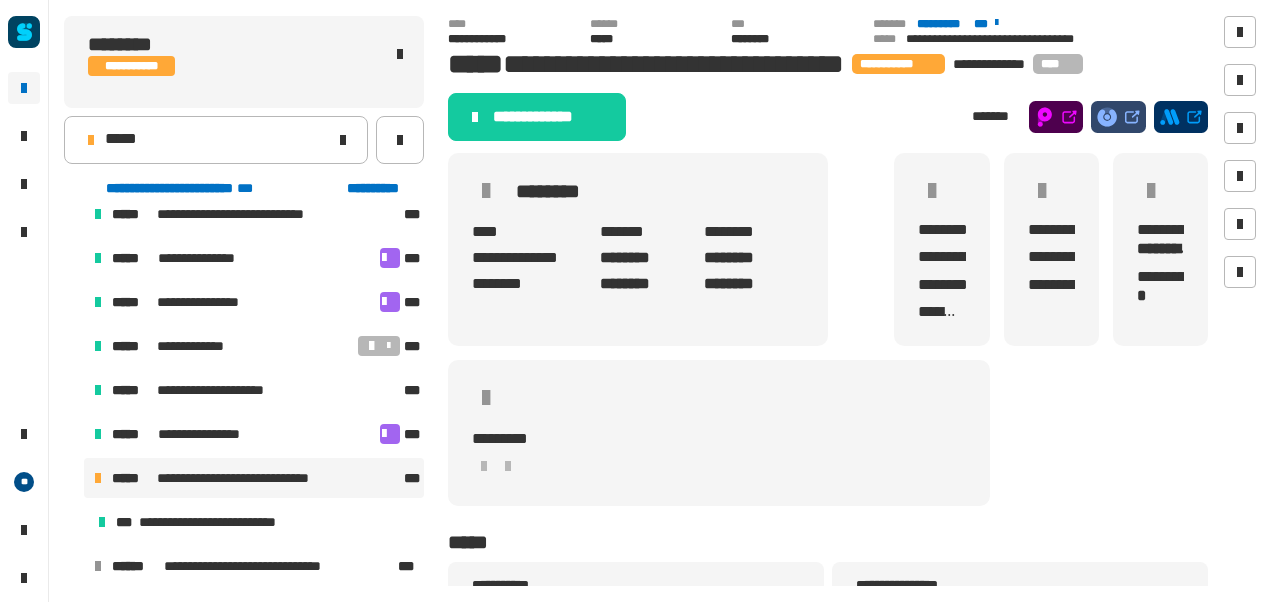 click on "**********" 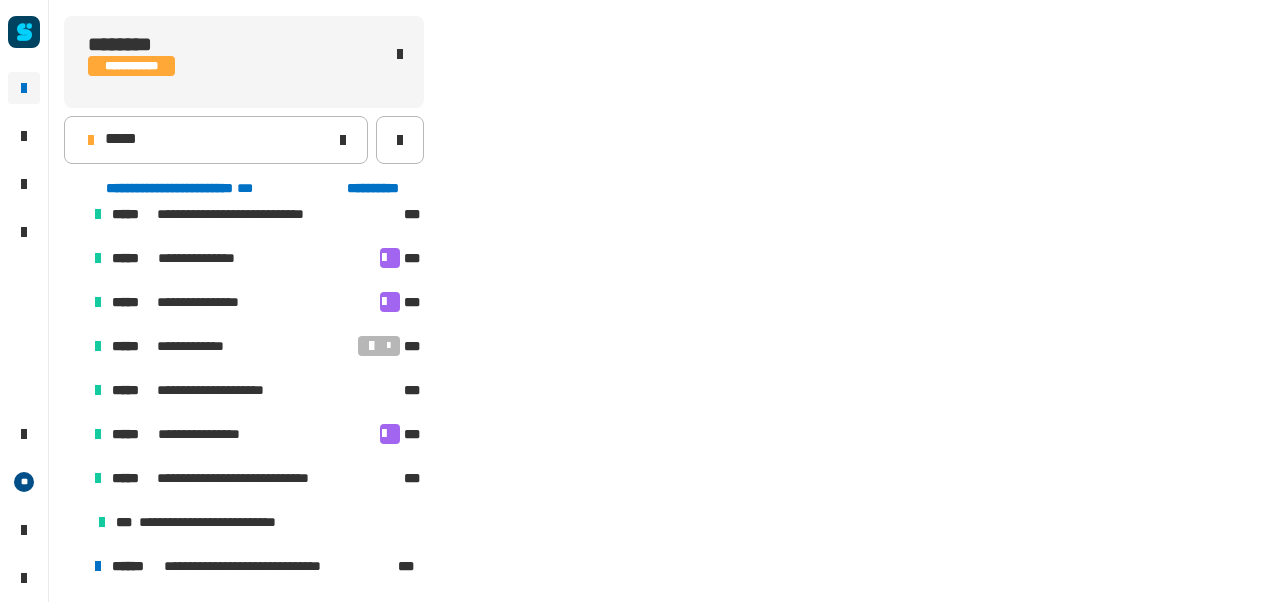 scroll, scrollTop: 194, scrollLeft: 0, axis: vertical 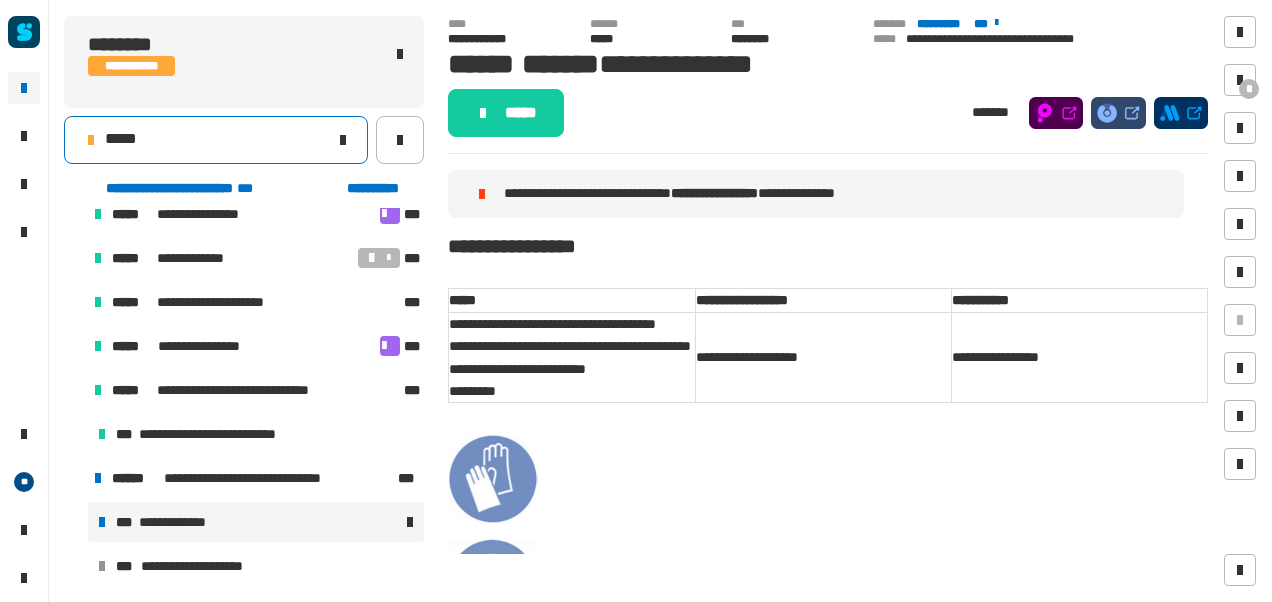 click on "*****" 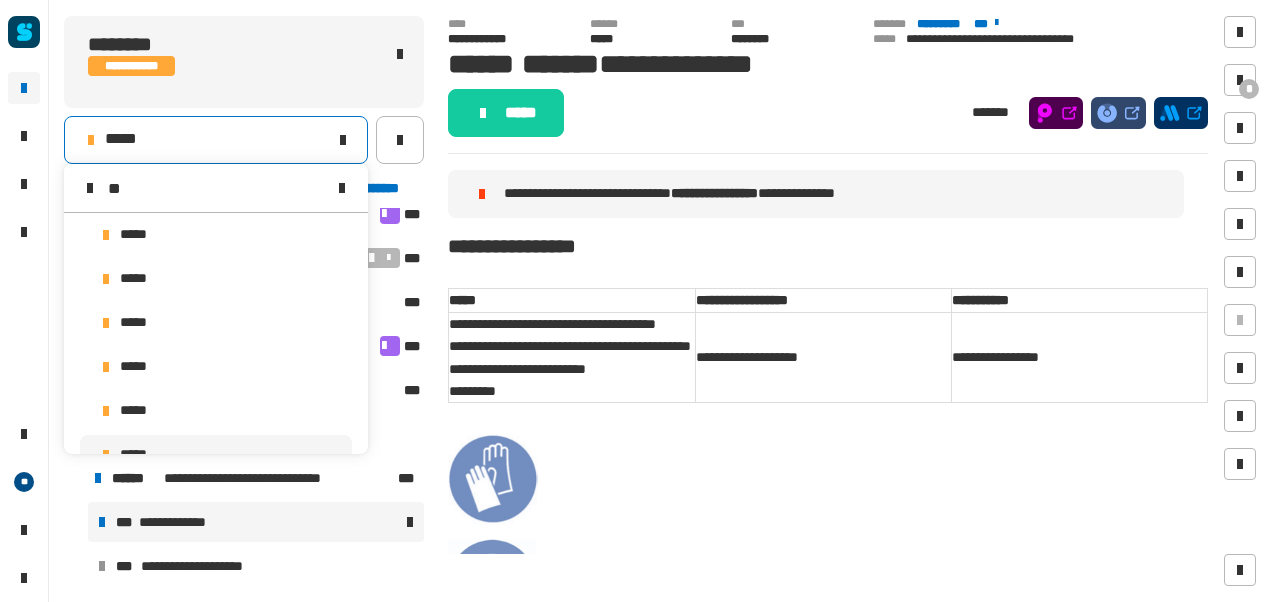 scroll, scrollTop: 16, scrollLeft: 0, axis: vertical 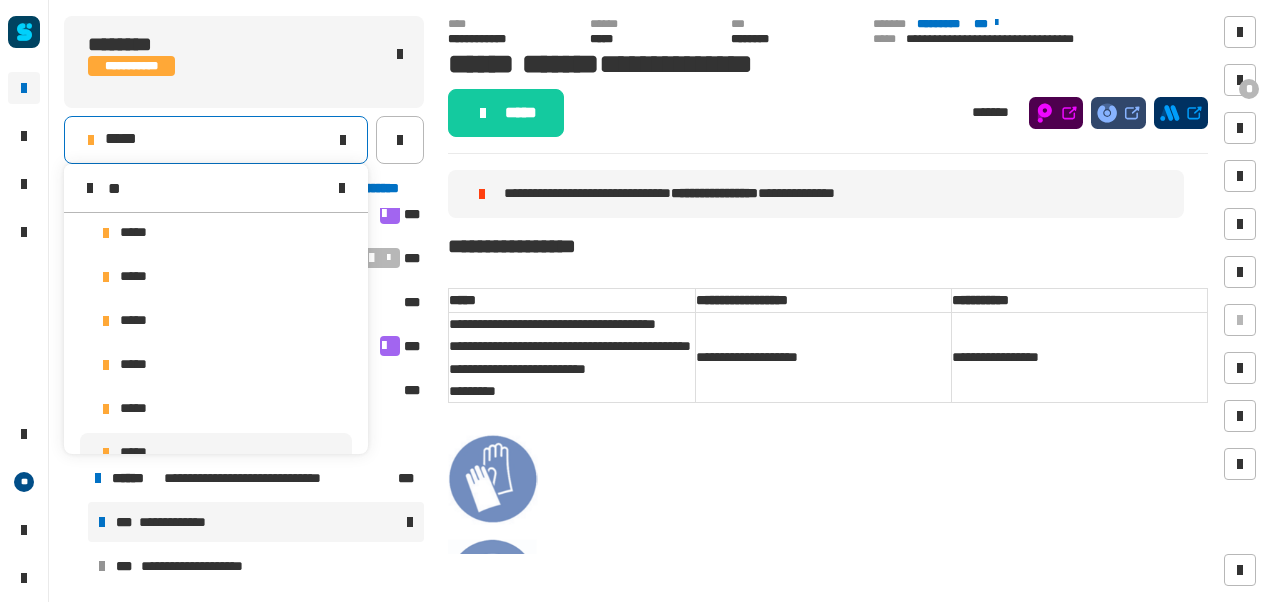 type on "**" 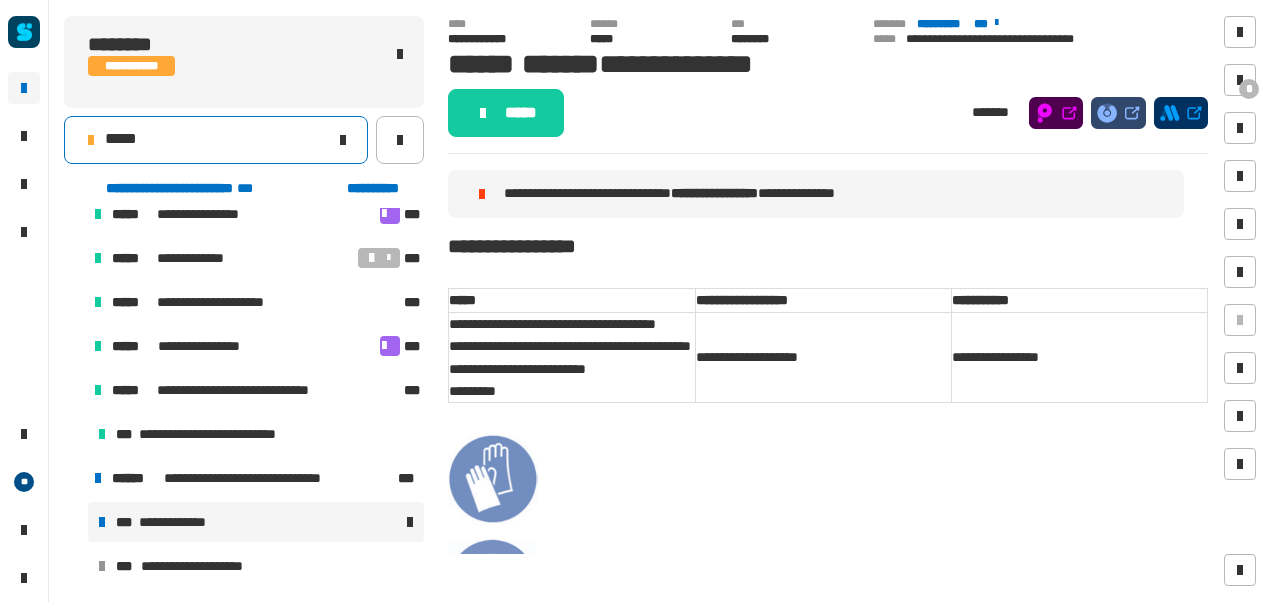 click on "*****" 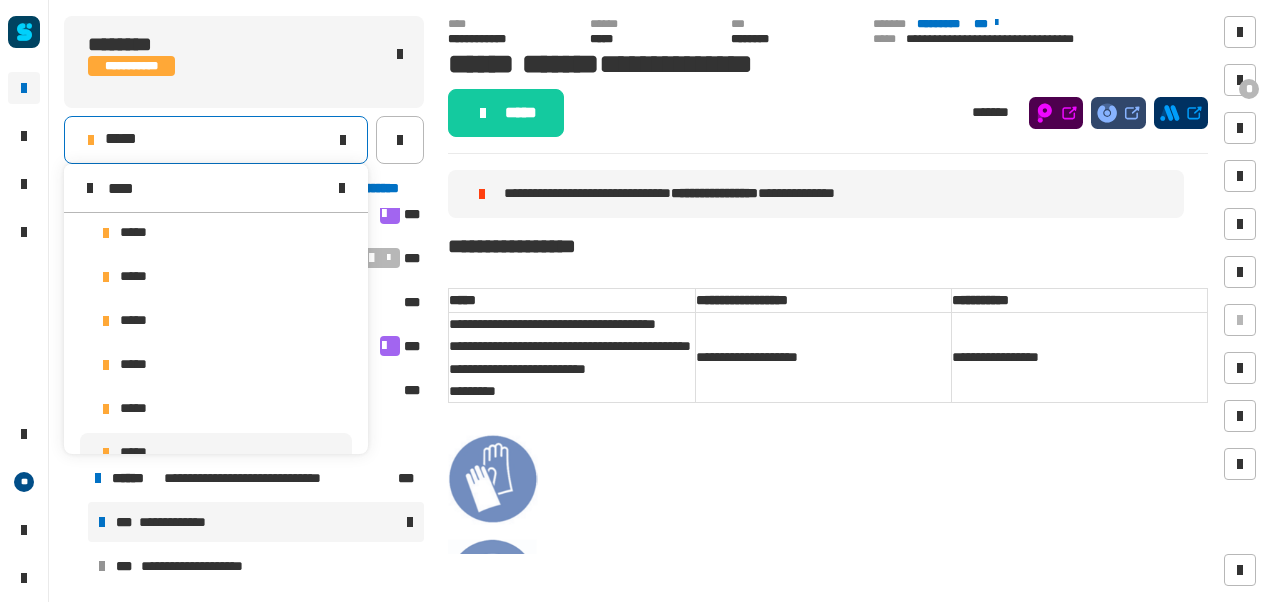 scroll, scrollTop: 0, scrollLeft: 0, axis: both 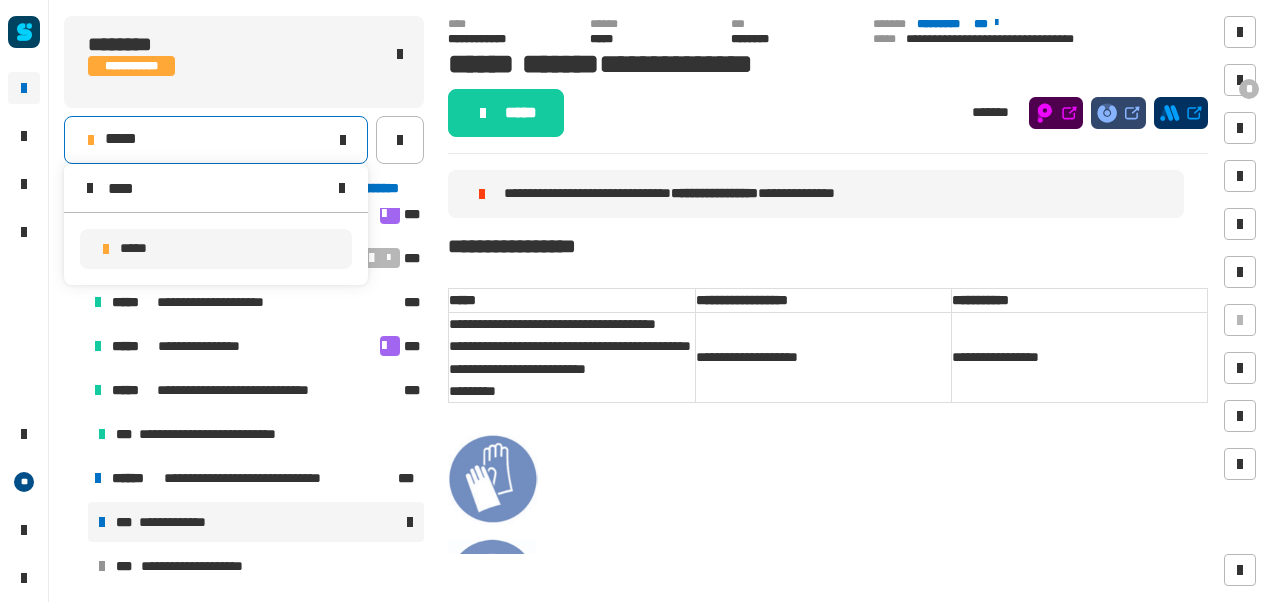 type on "****" 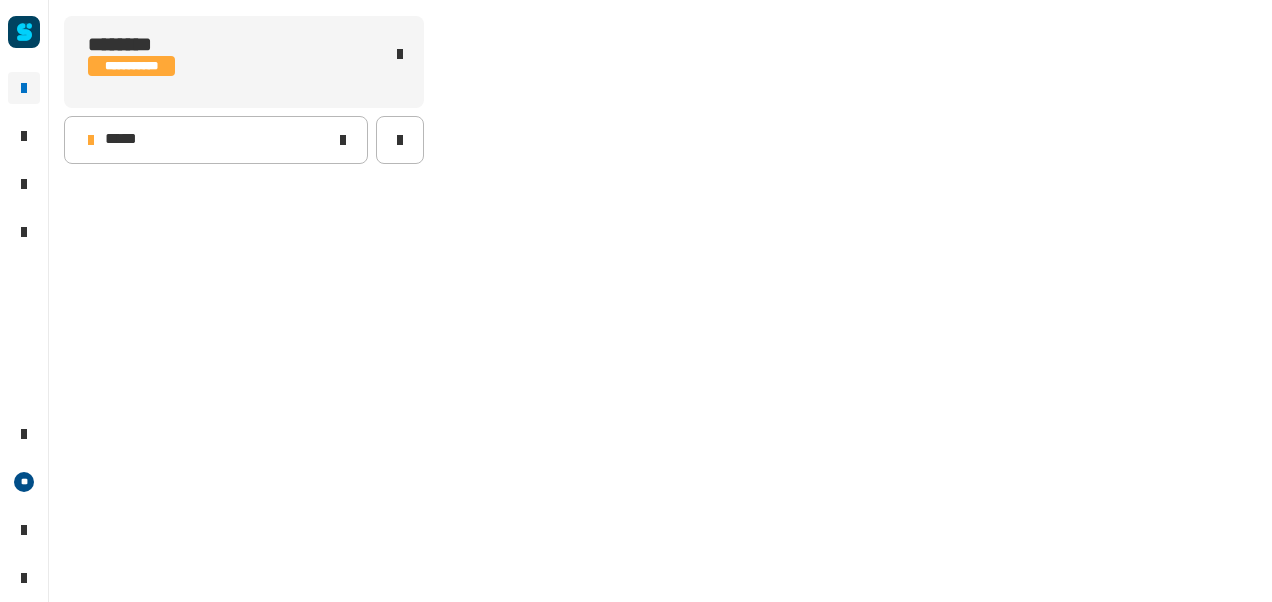 scroll, scrollTop: 0, scrollLeft: 0, axis: both 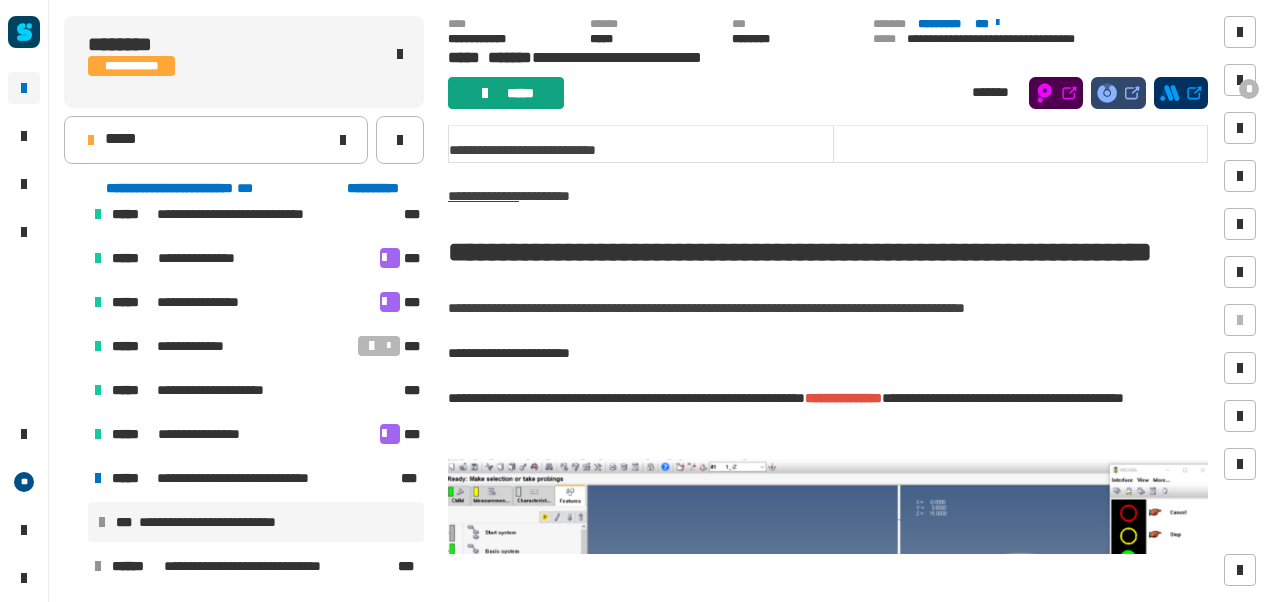 click on "*****" 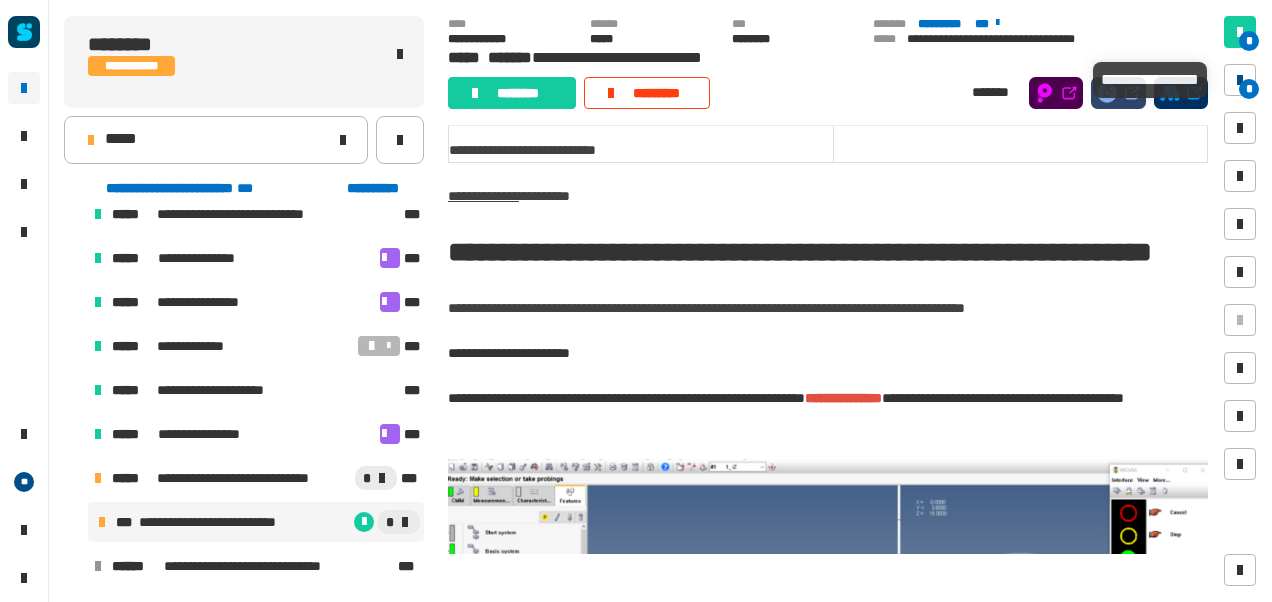 click on "*" at bounding box center (1240, 80) 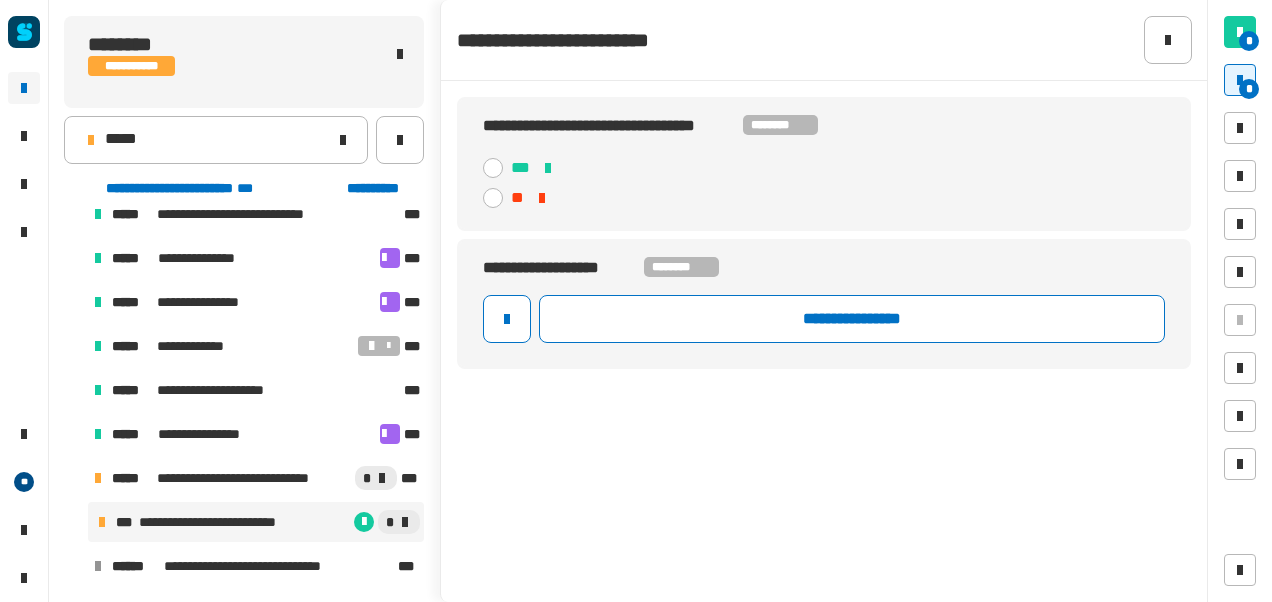 click 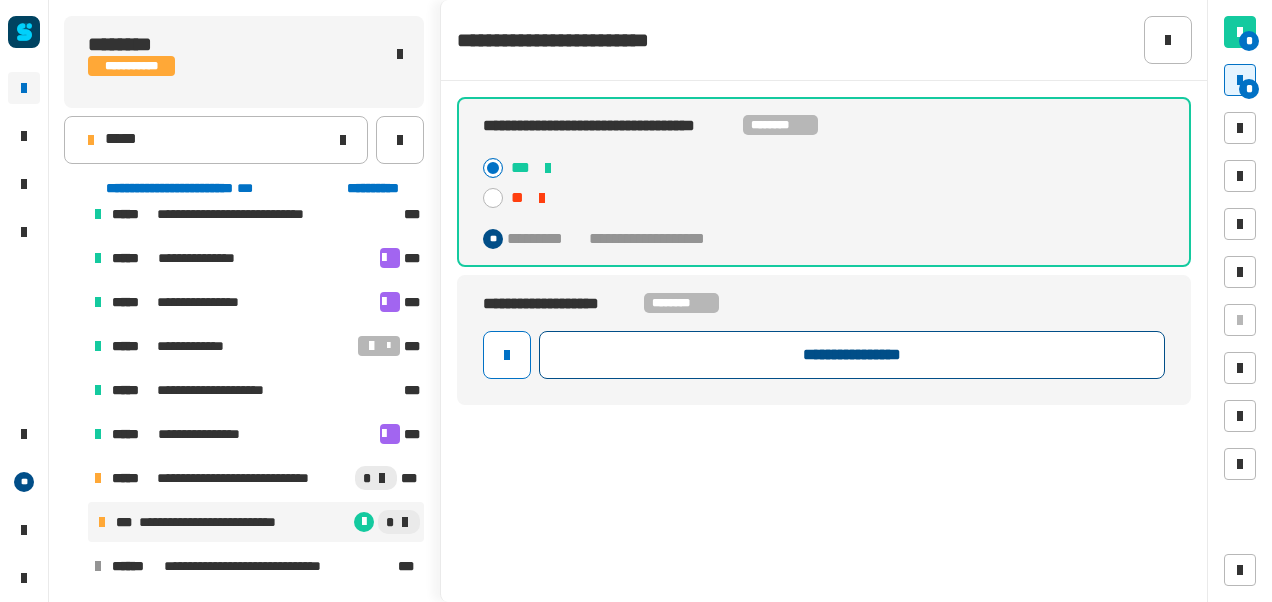 click on "**********" 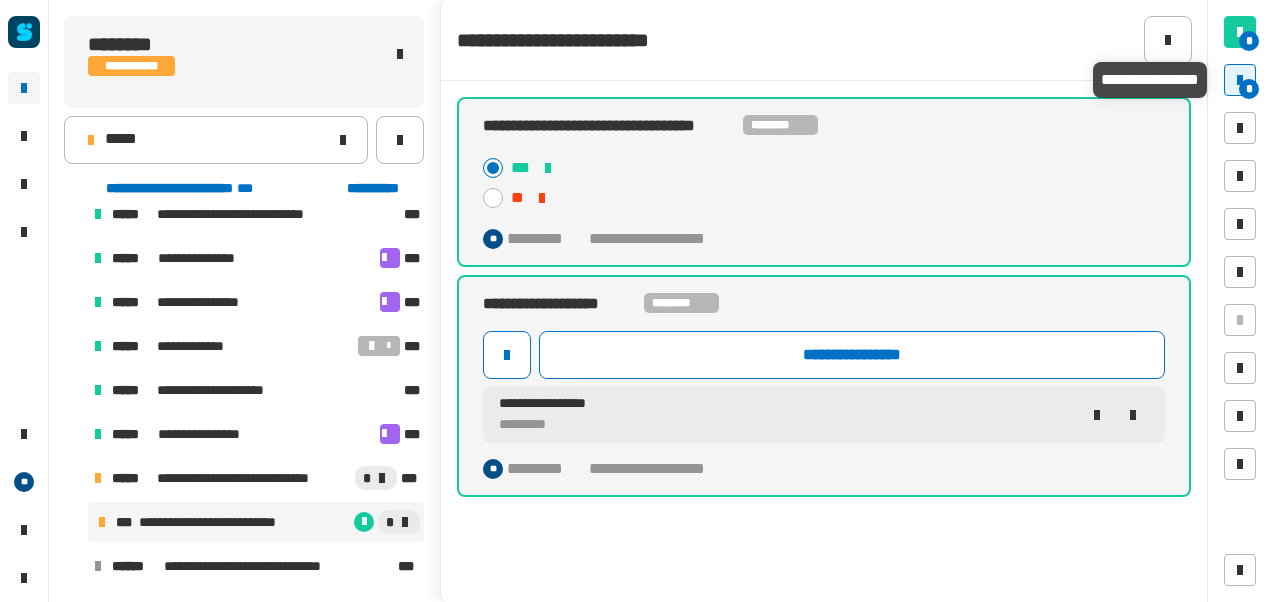 click on "*" at bounding box center (1240, 80) 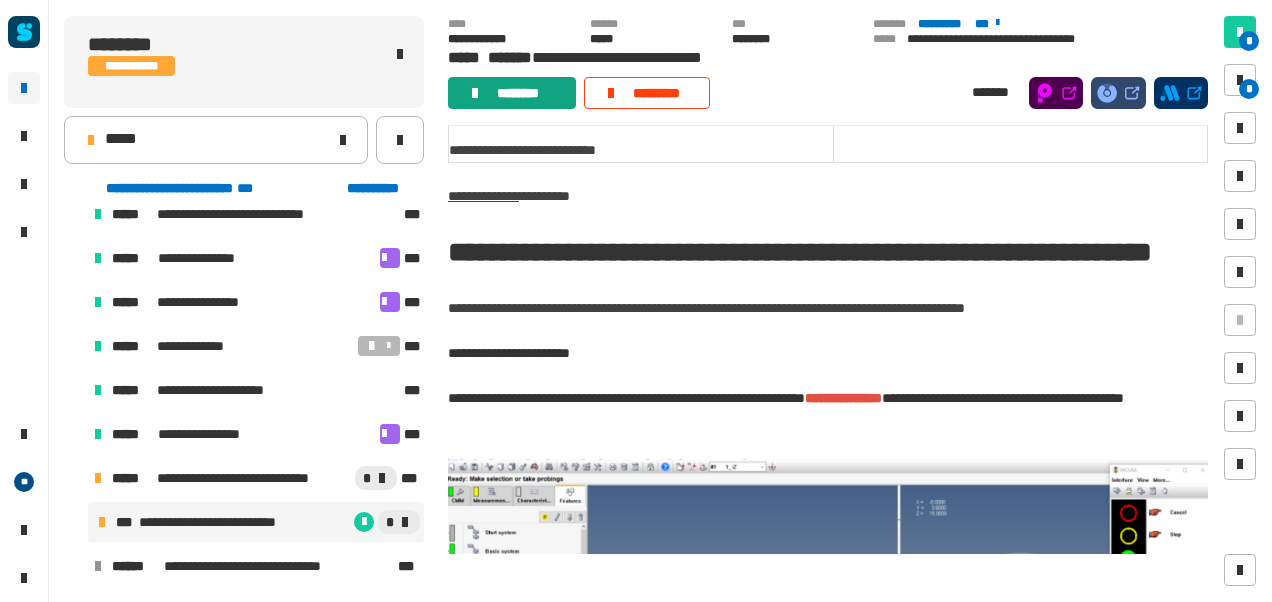 click on "********" 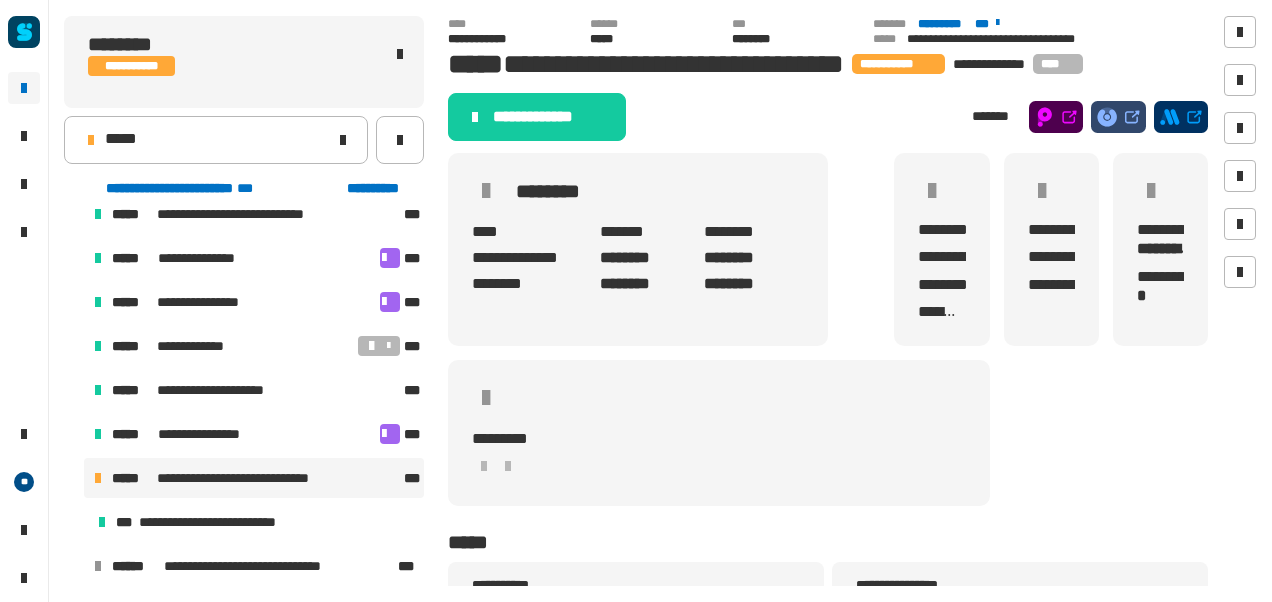 click on "**********" 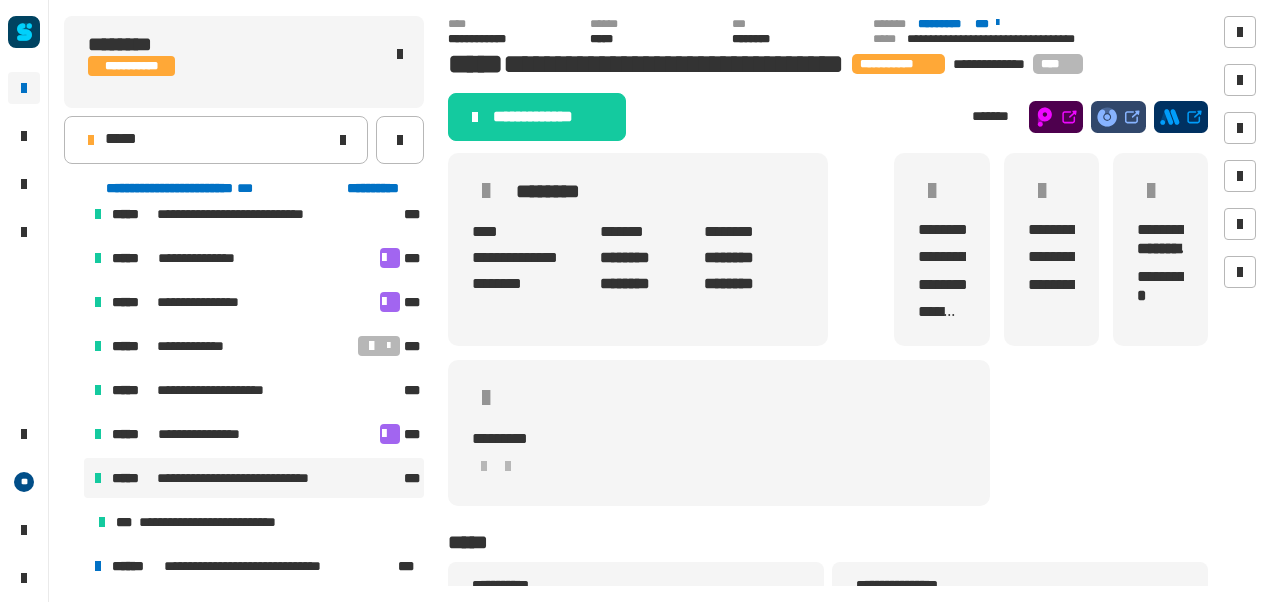 scroll, scrollTop: 194, scrollLeft: 0, axis: vertical 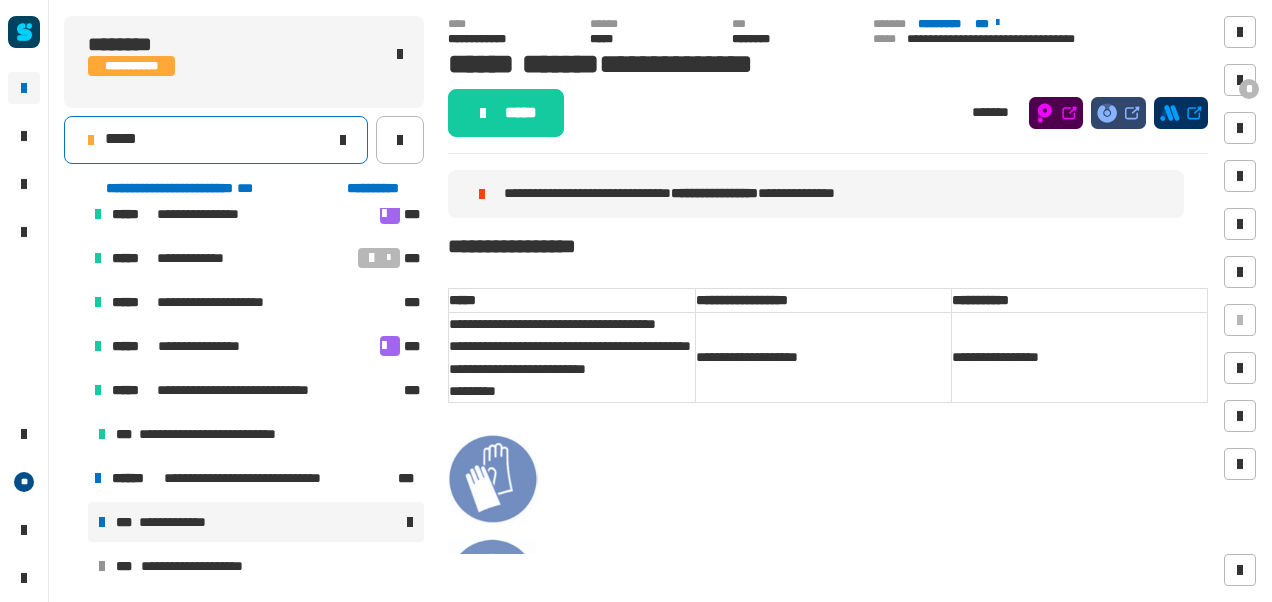 click on "*****" 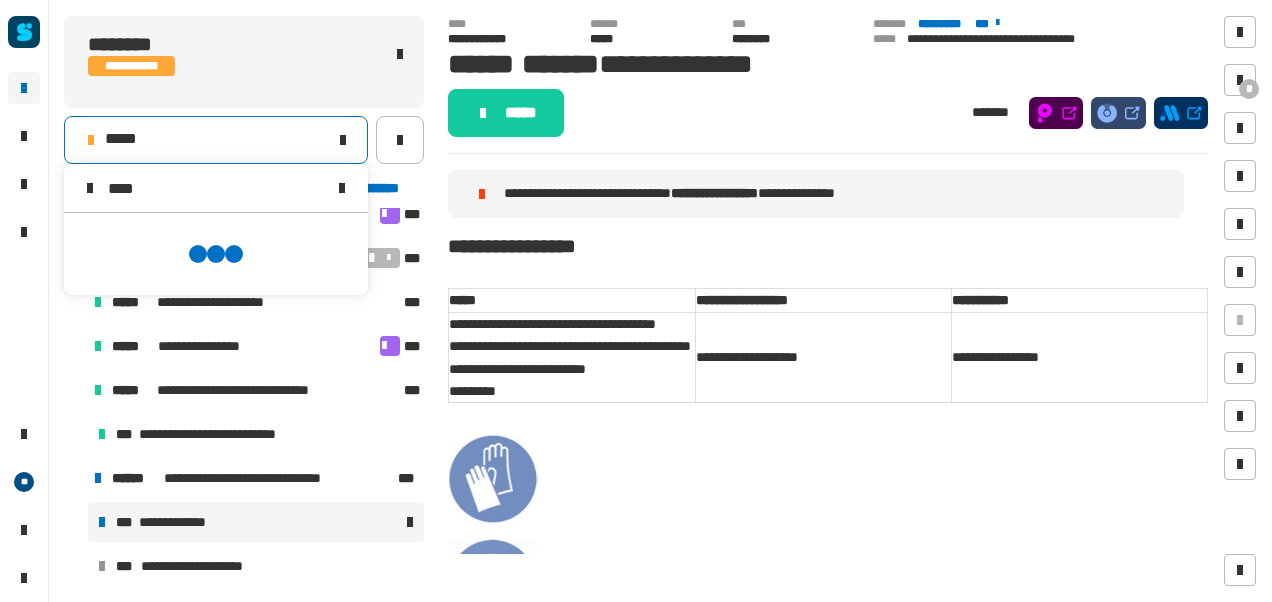 scroll, scrollTop: 0, scrollLeft: 0, axis: both 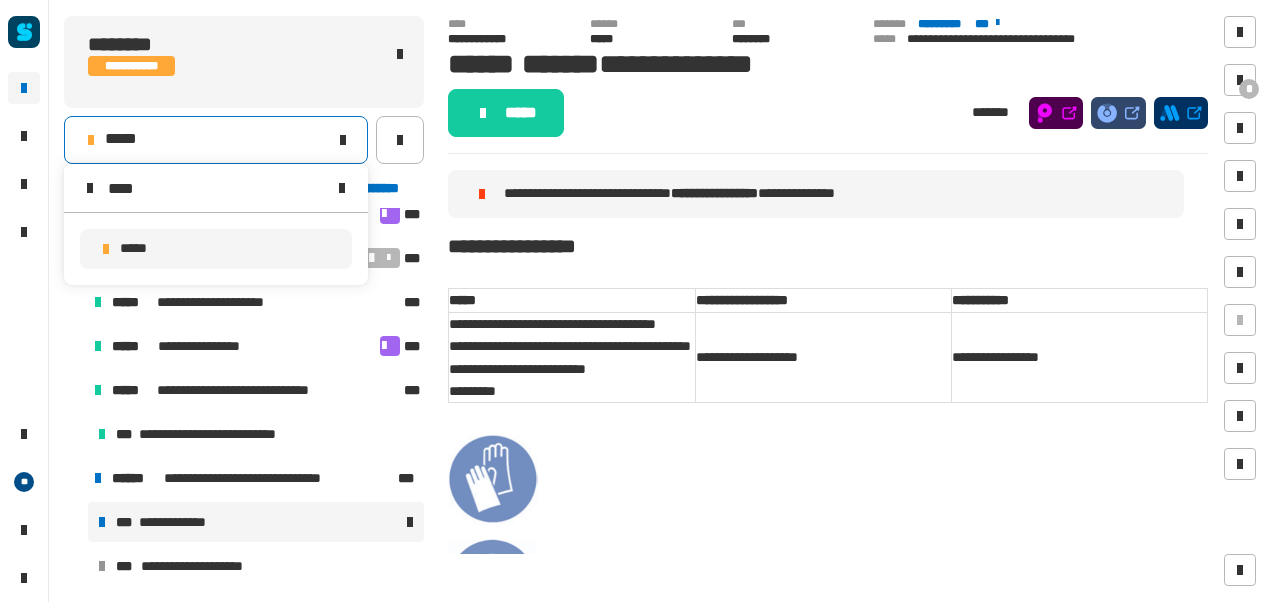 type on "****" 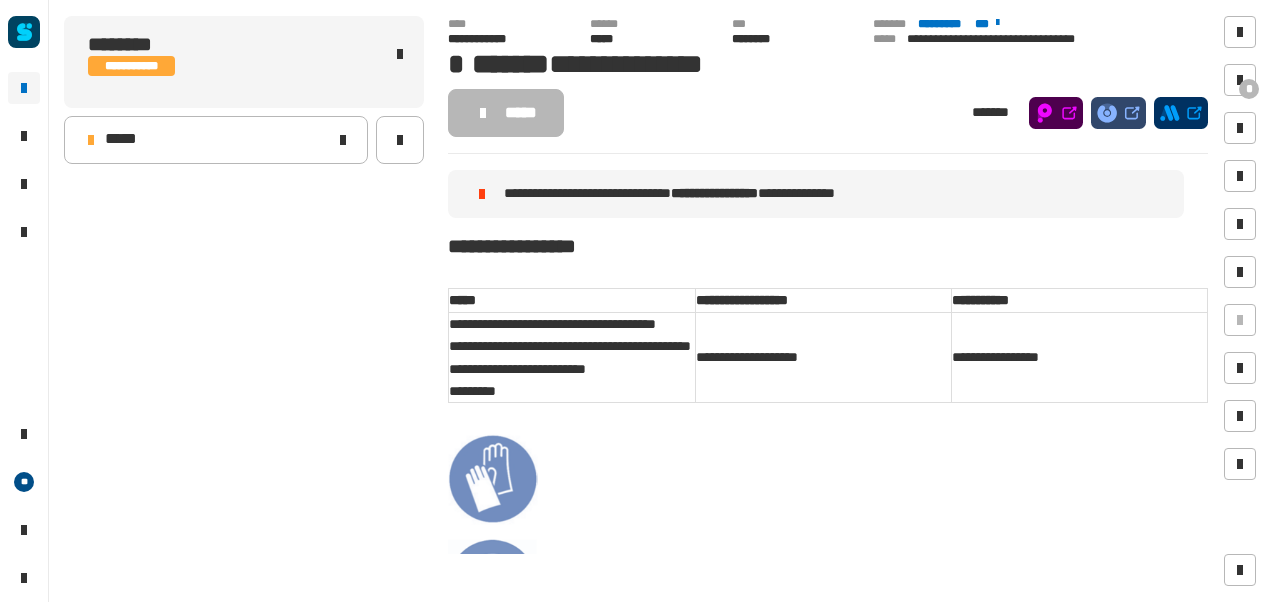 scroll, scrollTop: 0, scrollLeft: 0, axis: both 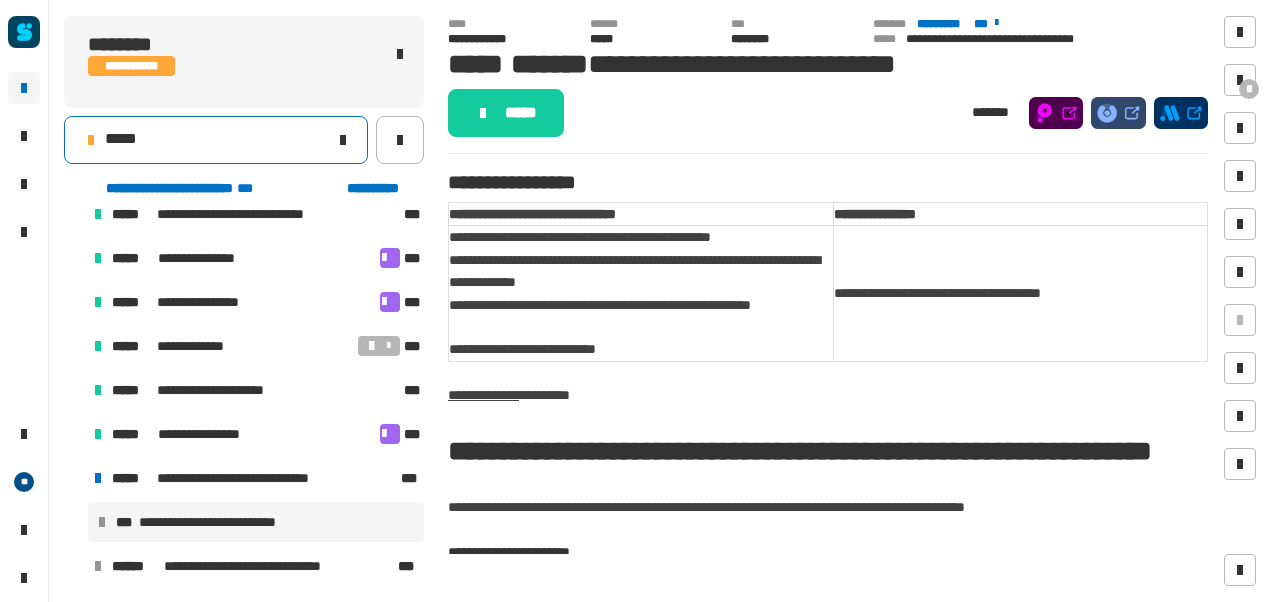 click on "*****" 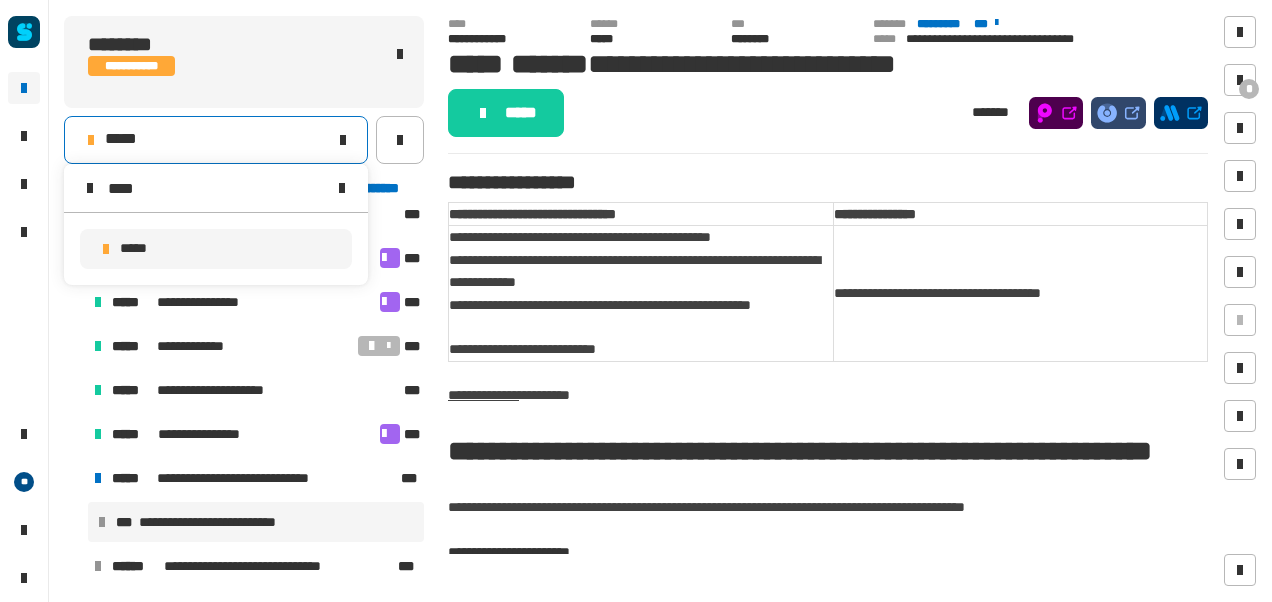 click on "*****" at bounding box center [216, 249] 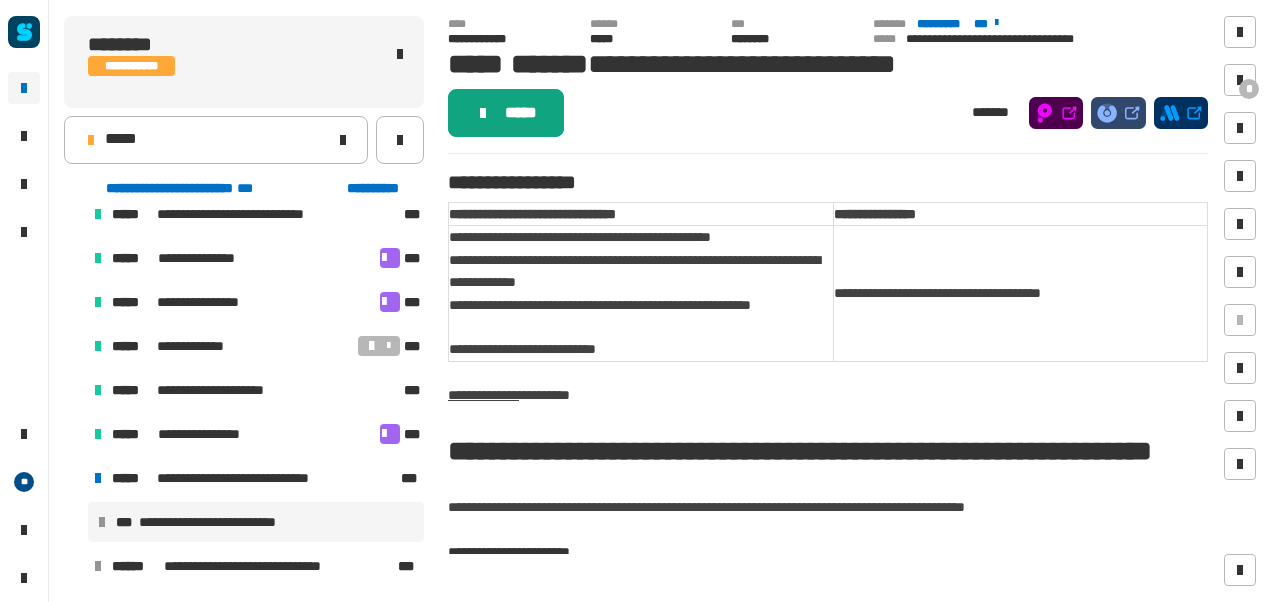 click on "*****" 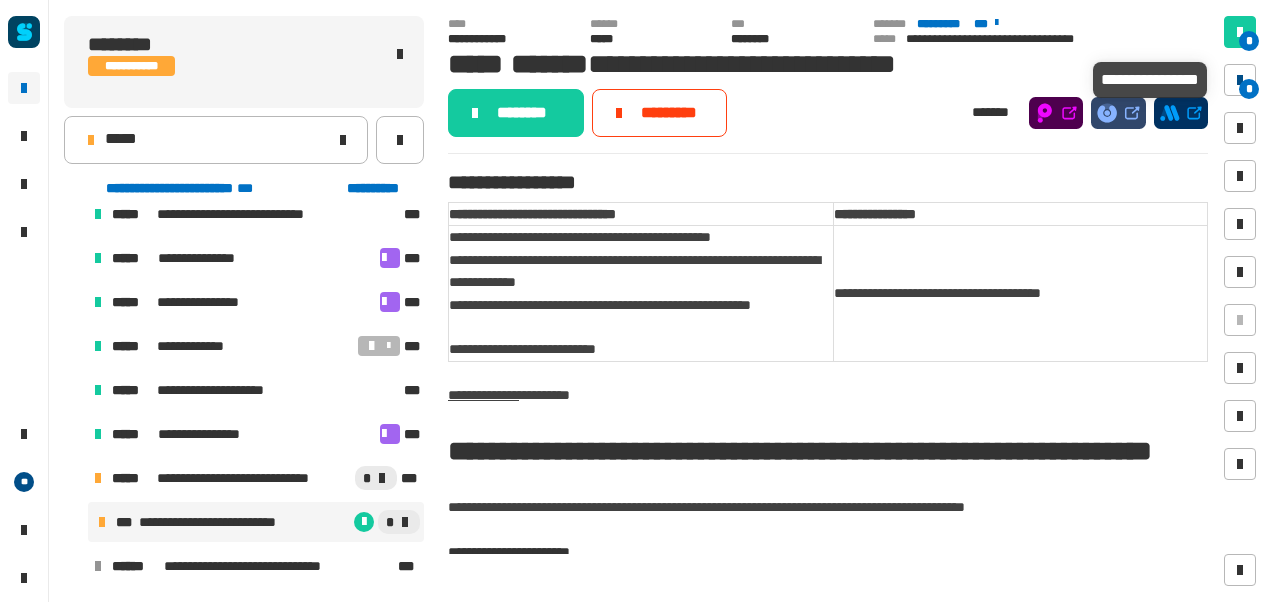 click on "*" at bounding box center (1249, 89) 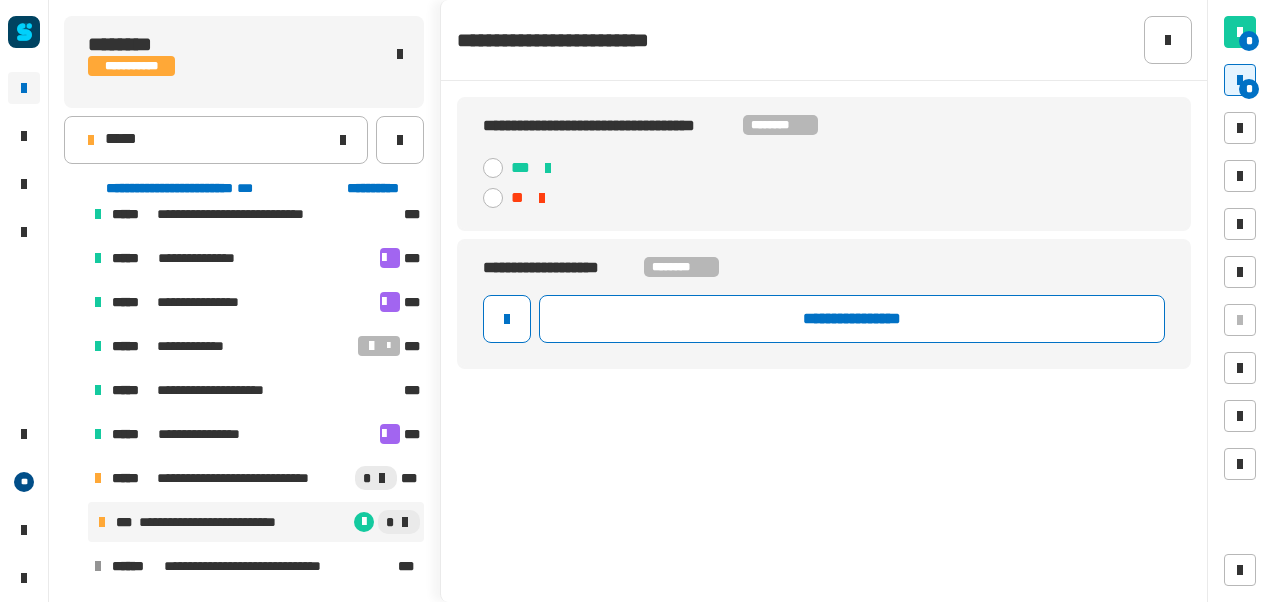 click 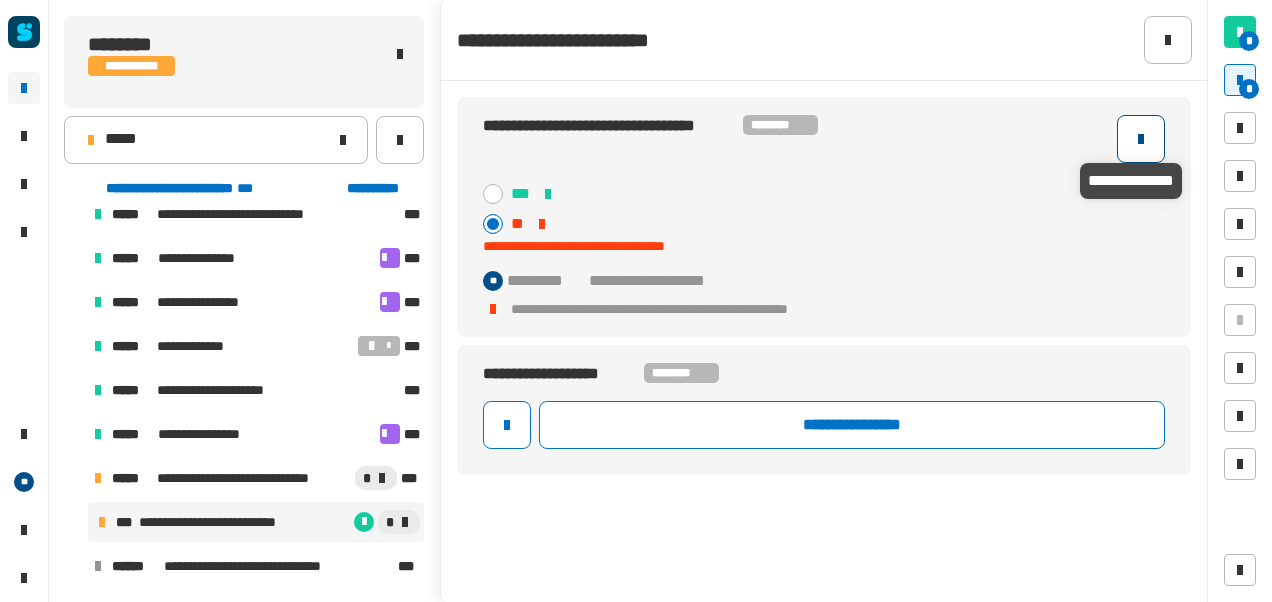click 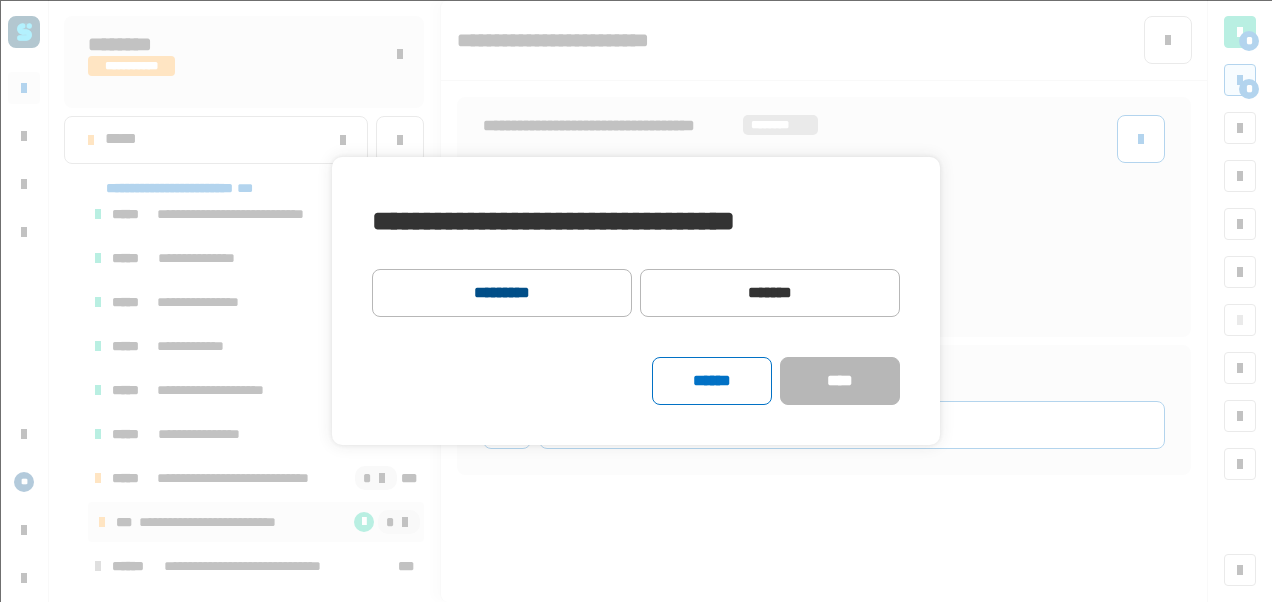 click on "*********" 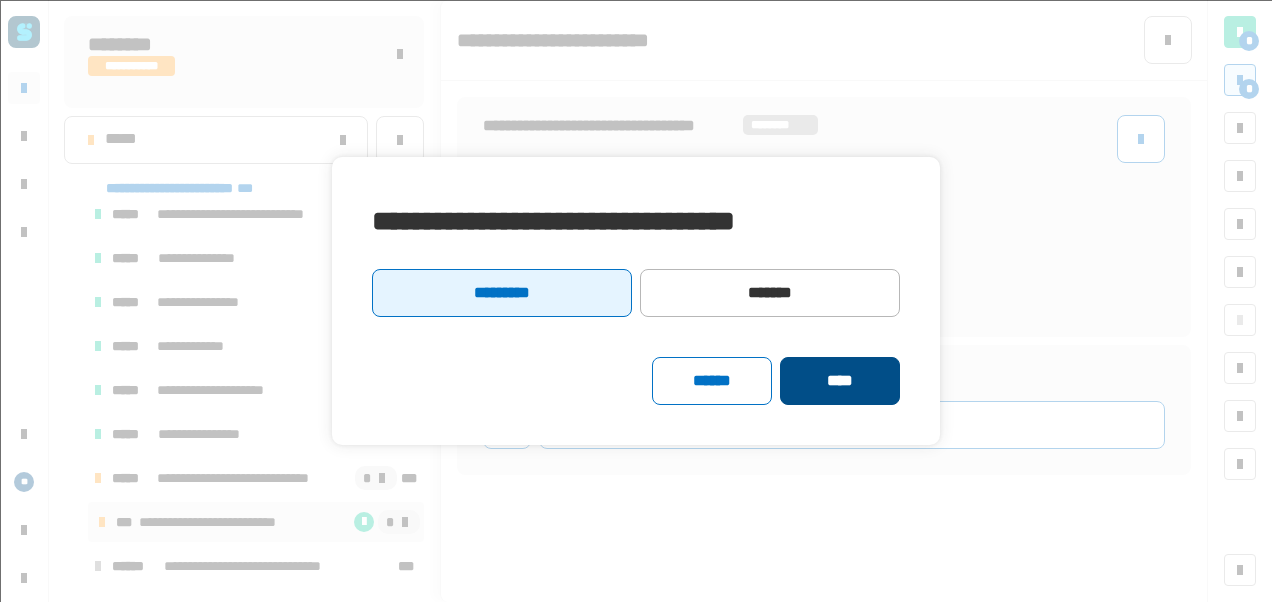click on "****" 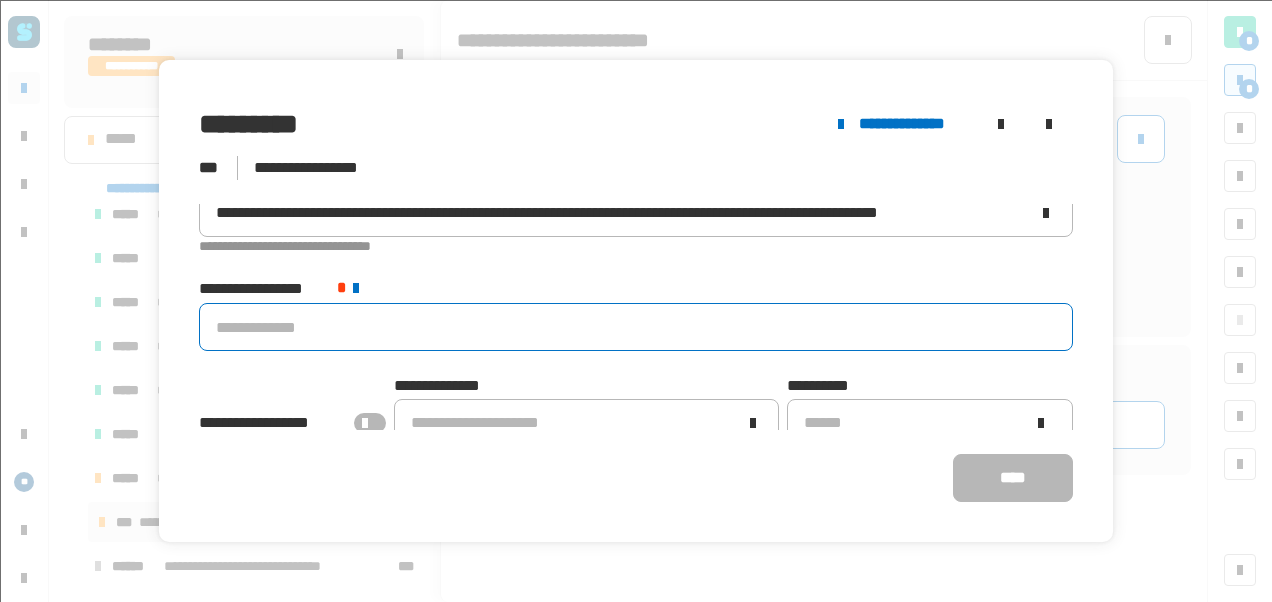 scroll, scrollTop: 40, scrollLeft: 0, axis: vertical 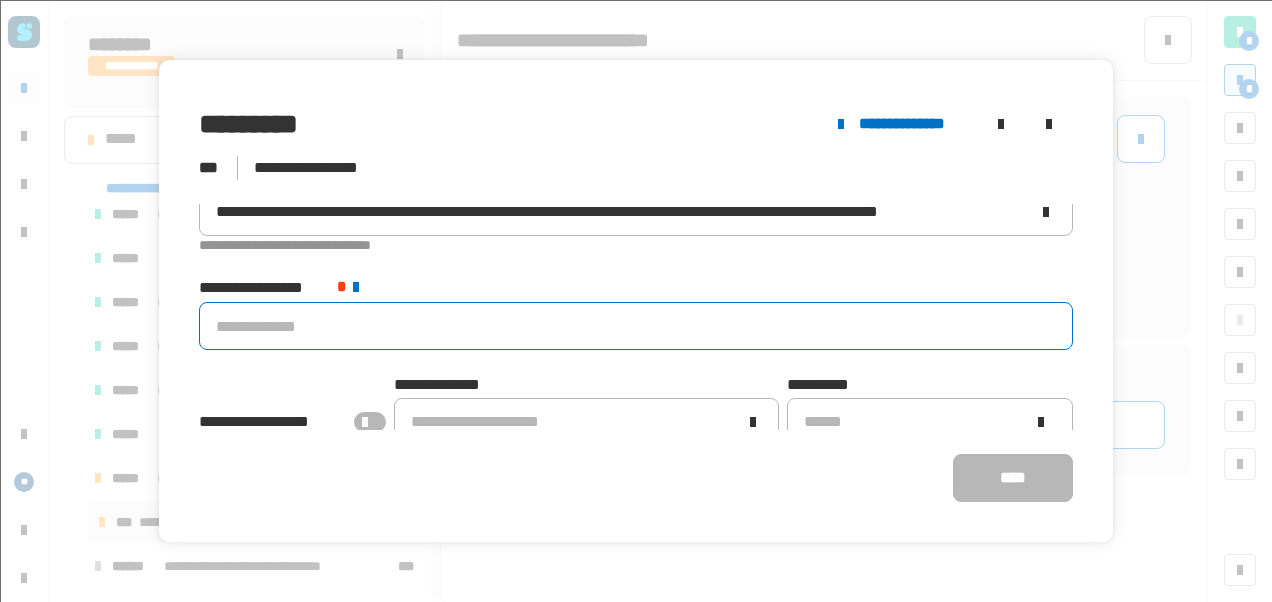 click 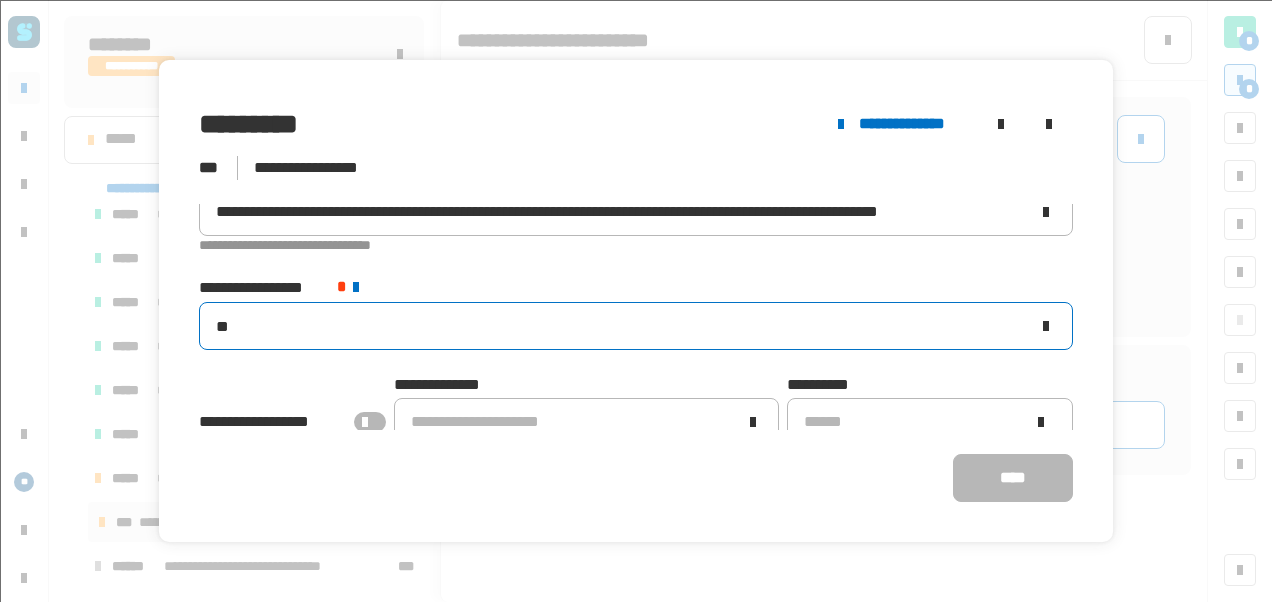 type on "*" 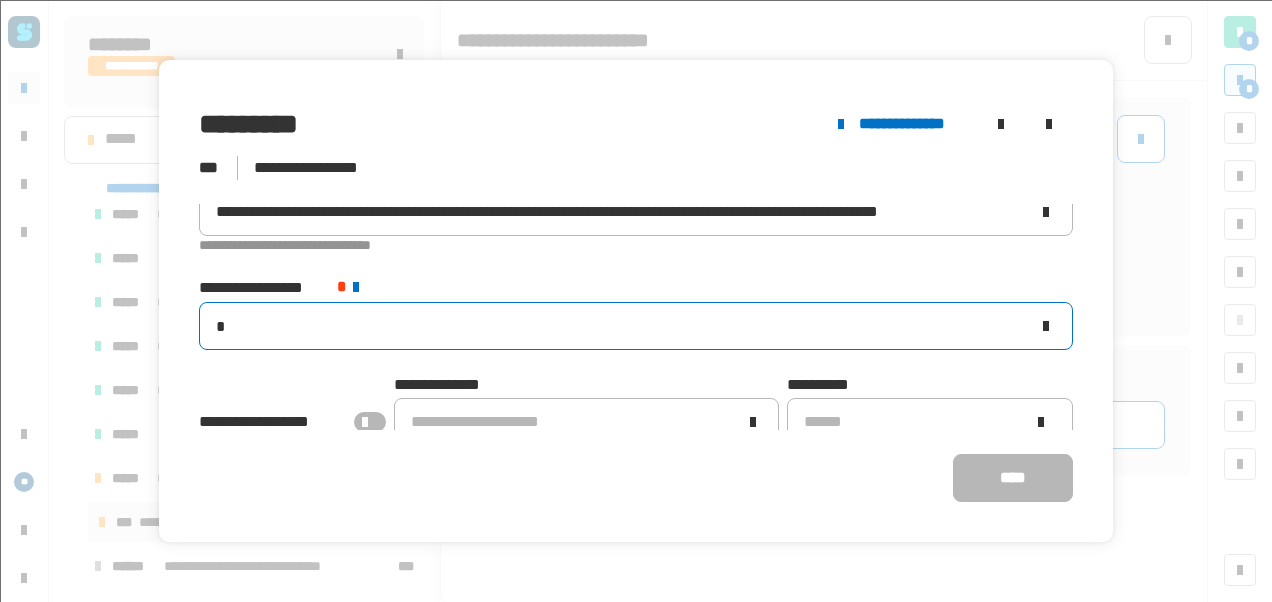 type 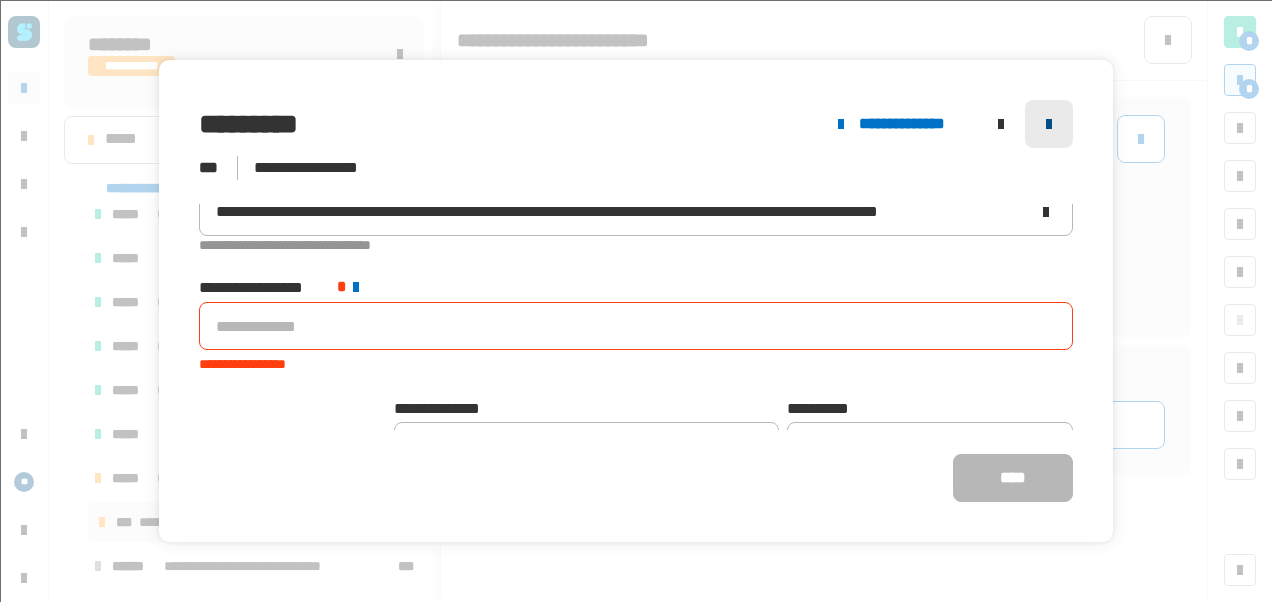 click 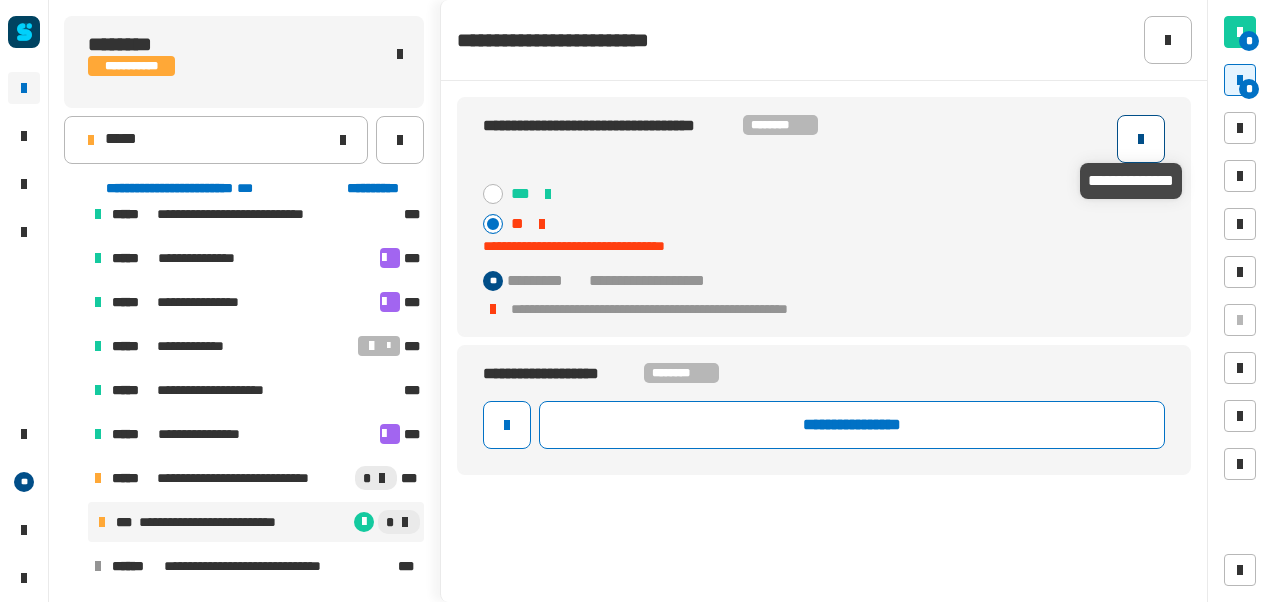 click 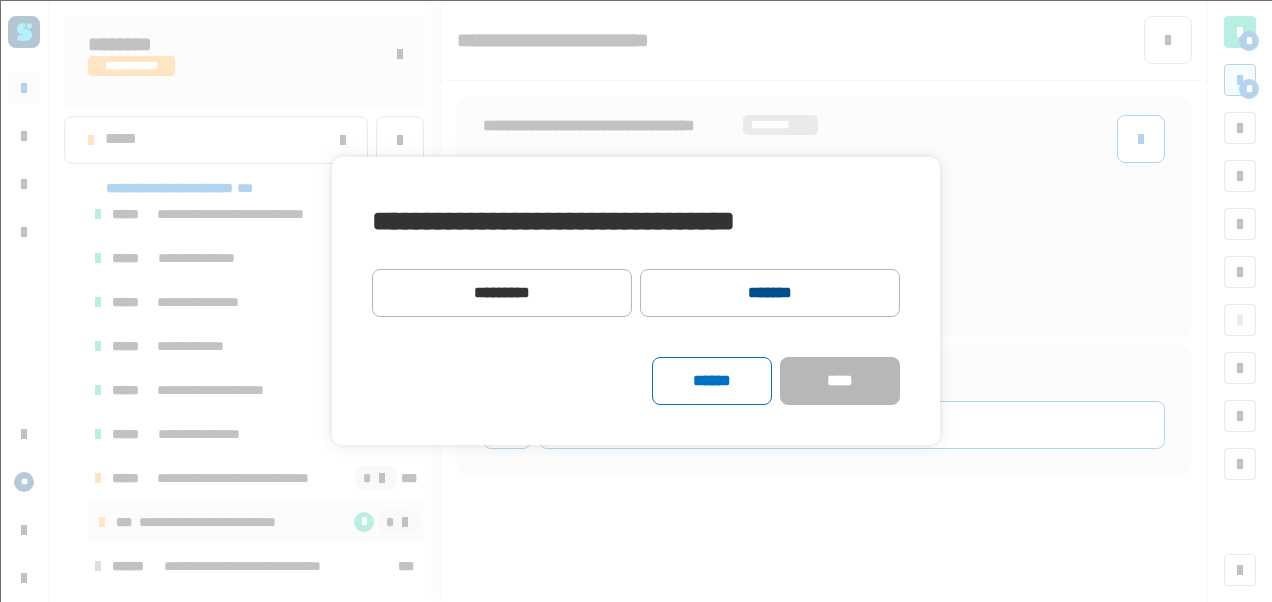 click on "*******" 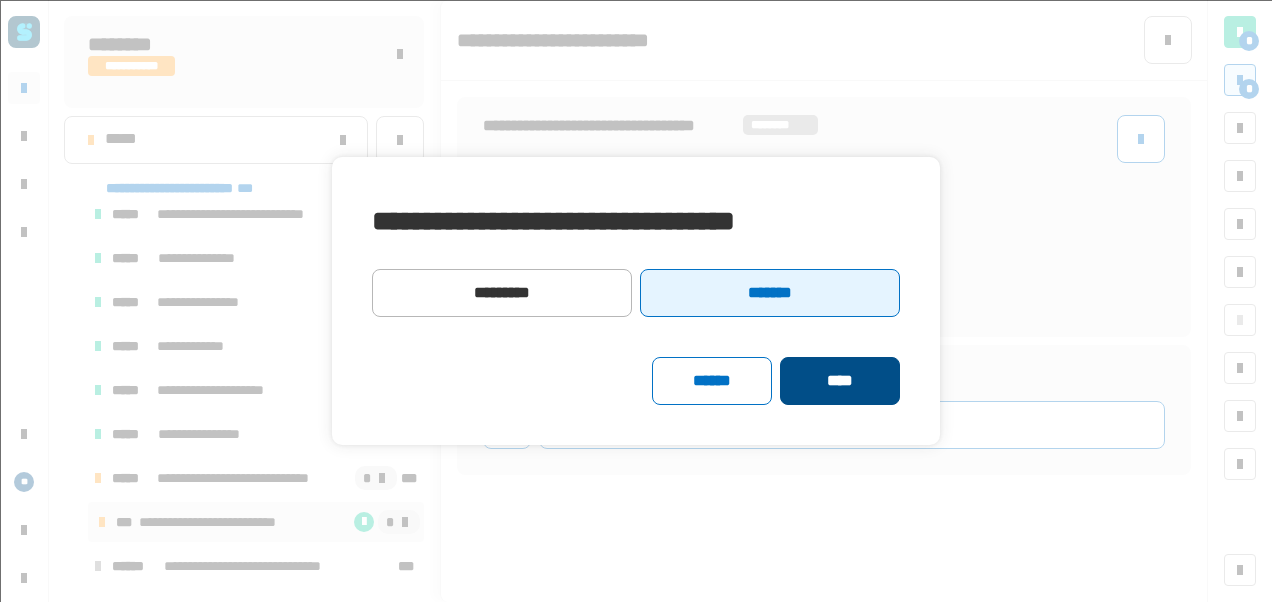 click on "****" 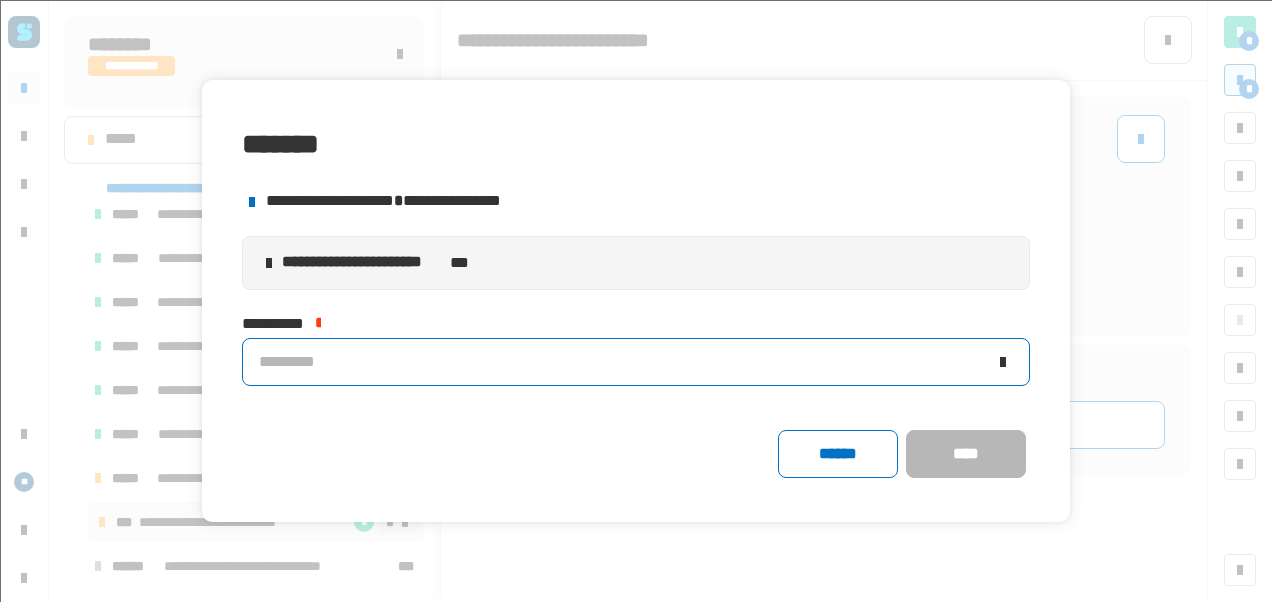 click on "*********" 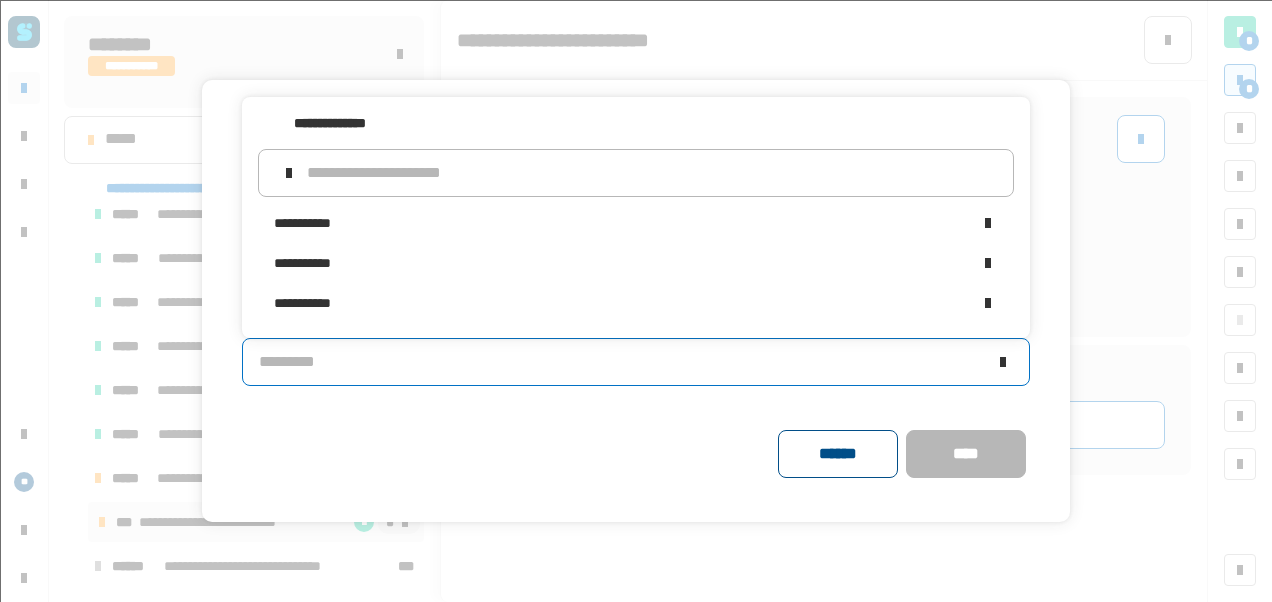 click on "******" 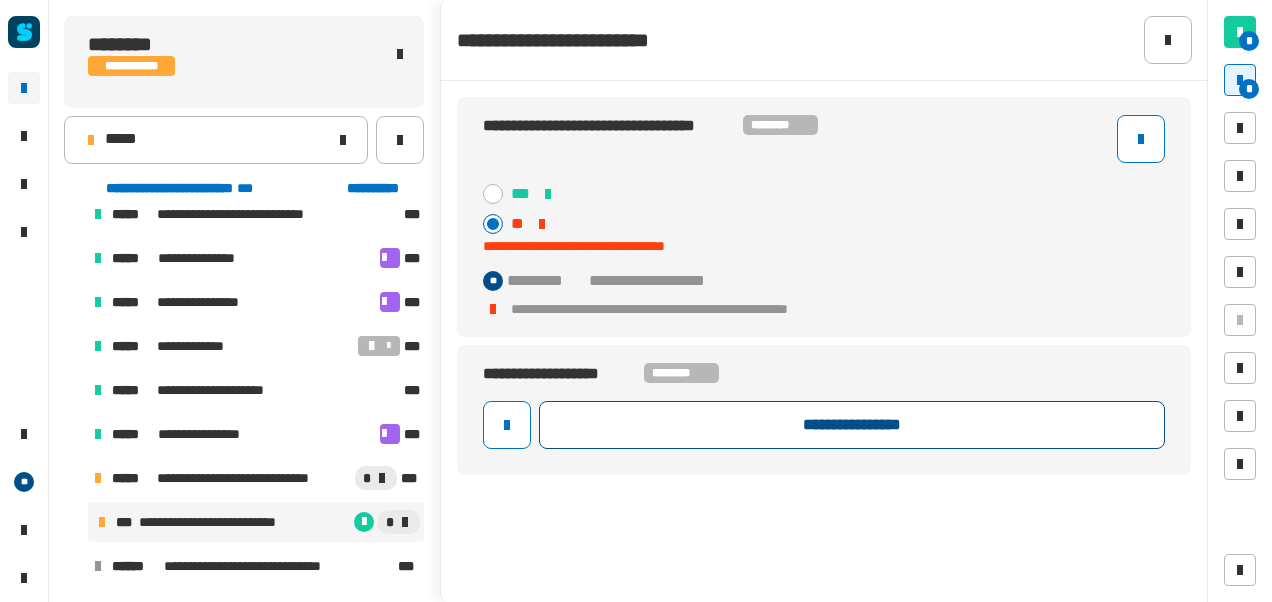 click on "**********" 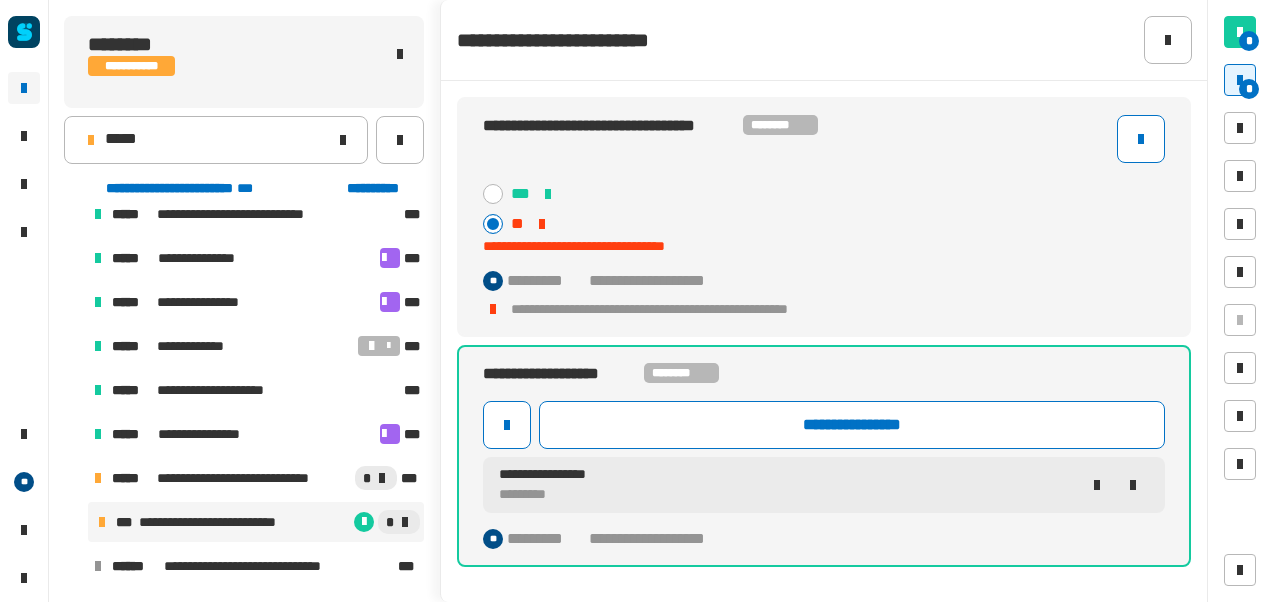 click on "**********" at bounding box center [231, 522] 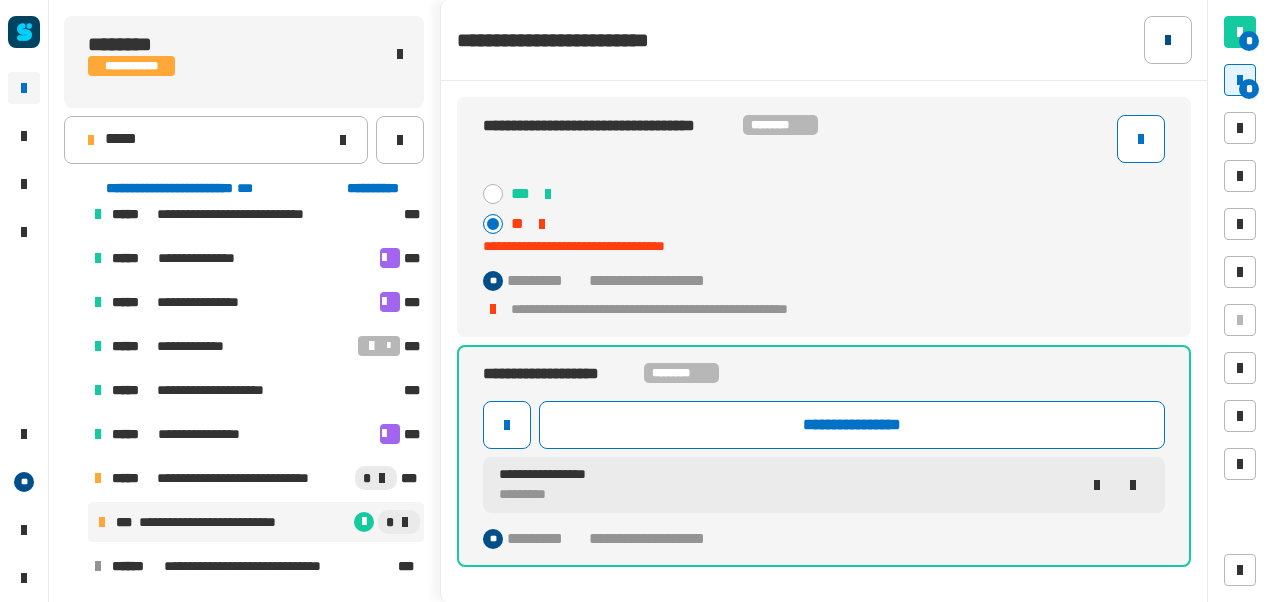 click 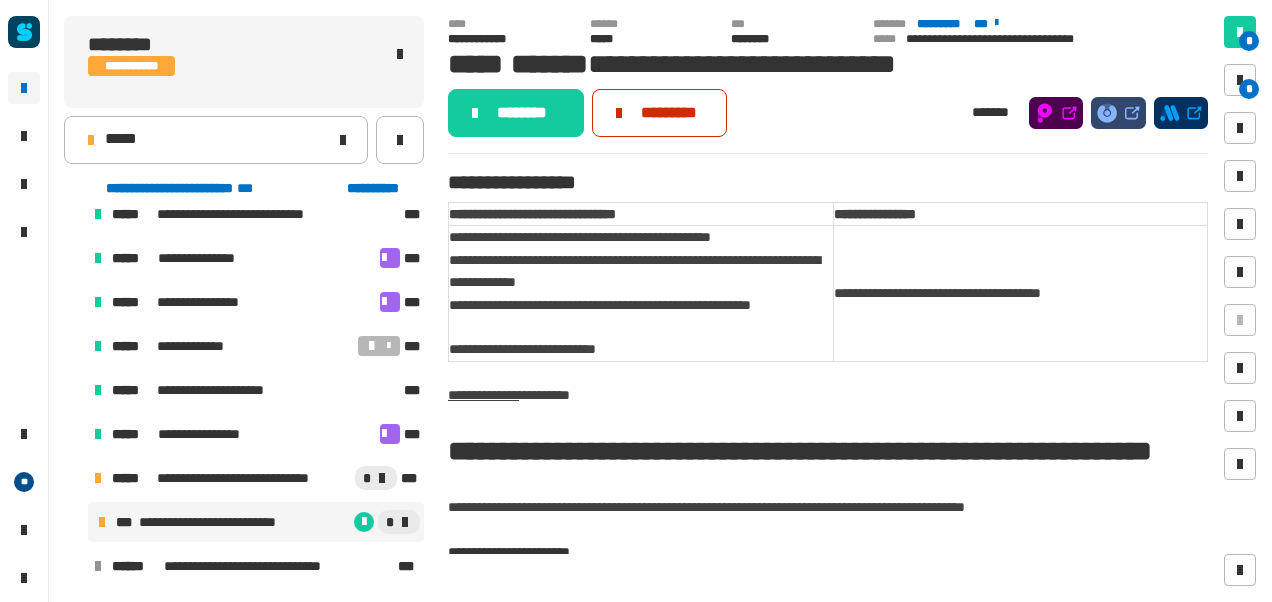 click on "*********" 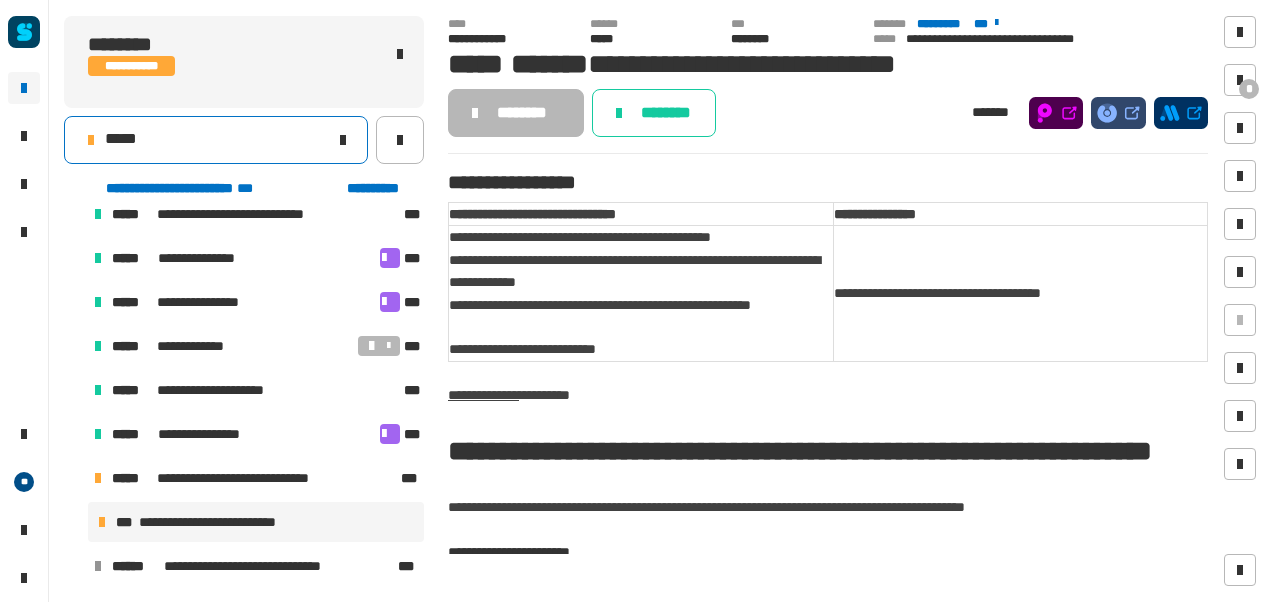 click on "*****" 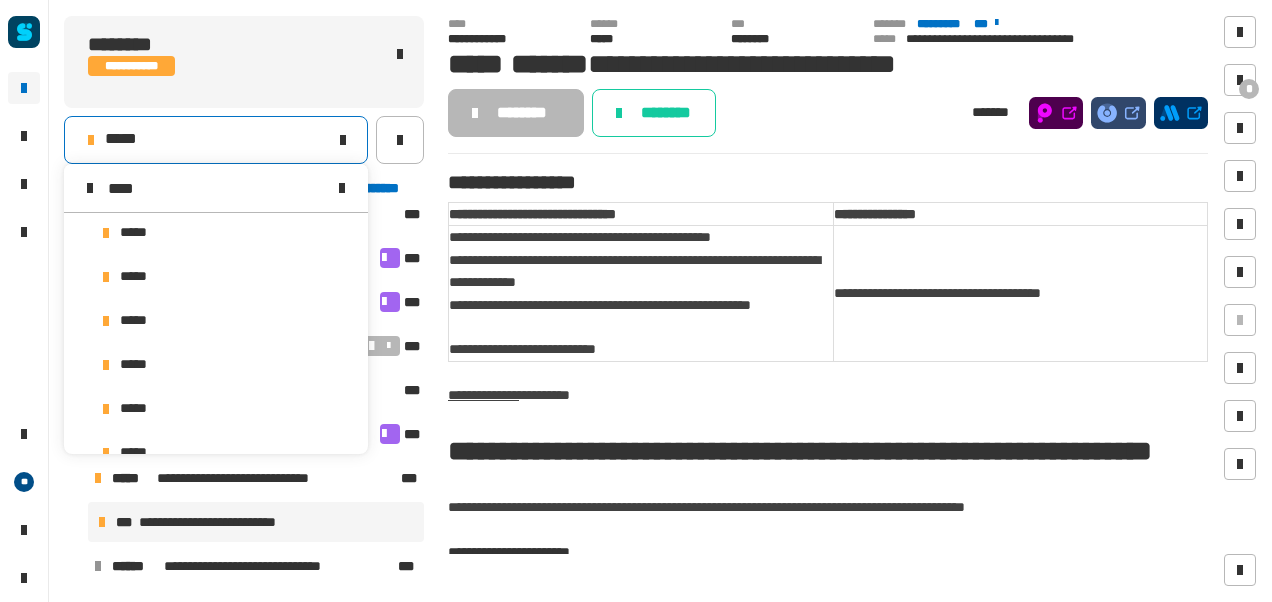 scroll, scrollTop: 0, scrollLeft: 0, axis: both 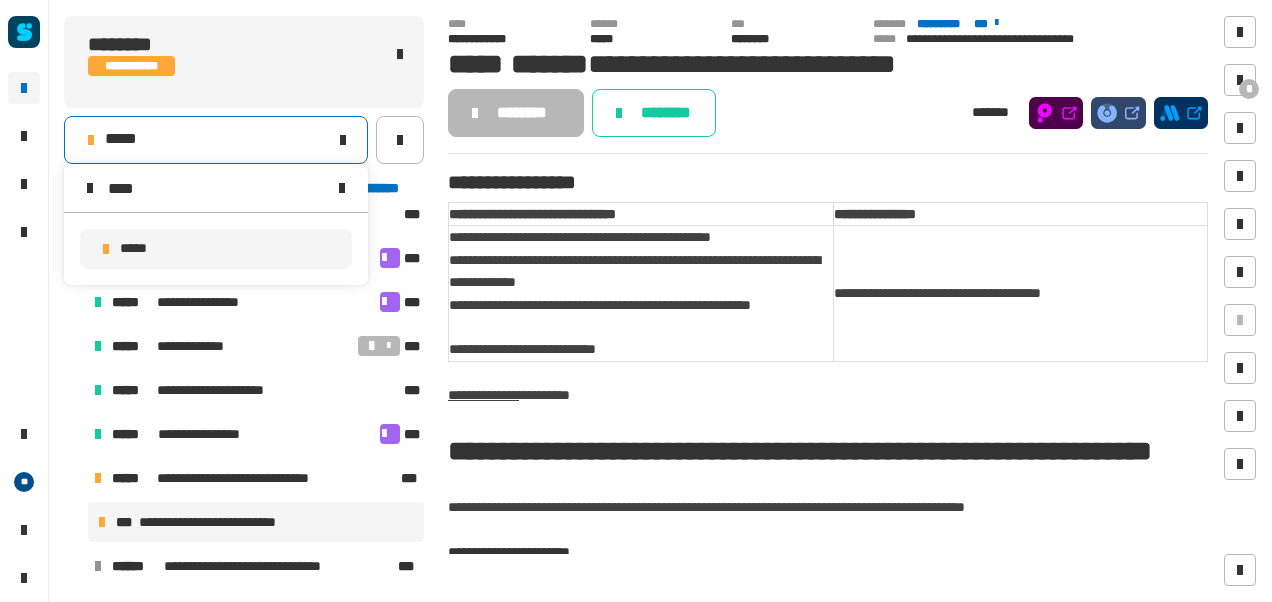 type on "****" 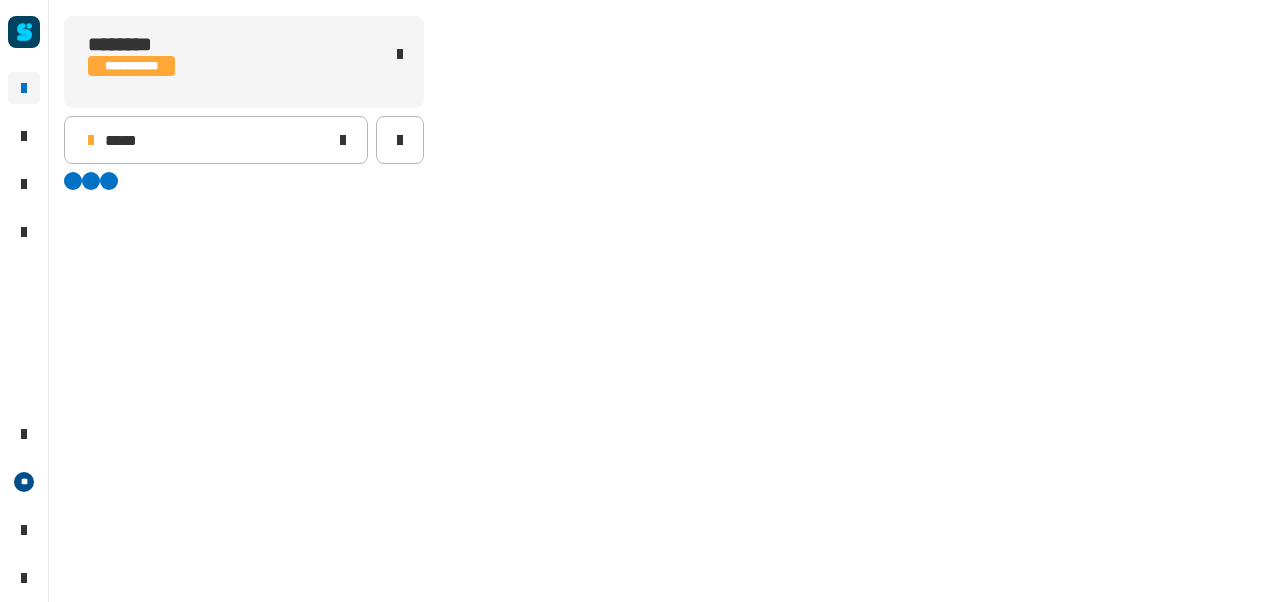 scroll, scrollTop: 0, scrollLeft: 0, axis: both 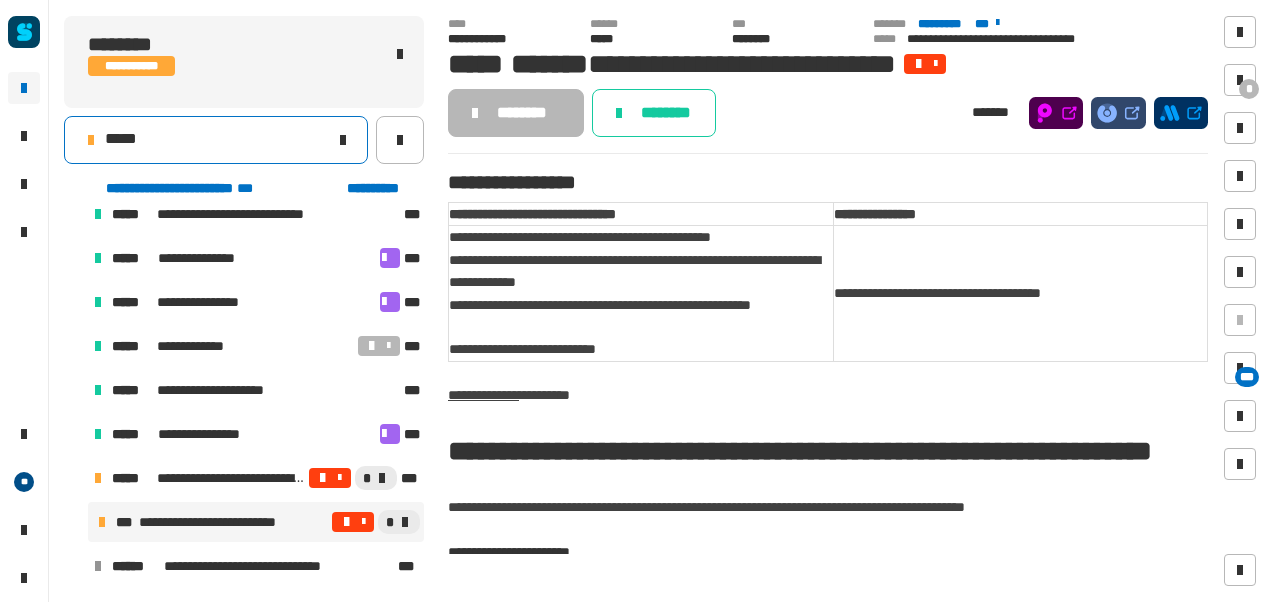 click on "*****" 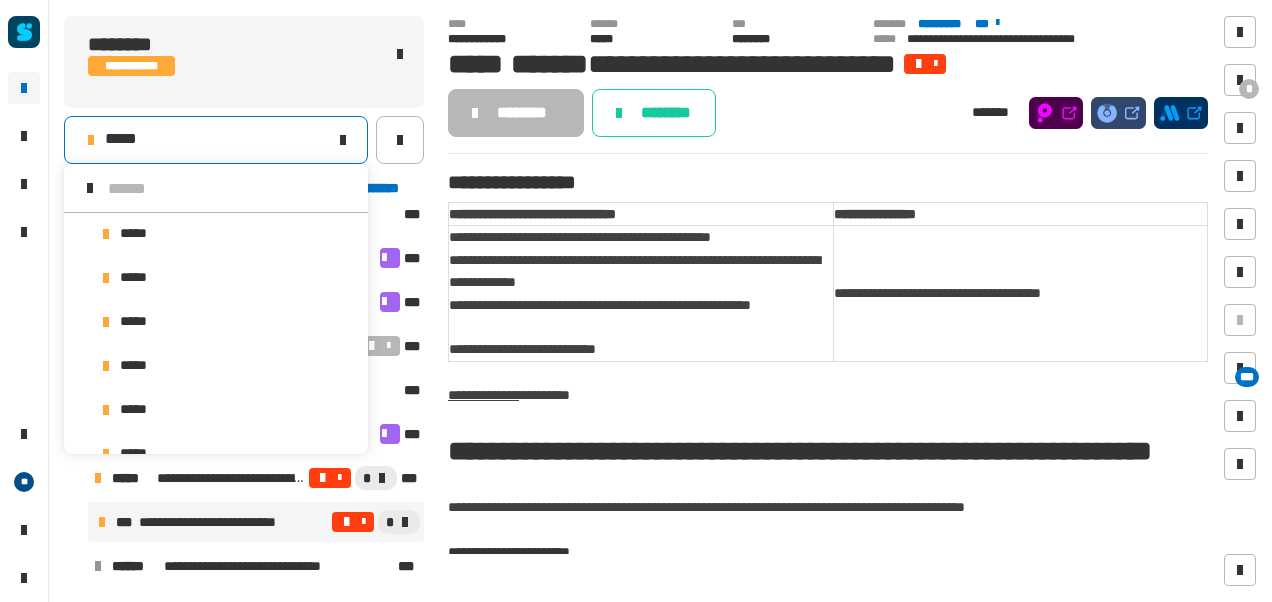 scroll, scrollTop: 16, scrollLeft: 0, axis: vertical 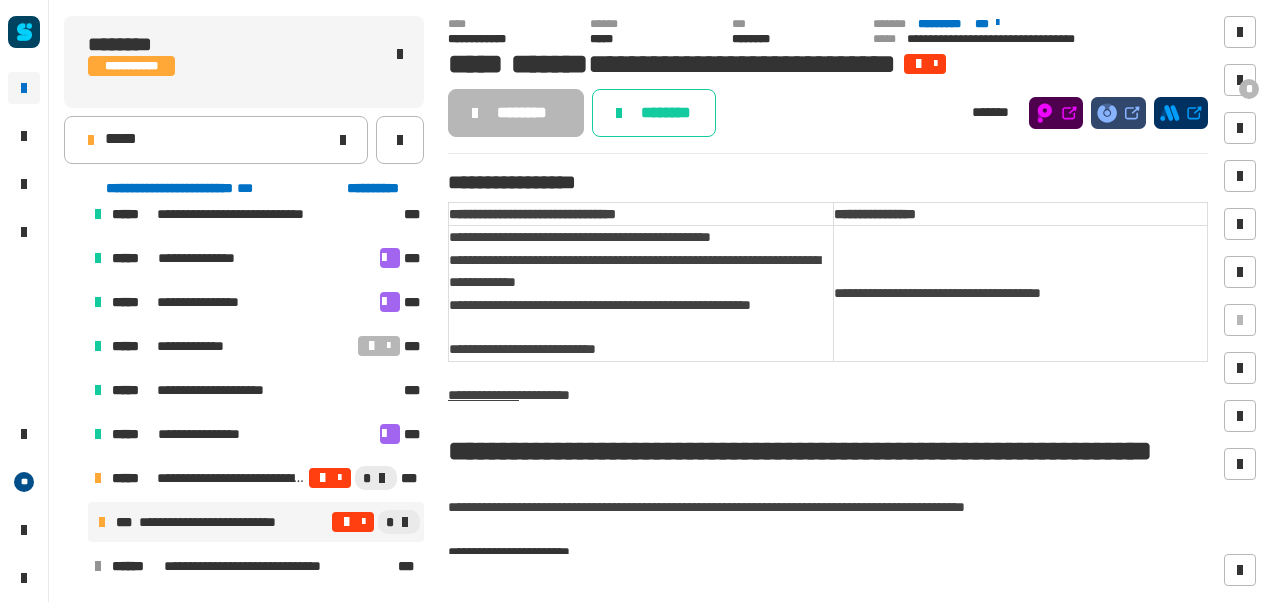 click on "**********" at bounding box center (231, 522) 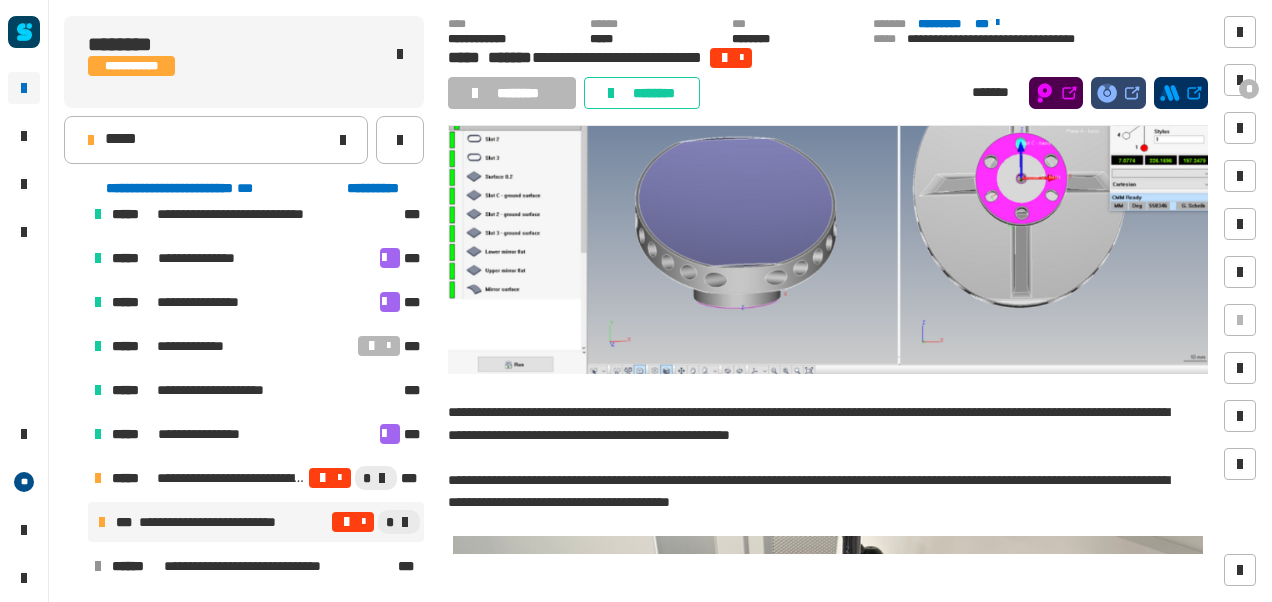 scroll, scrollTop: 670, scrollLeft: 0, axis: vertical 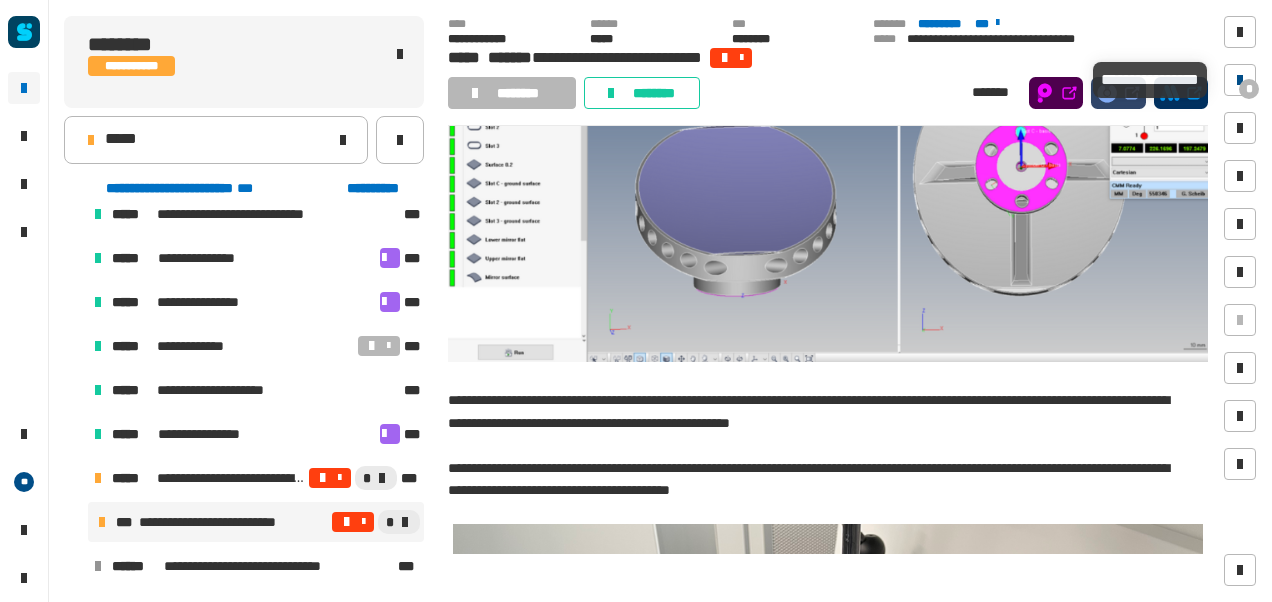 click on "*" at bounding box center [1249, 89] 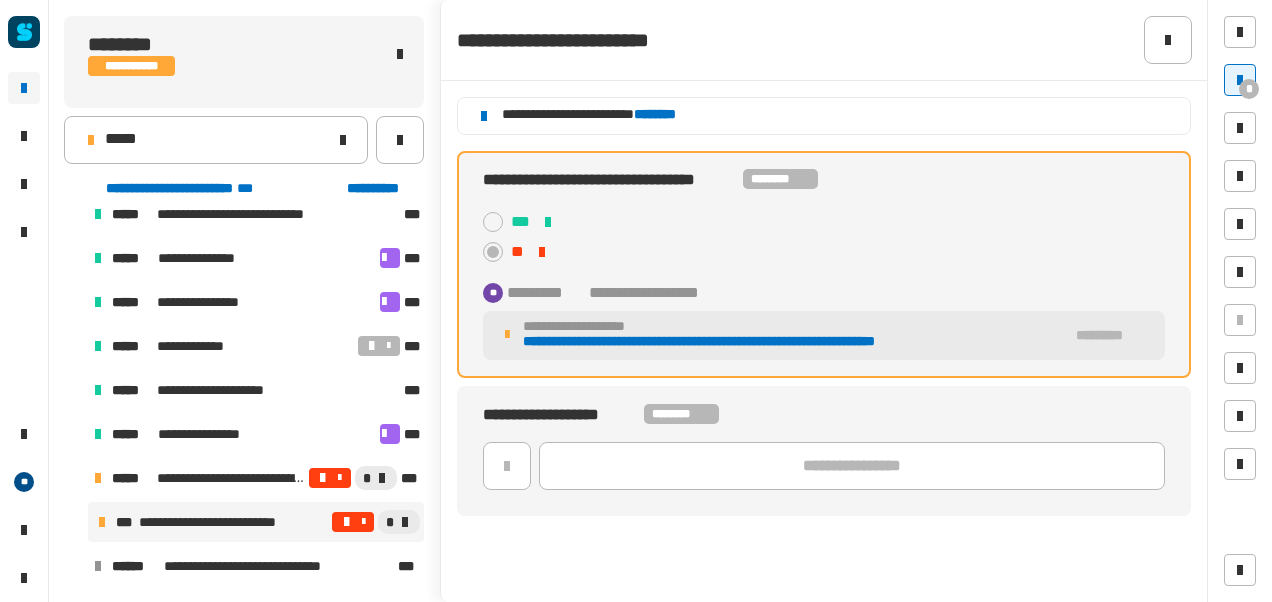 click on "********" 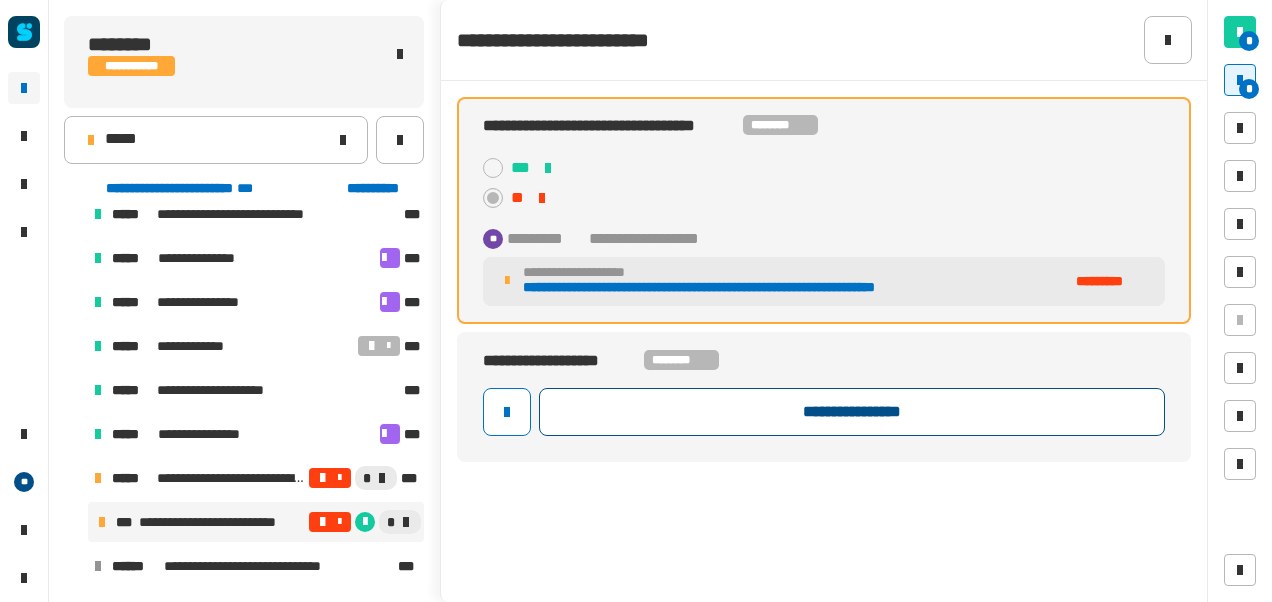 click on "**********" 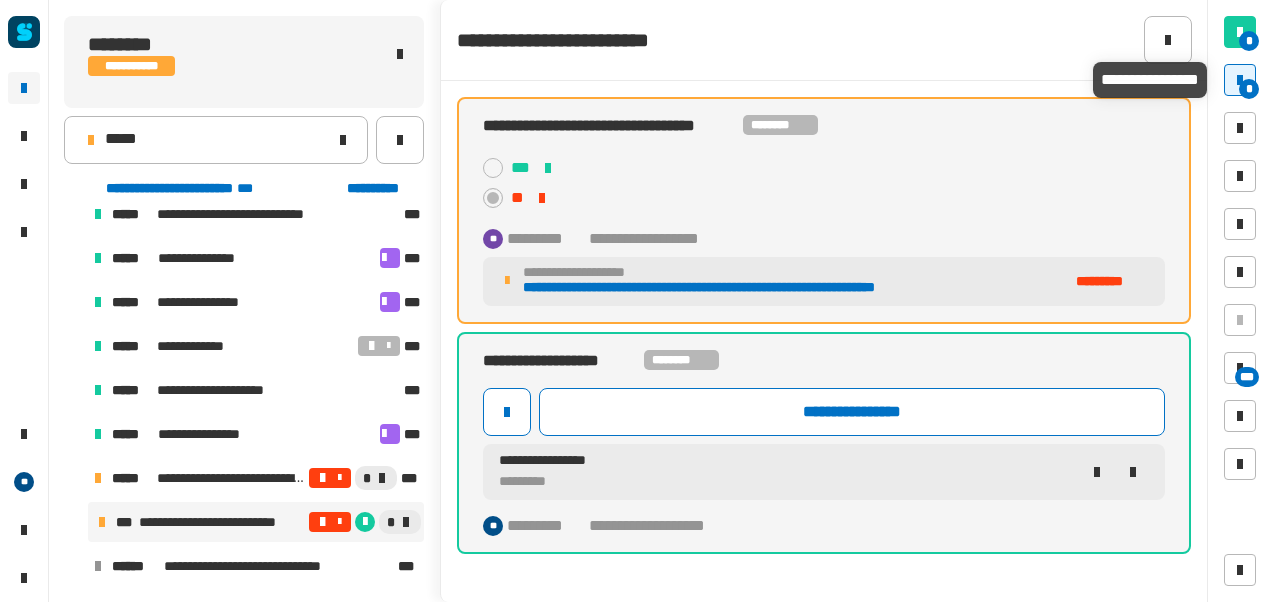 click on "*" at bounding box center (1249, 89) 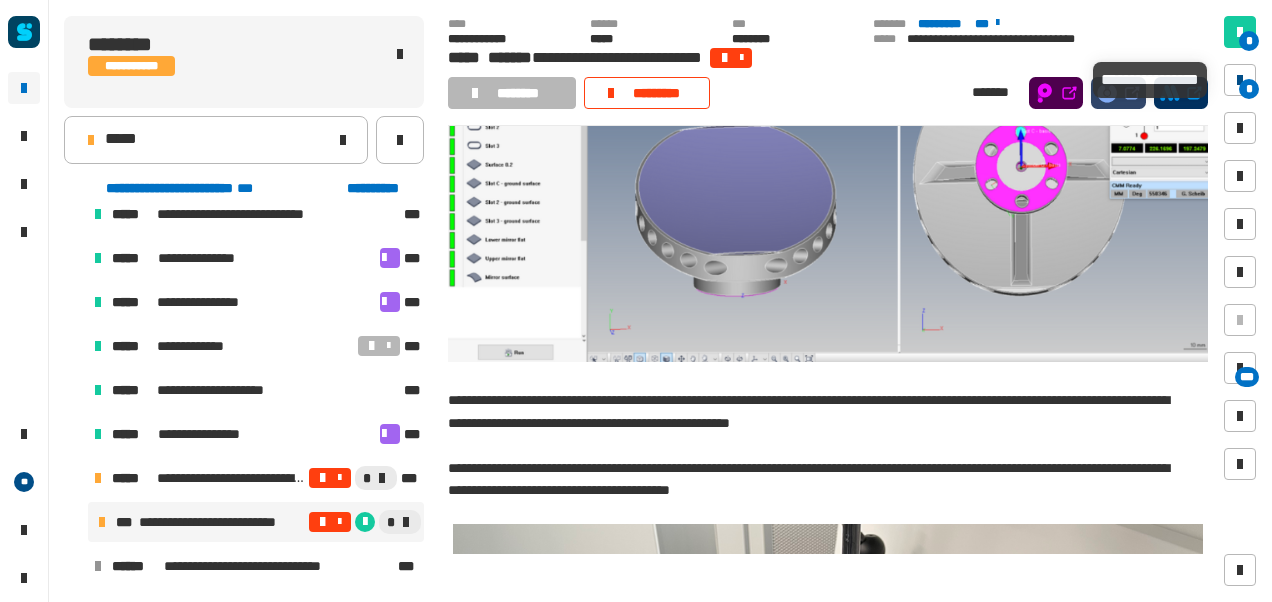 click on "*" at bounding box center (1249, 89) 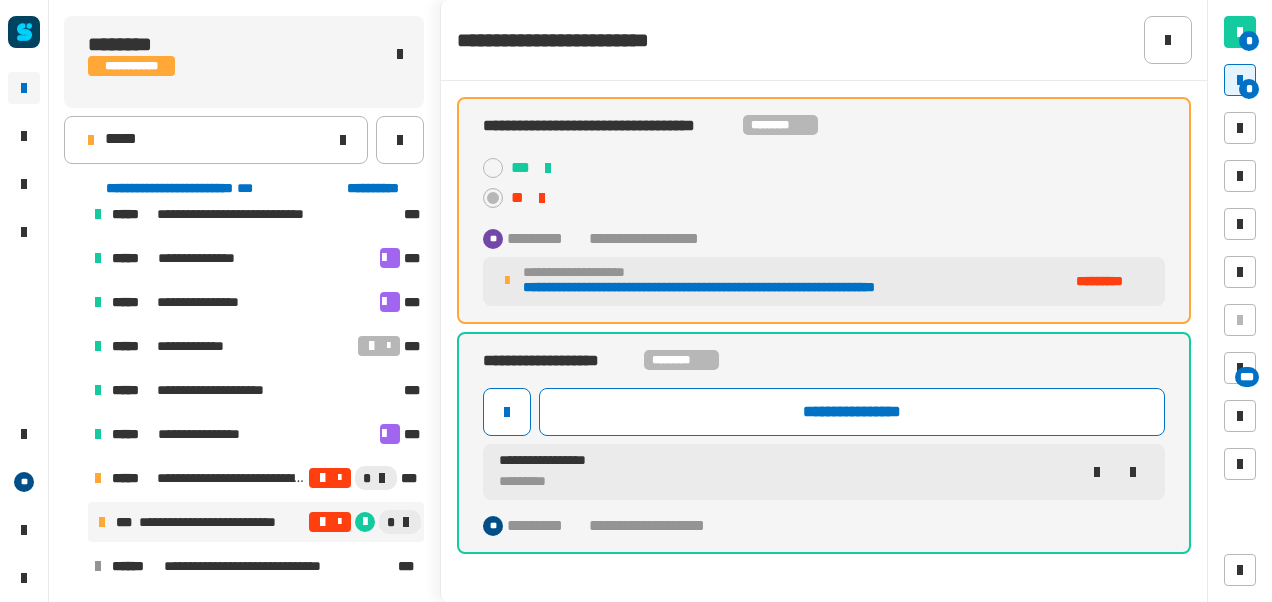 click on "* * ***" 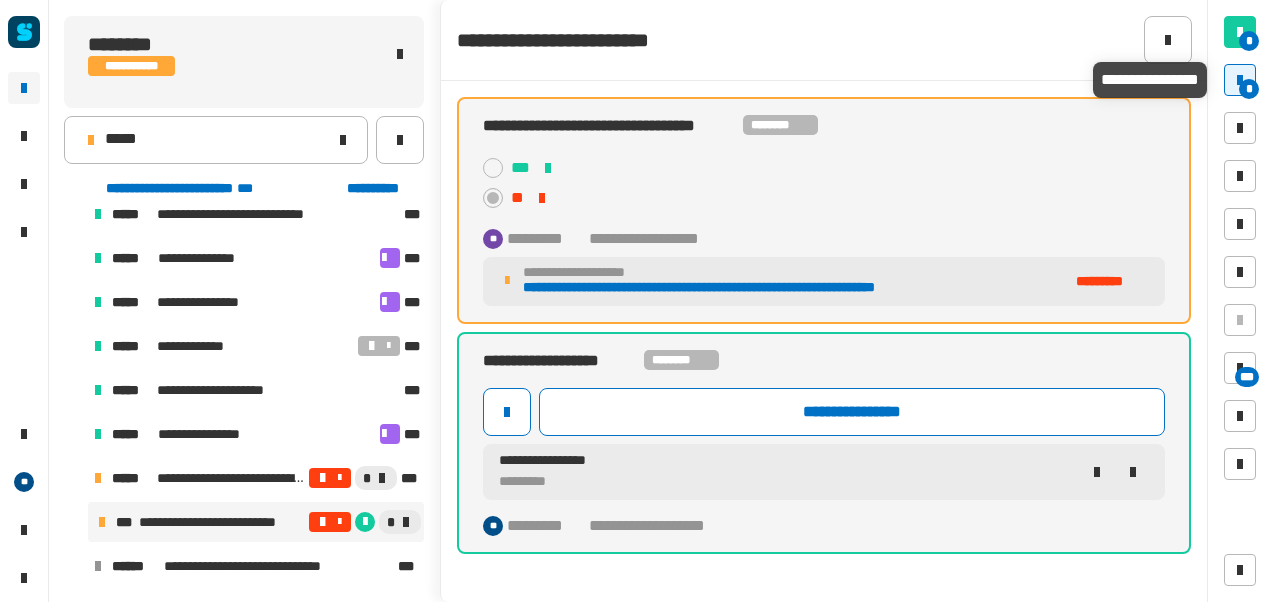 click on "*" at bounding box center [1240, 80] 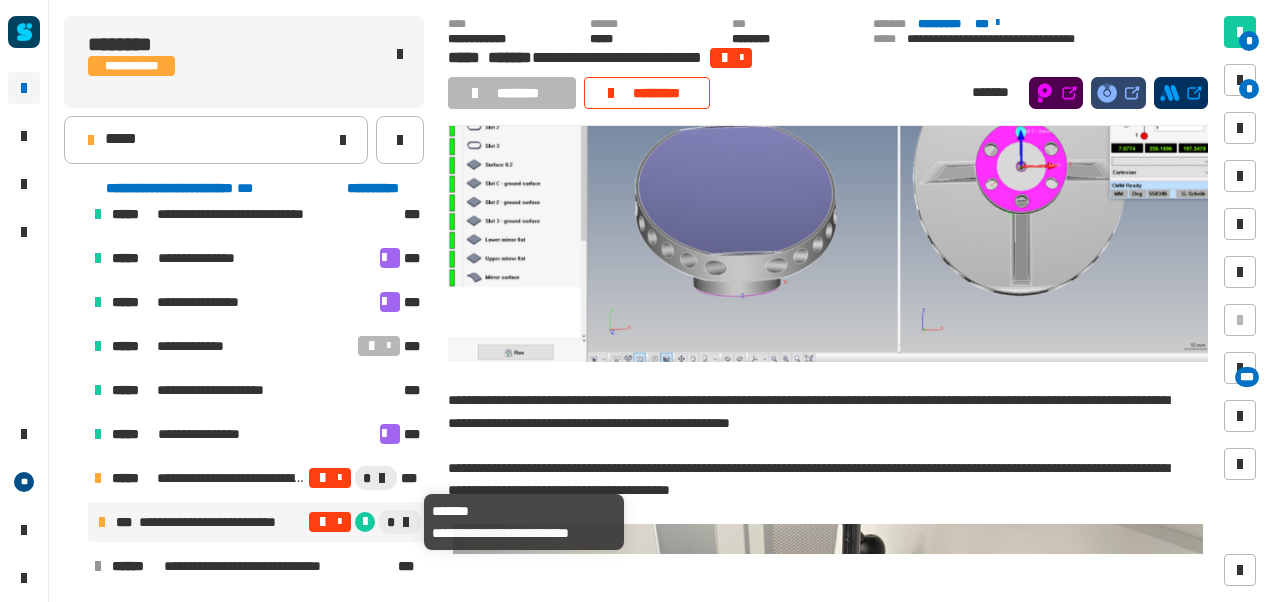 click on "**********" at bounding box center (221, 522) 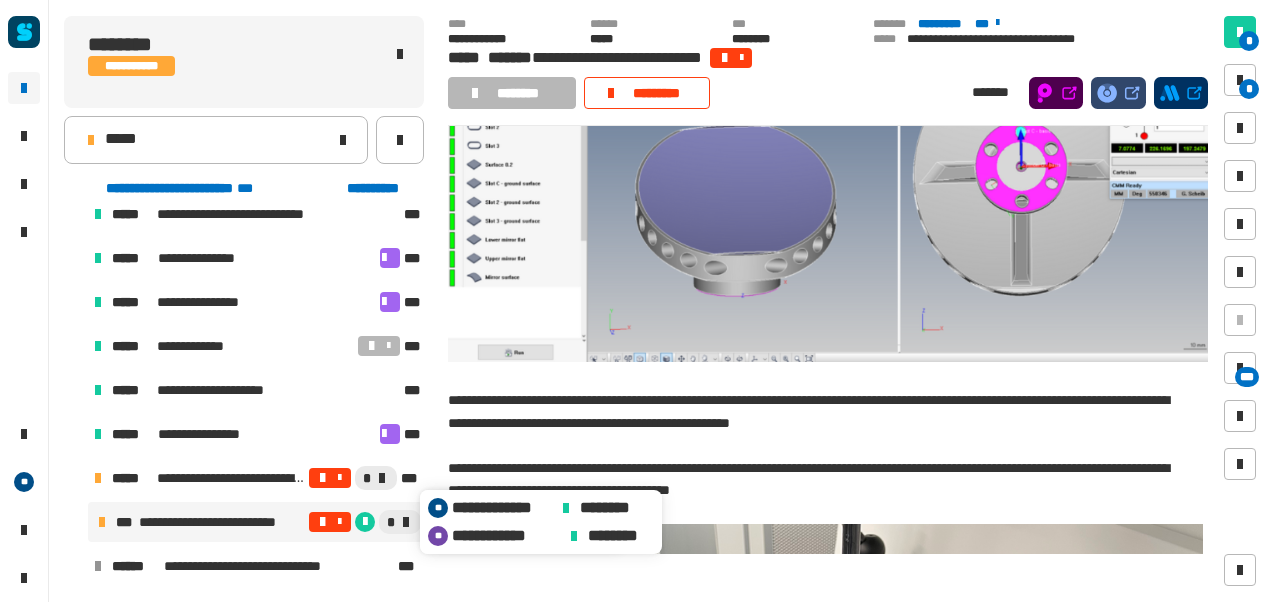 click 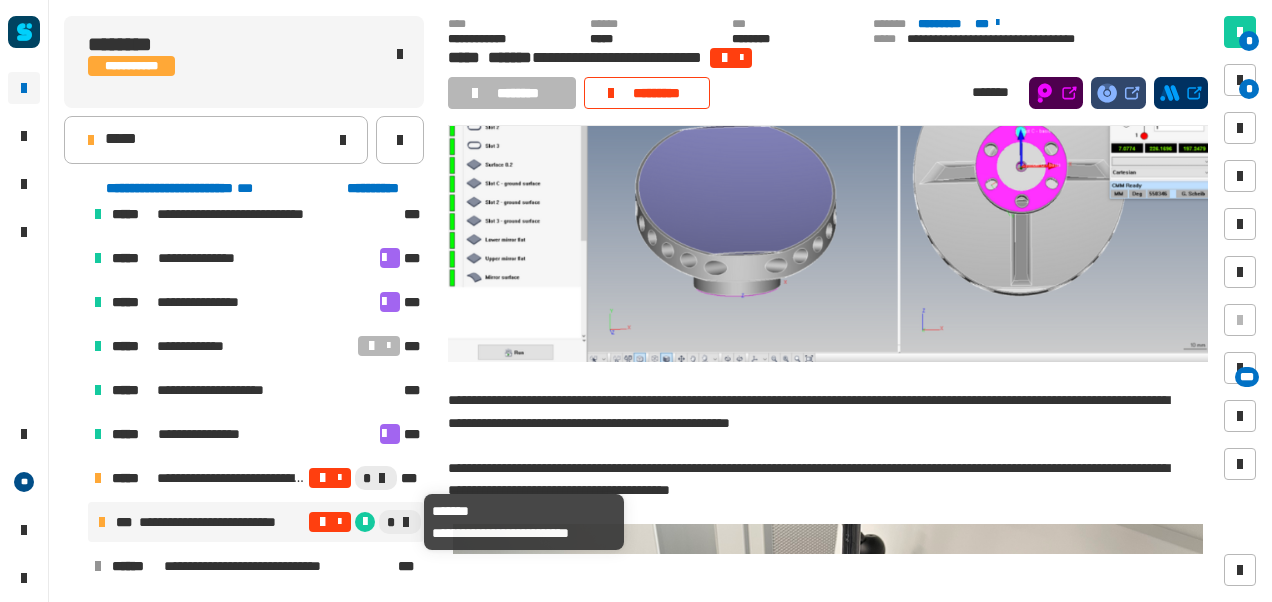 click on "**********" at bounding box center [221, 522] 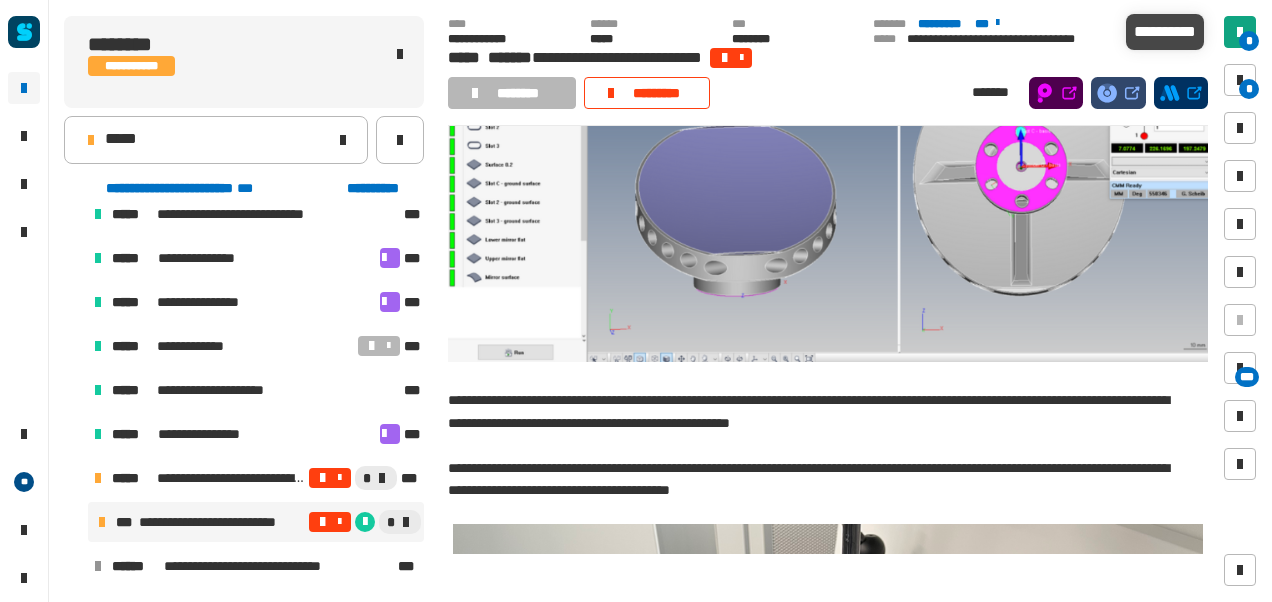 click on "*" at bounding box center [1249, 41] 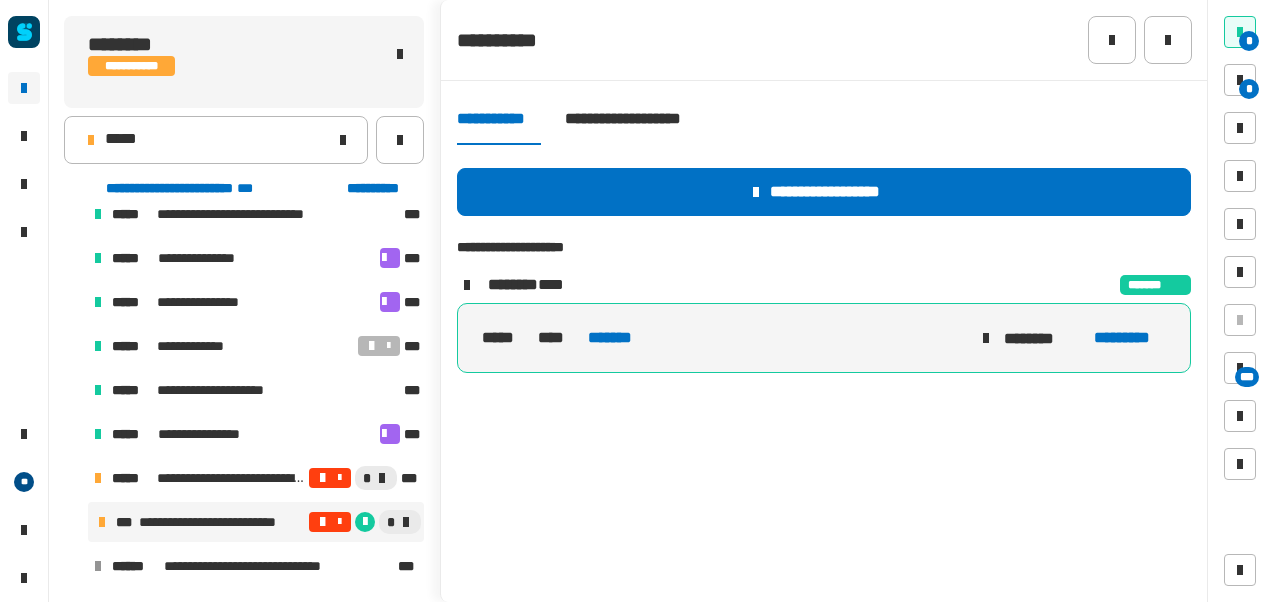 click on "**********" 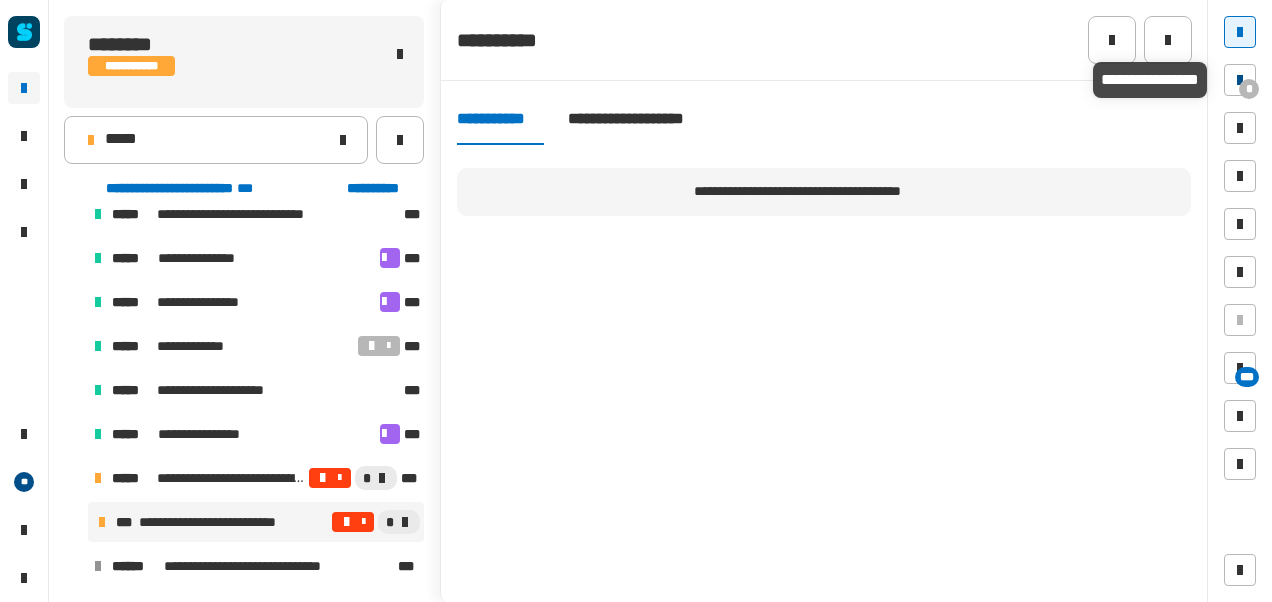 click on "*" at bounding box center [1249, 89] 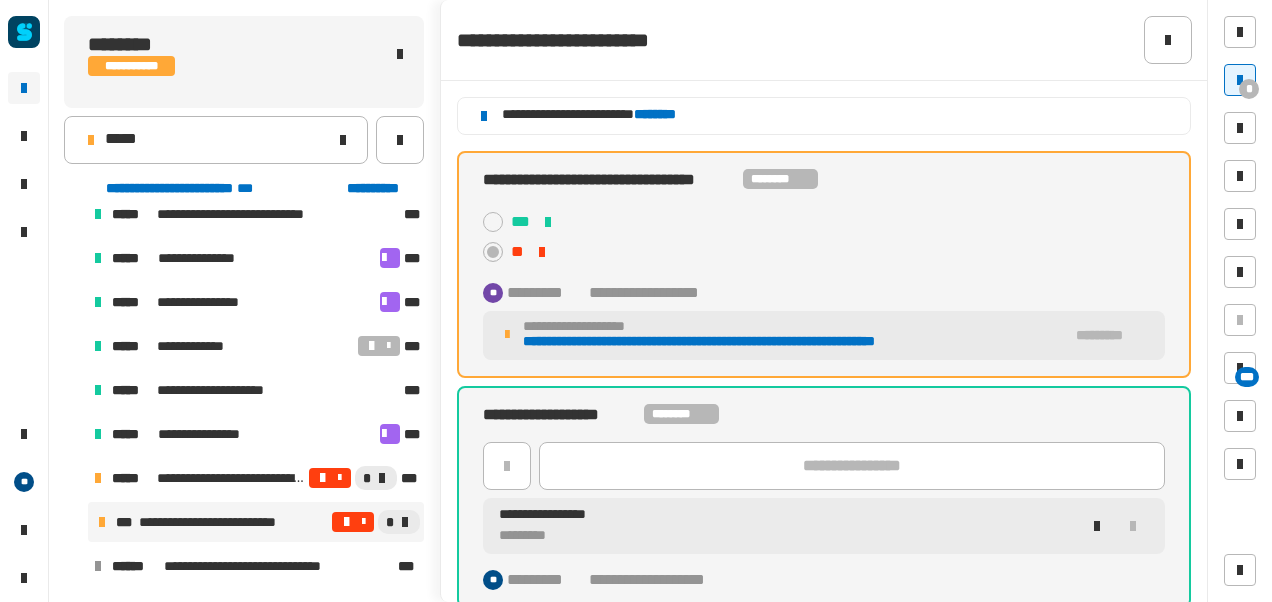 scroll, scrollTop: 5, scrollLeft: 0, axis: vertical 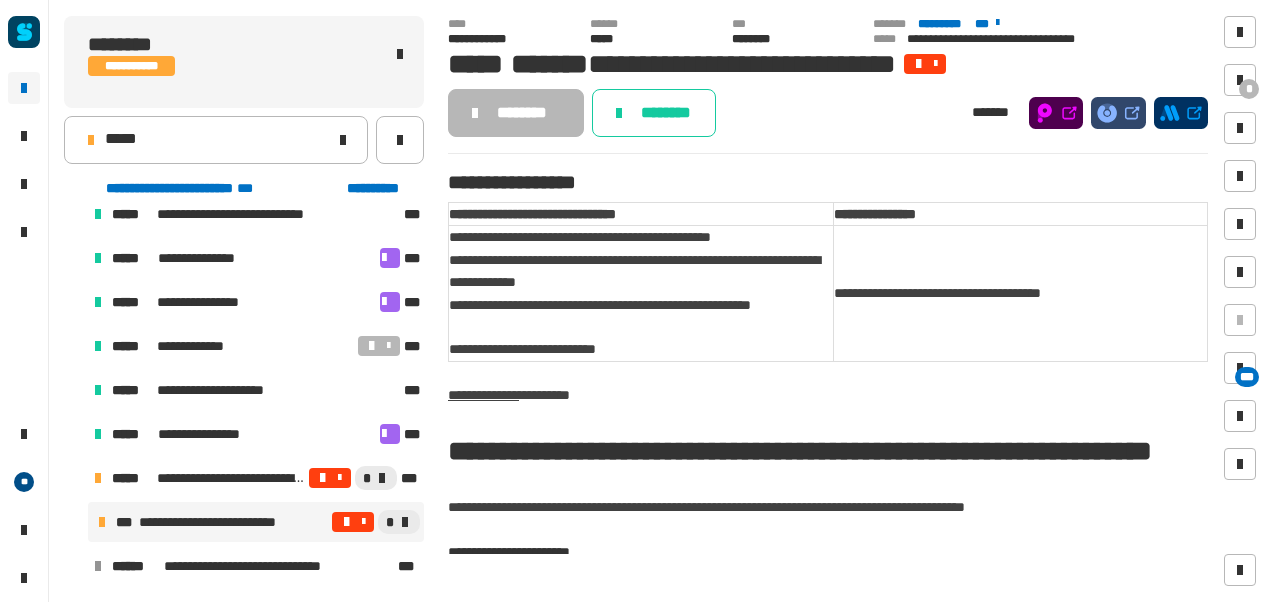 click on "**********" at bounding box center (256, 522) 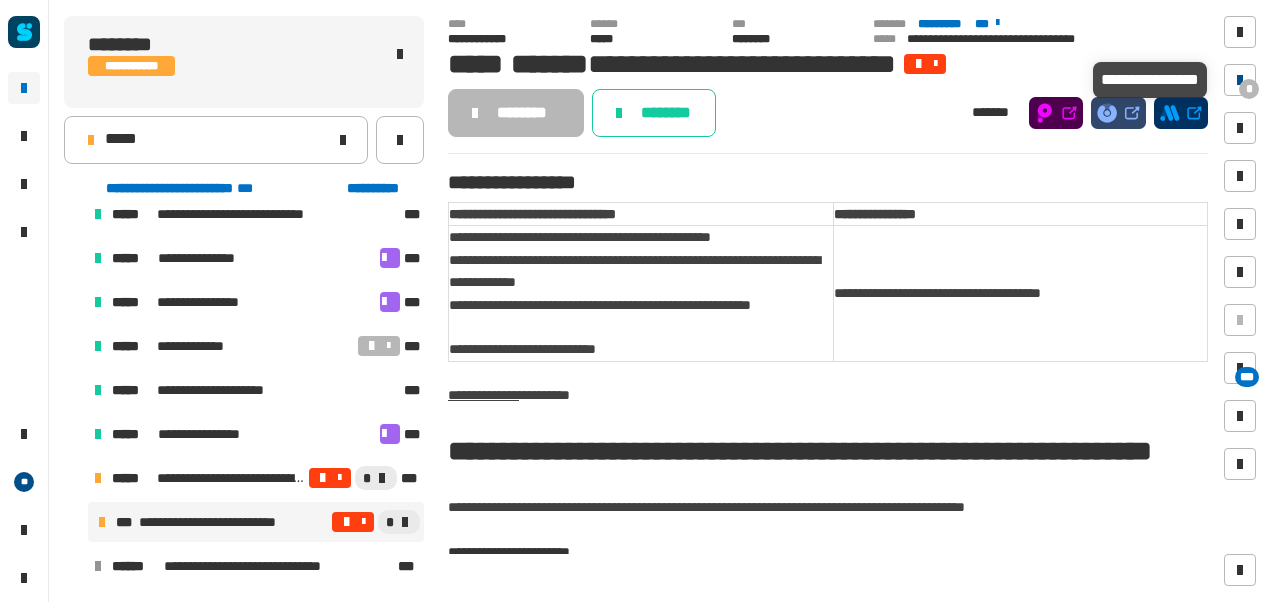 click at bounding box center [1240, 80] 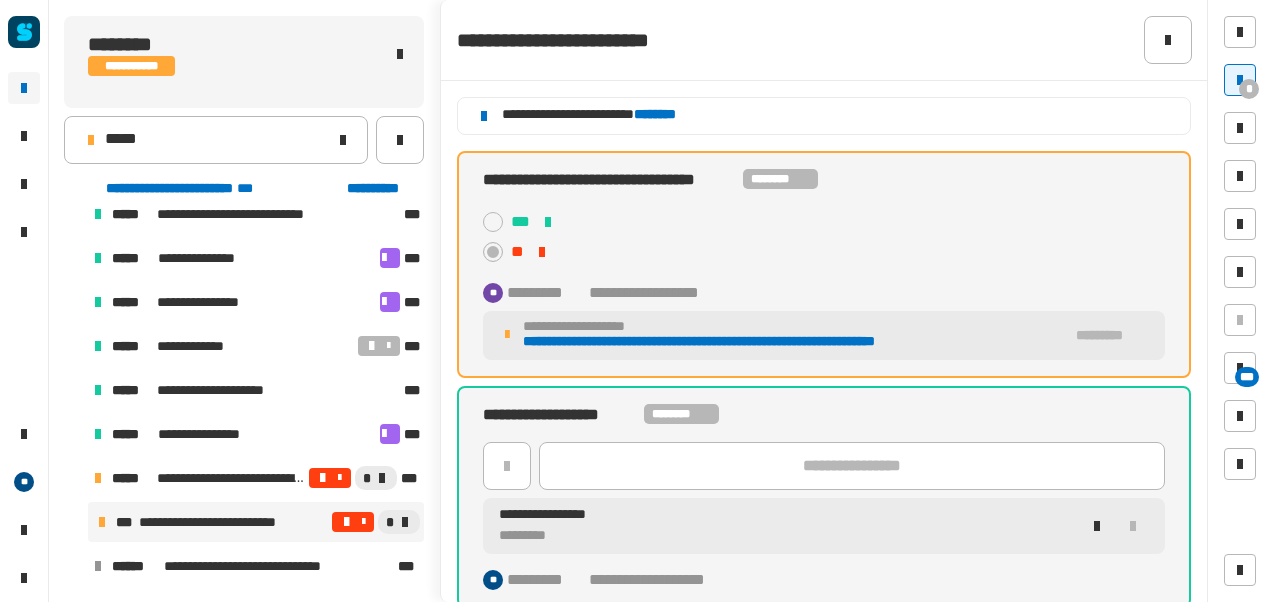 scroll, scrollTop: 5, scrollLeft: 0, axis: vertical 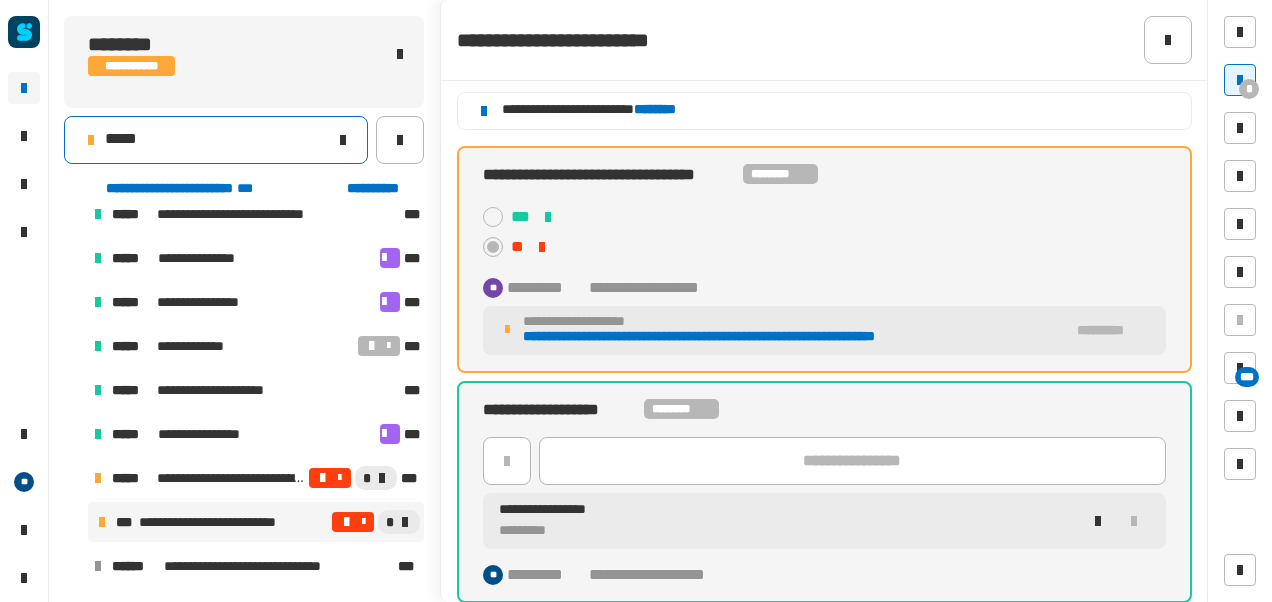 click on "*****" 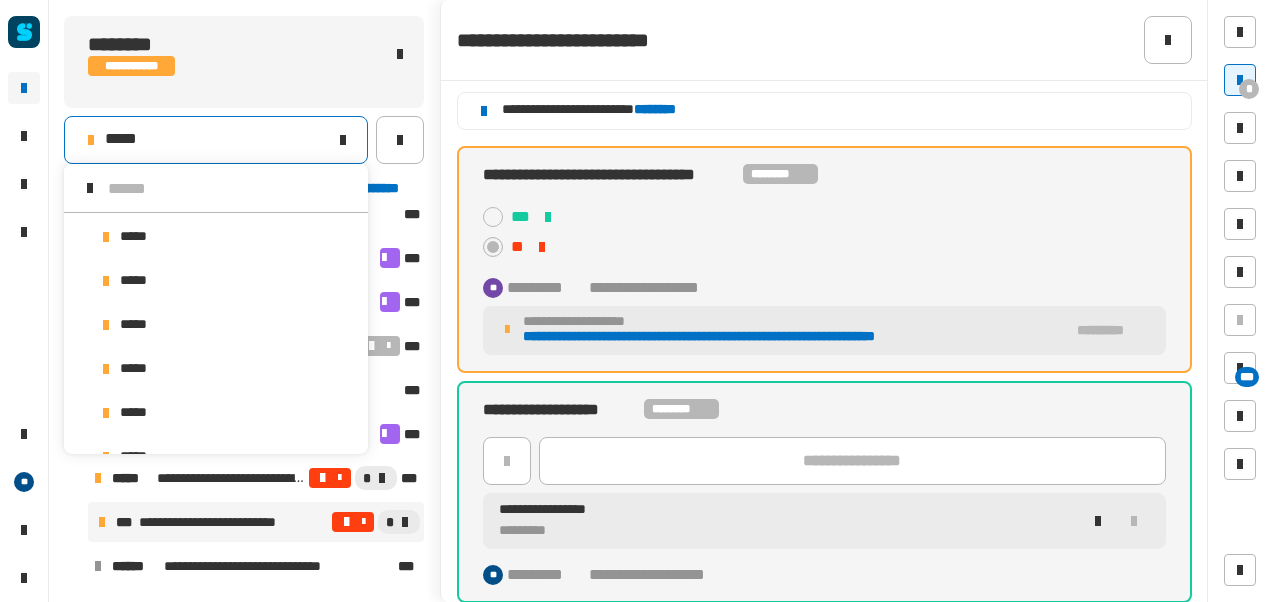 scroll, scrollTop: 14, scrollLeft: 0, axis: vertical 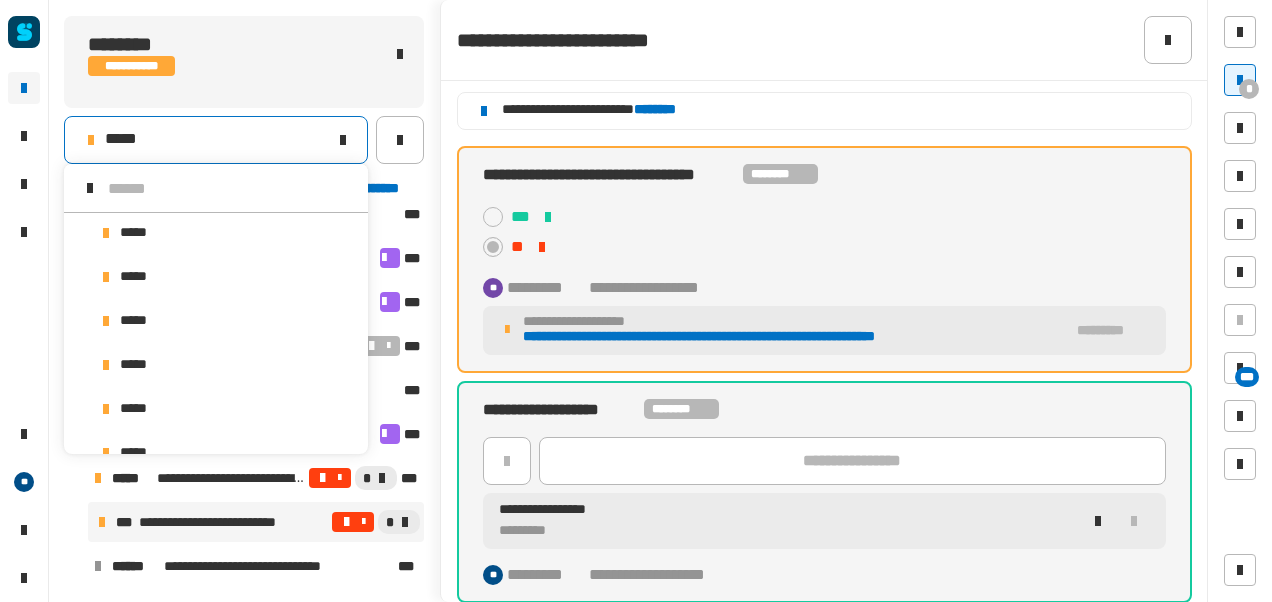click on "**********" 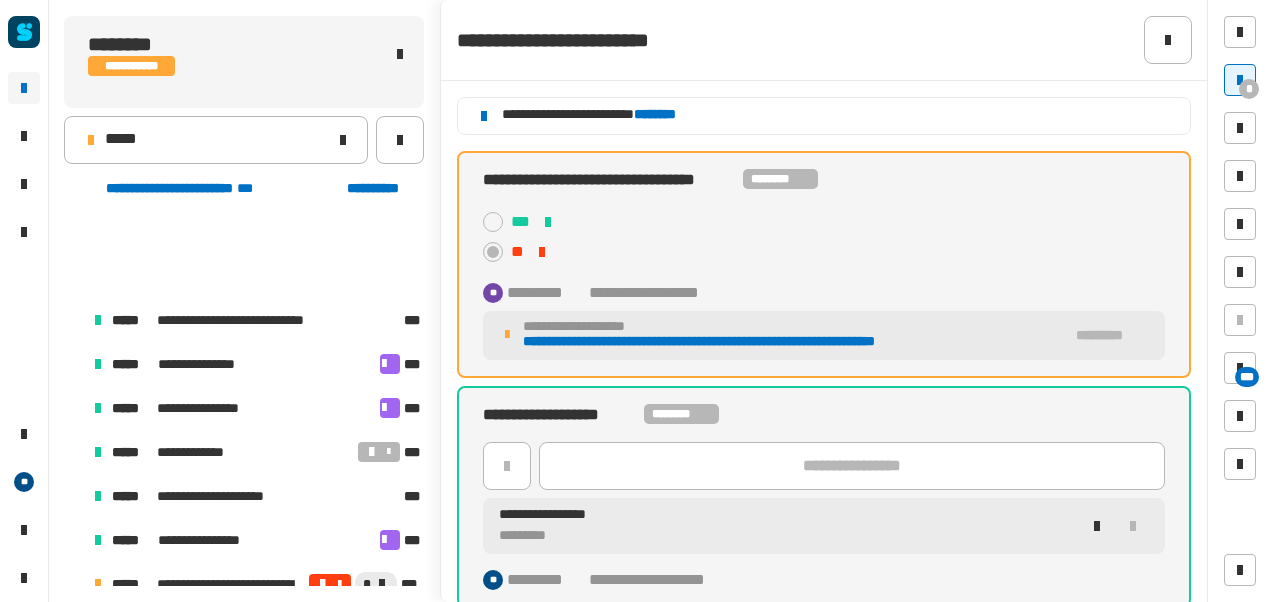 scroll, scrollTop: 0, scrollLeft: 0, axis: both 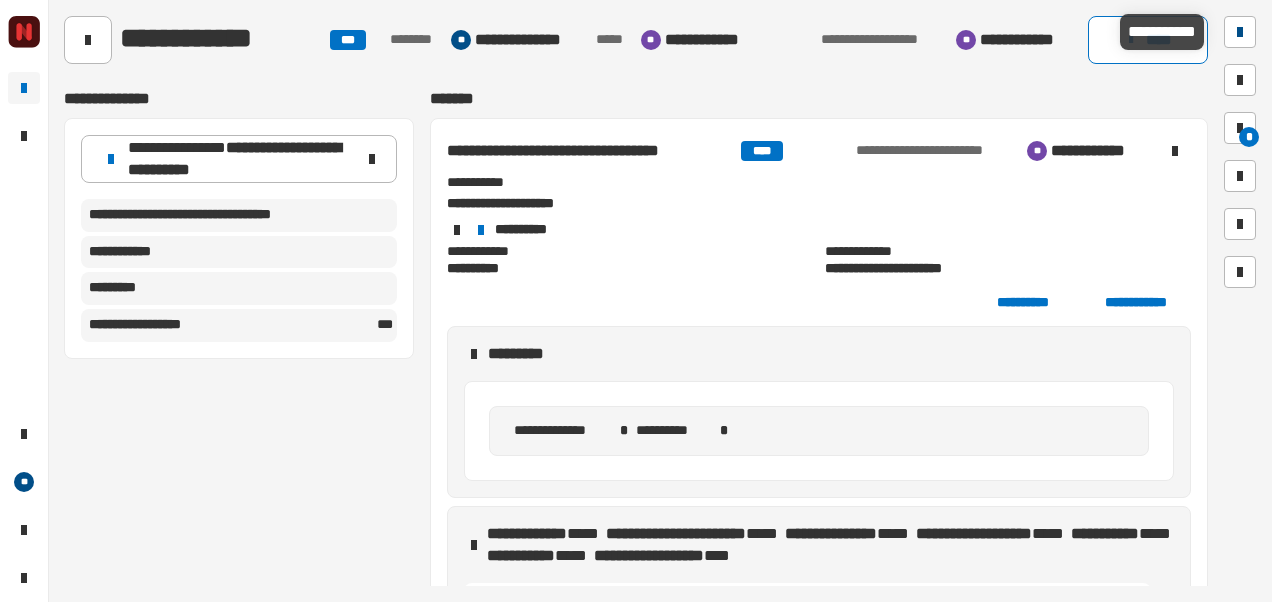 click at bounding box center [1240, 32] 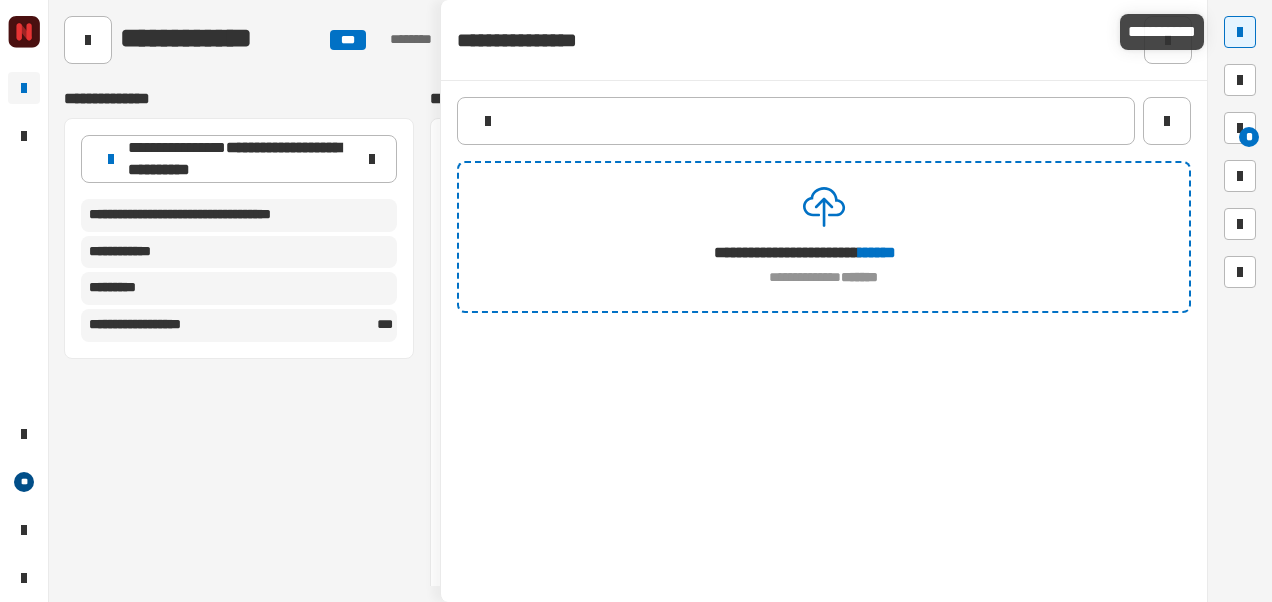 click on "**********" 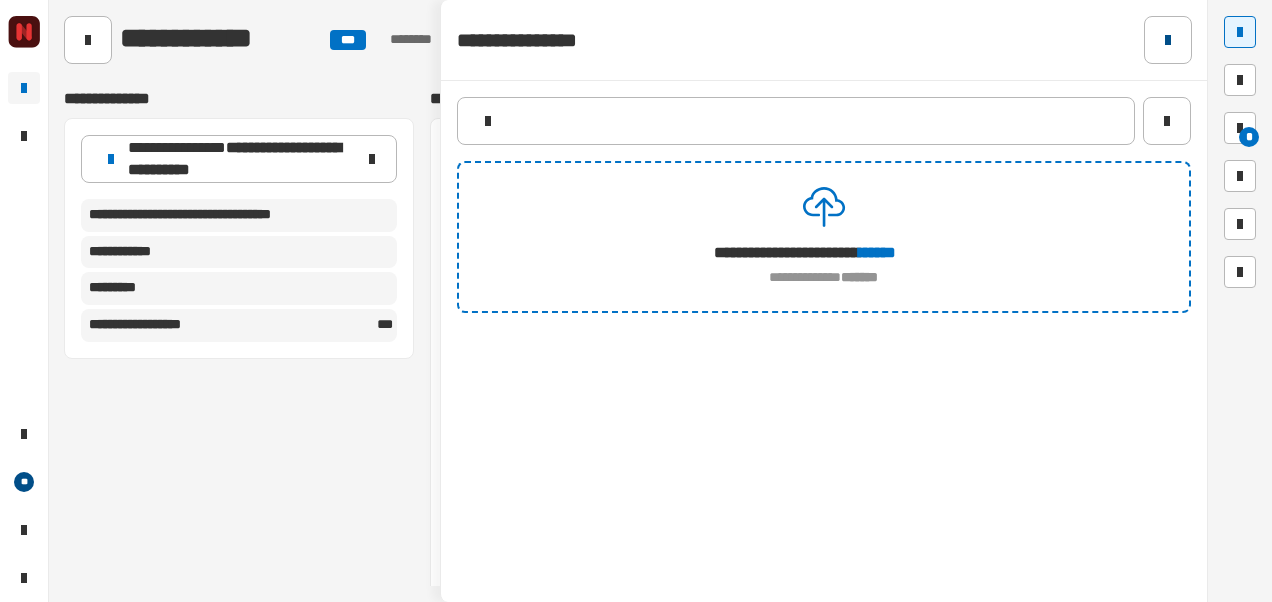 click 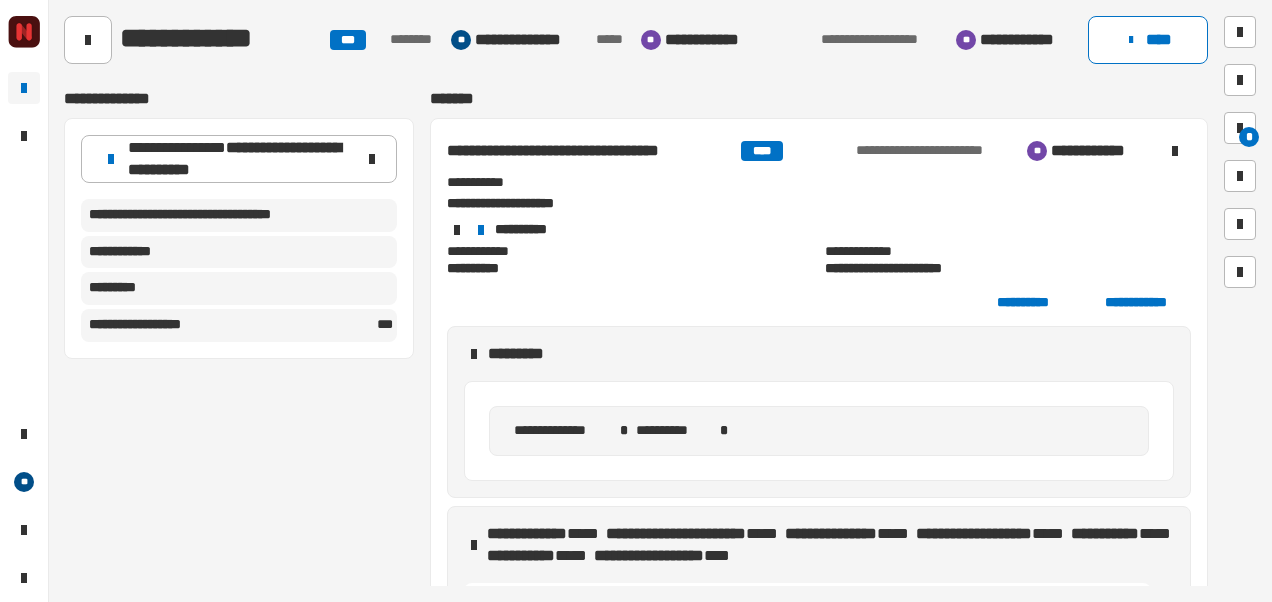 click on "**********" 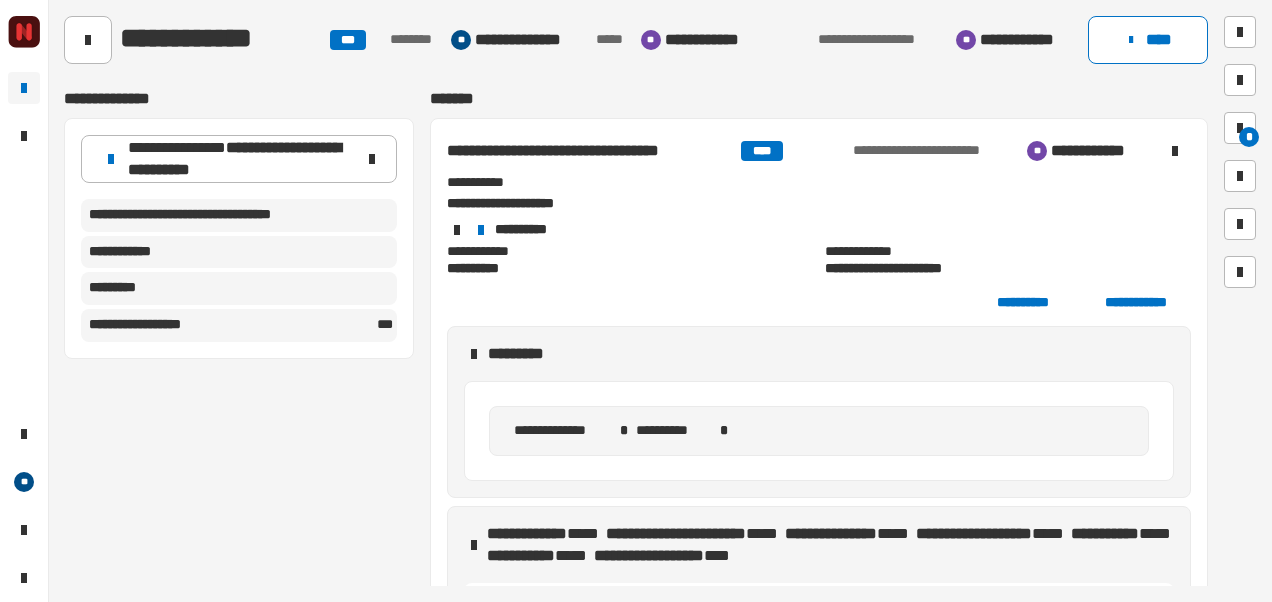 scroll, scrollTop: 0, scrollLeft: 0, axis: both 